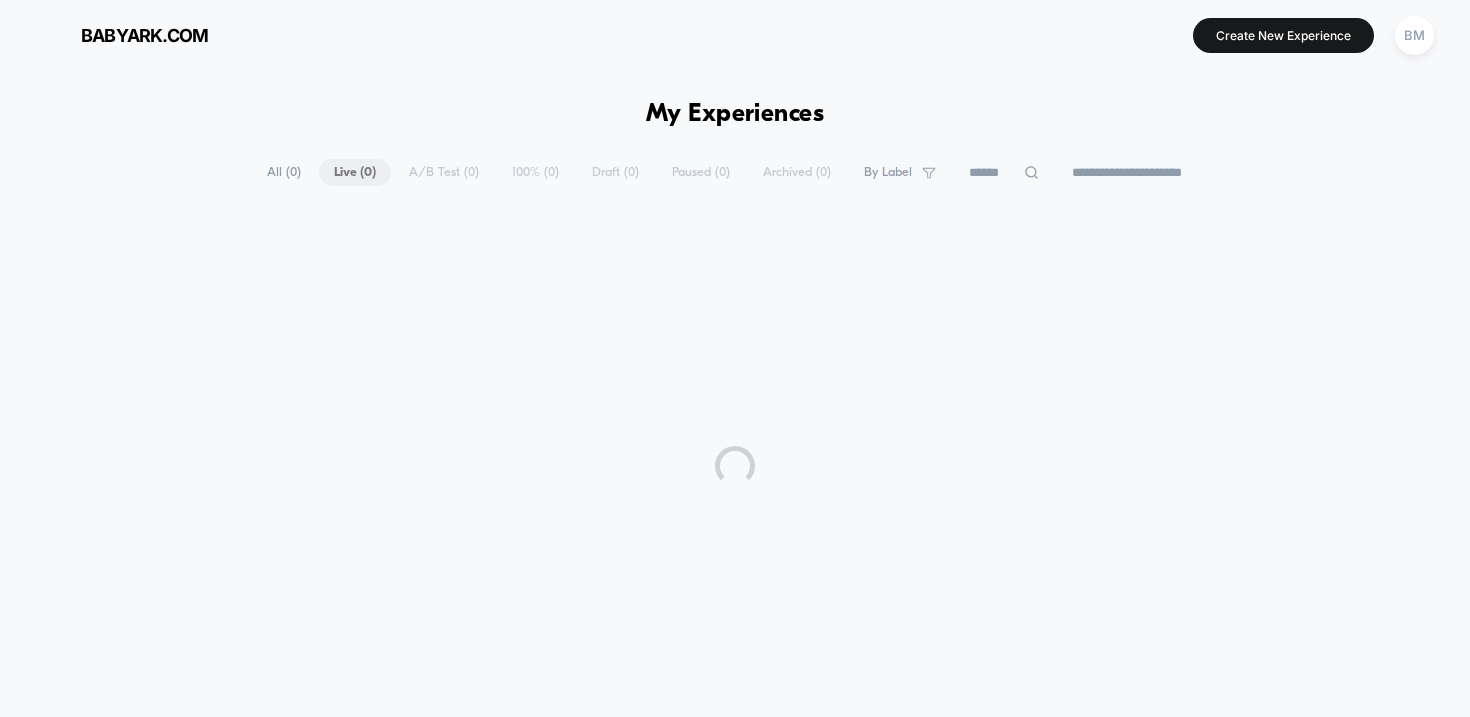 scroll, scrollTop: 0, scrollLeft: 0, axis: both 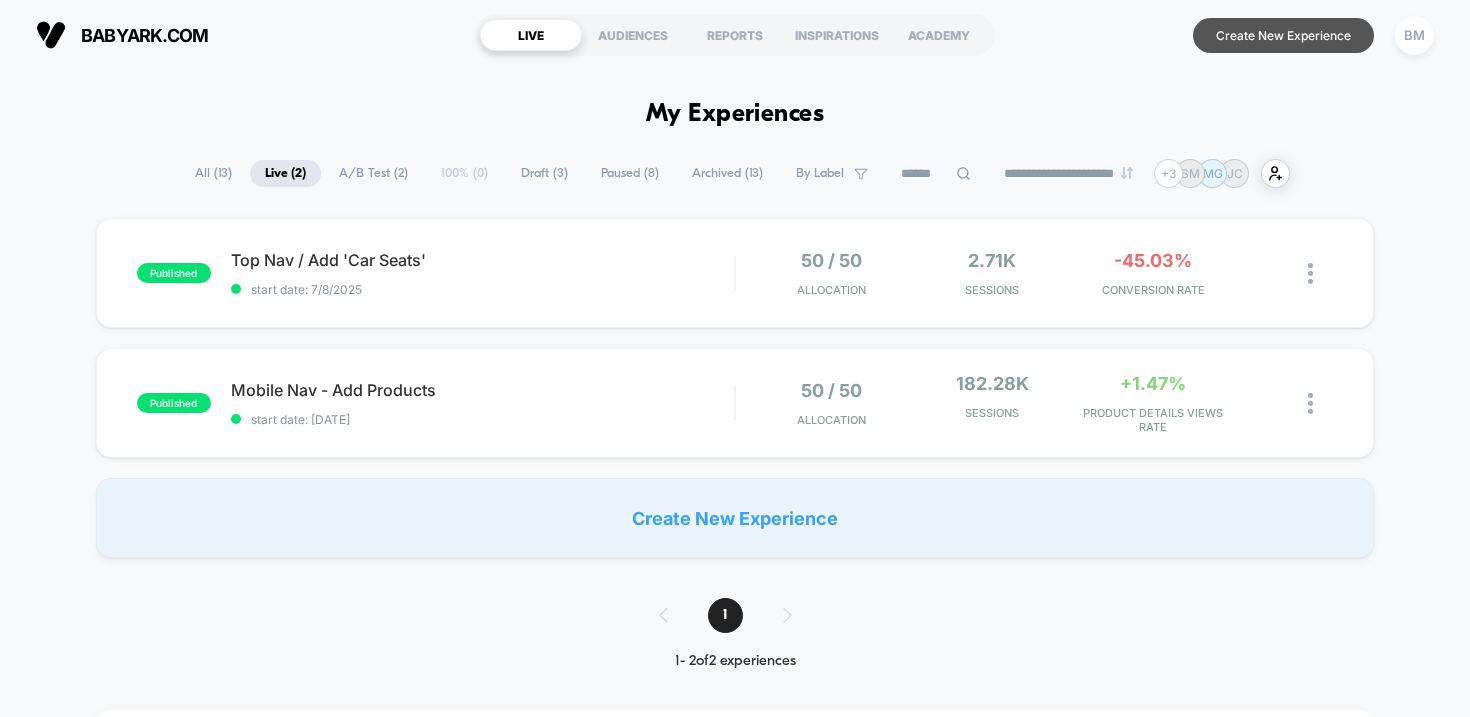 click on "Create New Experience" at bounding box center (1283, 35) 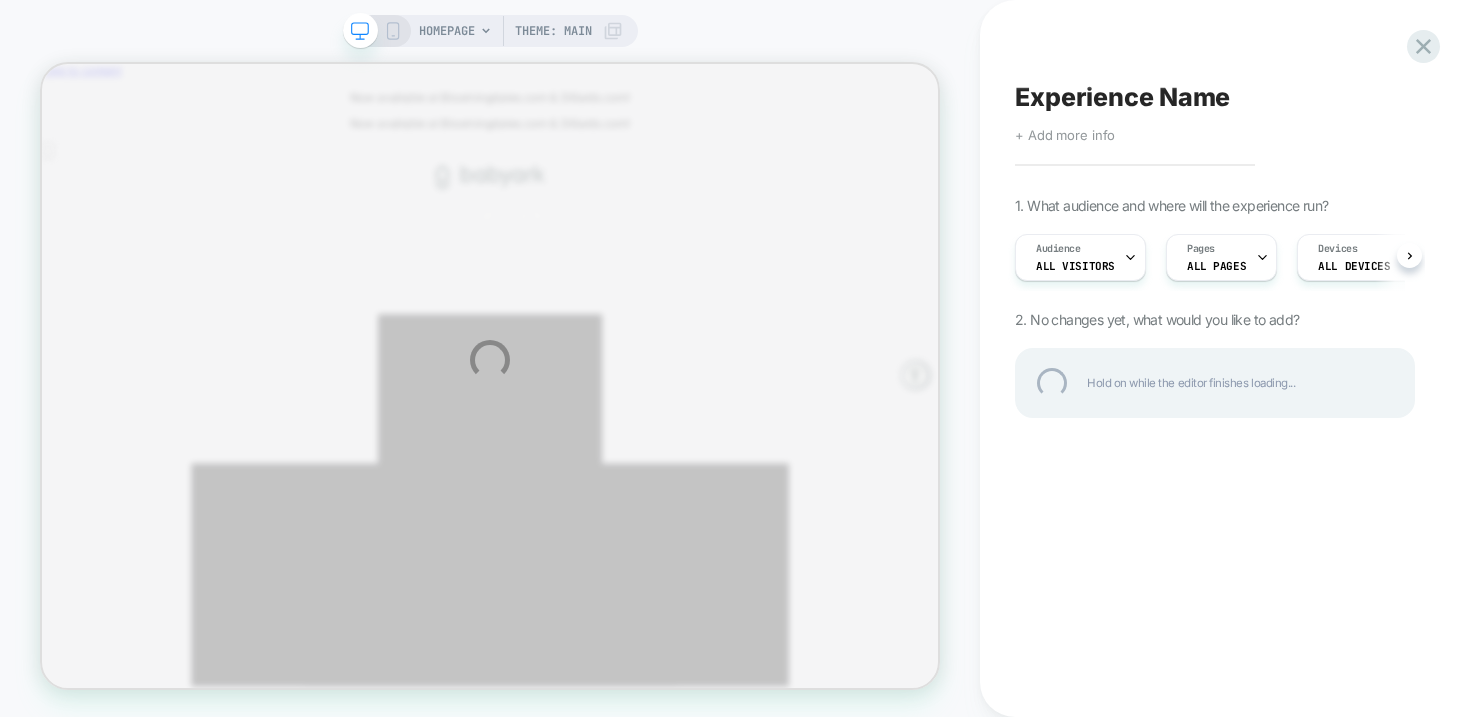 scroll, scrollTop: 0, scrollLeft: 0, axis: both 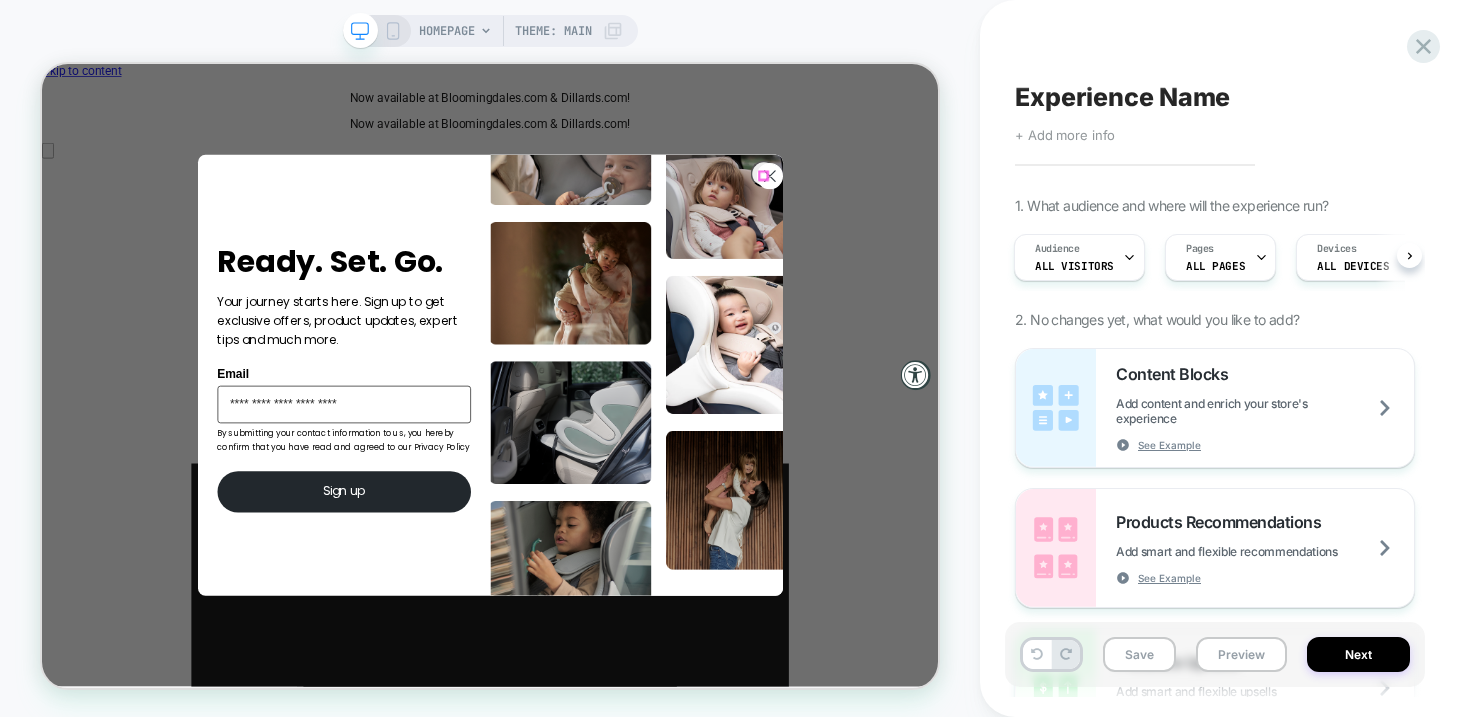 click 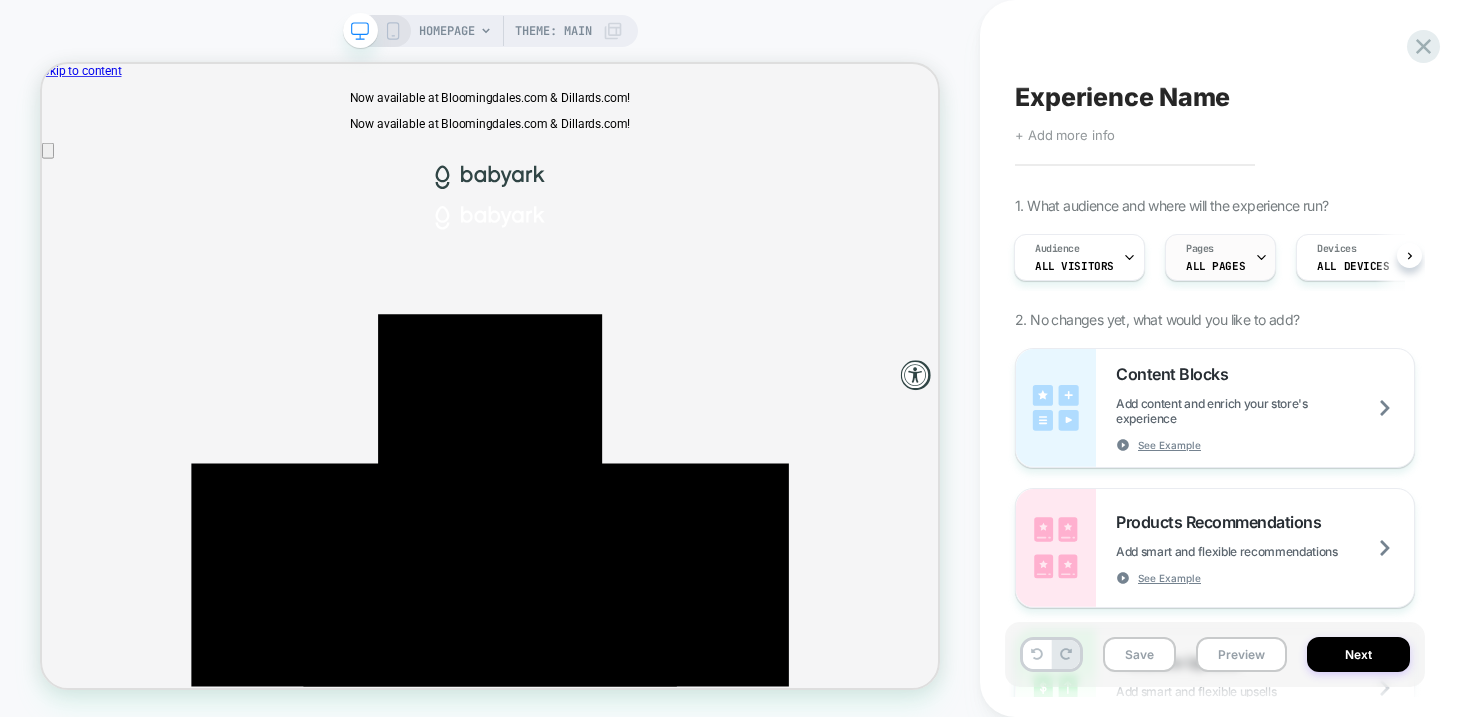 click on "ALL PAGES" at bounding box center [1215, 266] 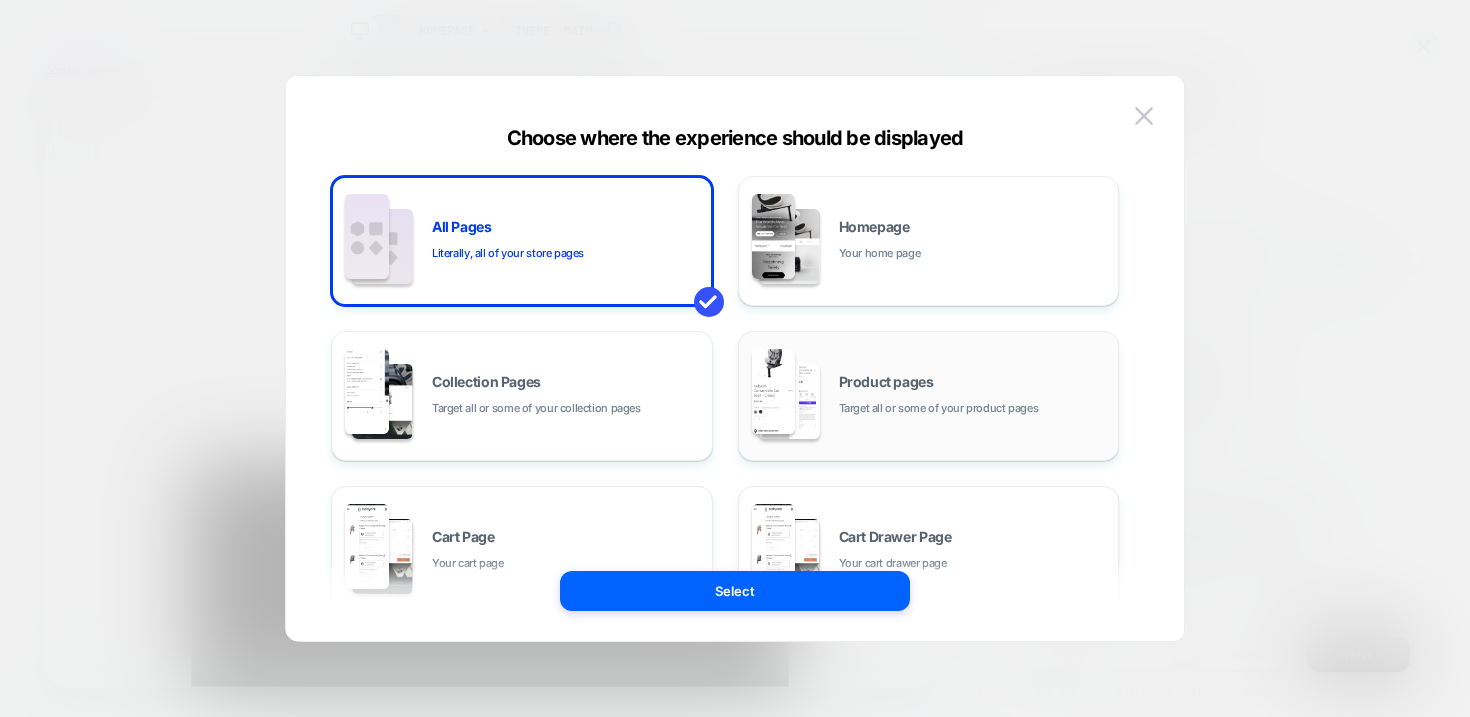 click on "Target all or some of your product pages" at bounding box center [939, 408] 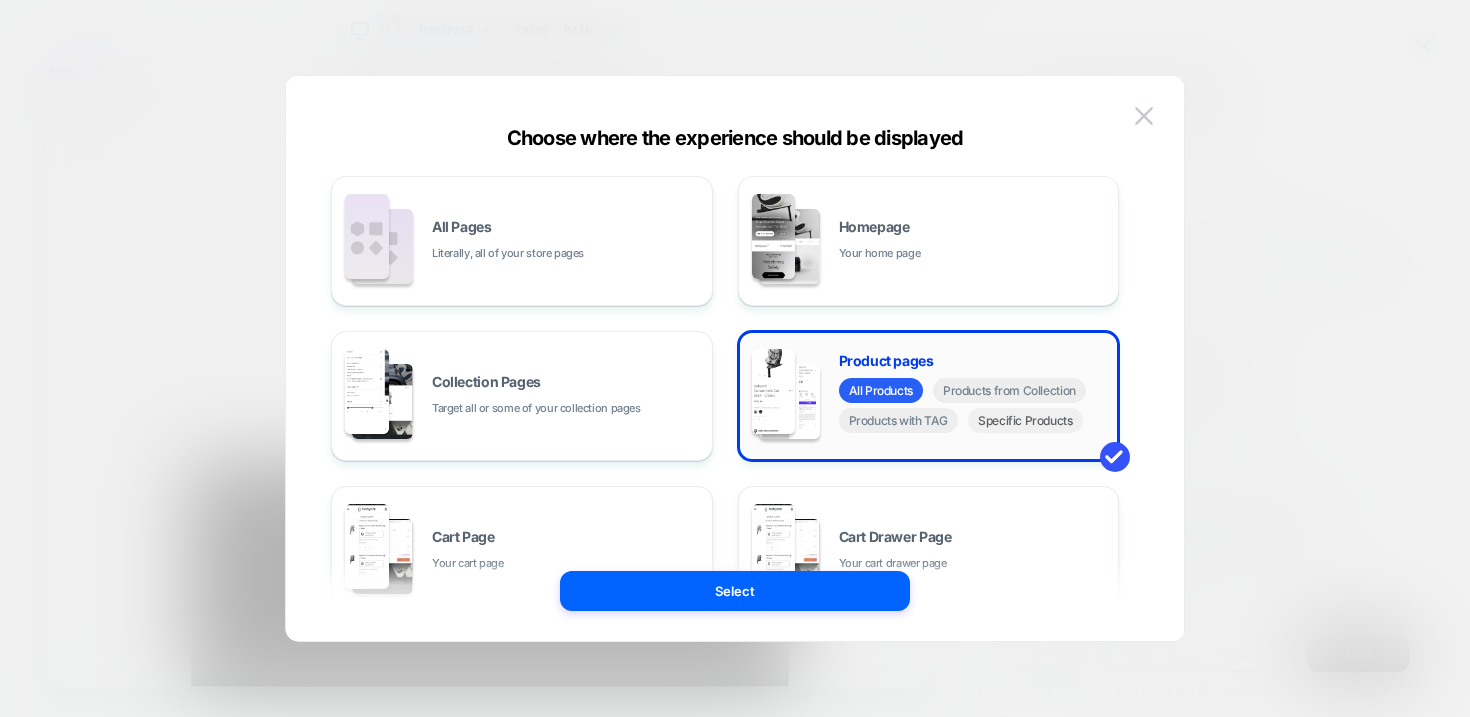 click on "Specific Products" at bounding box center [1025, 420] 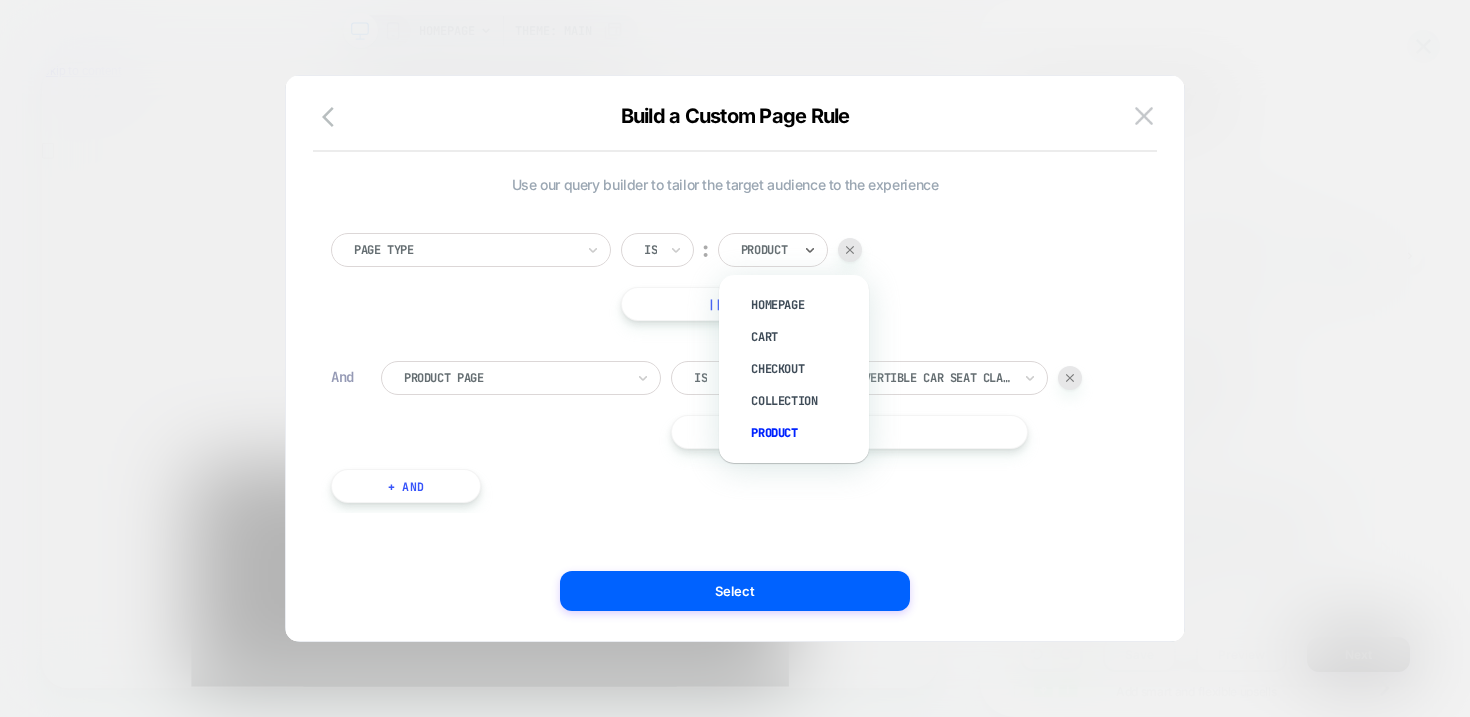 click at bounding box center [766, 250] 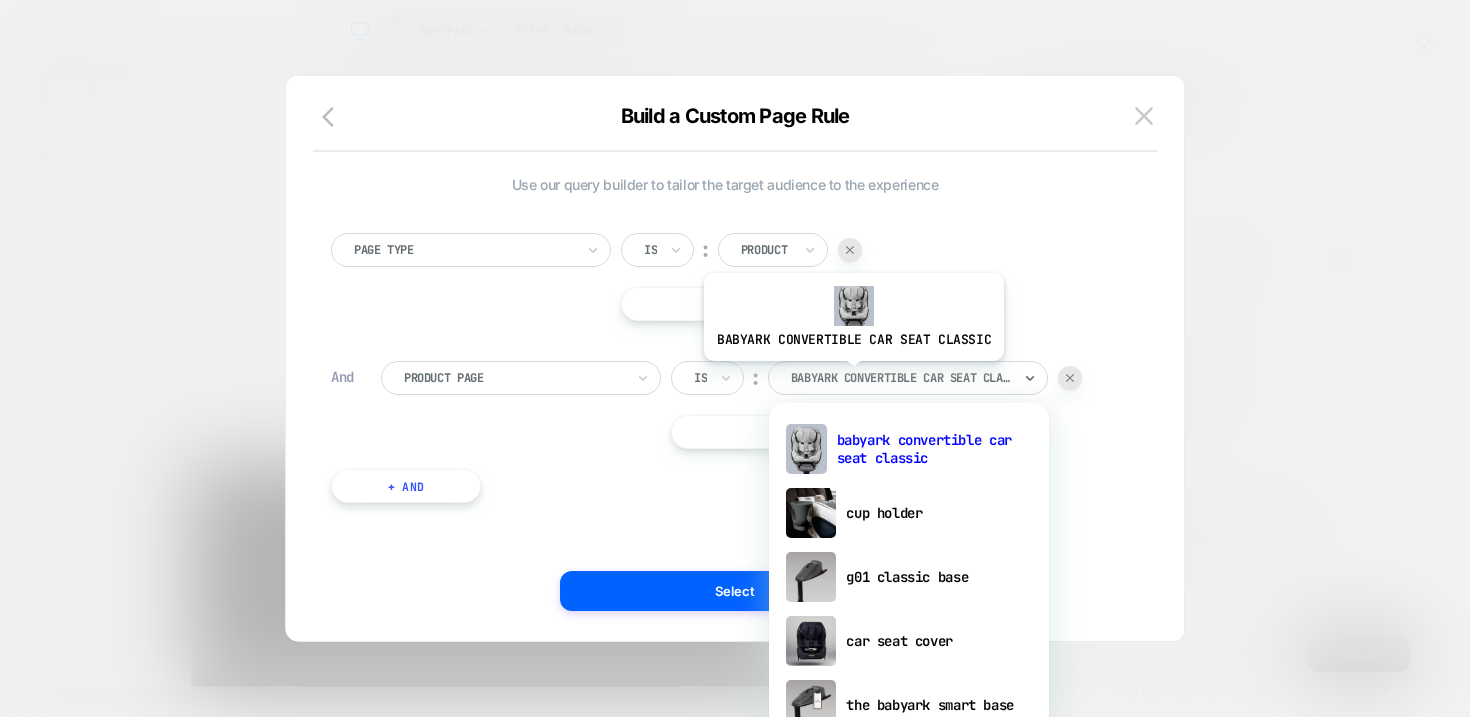 click at bounding box center (901, 378) 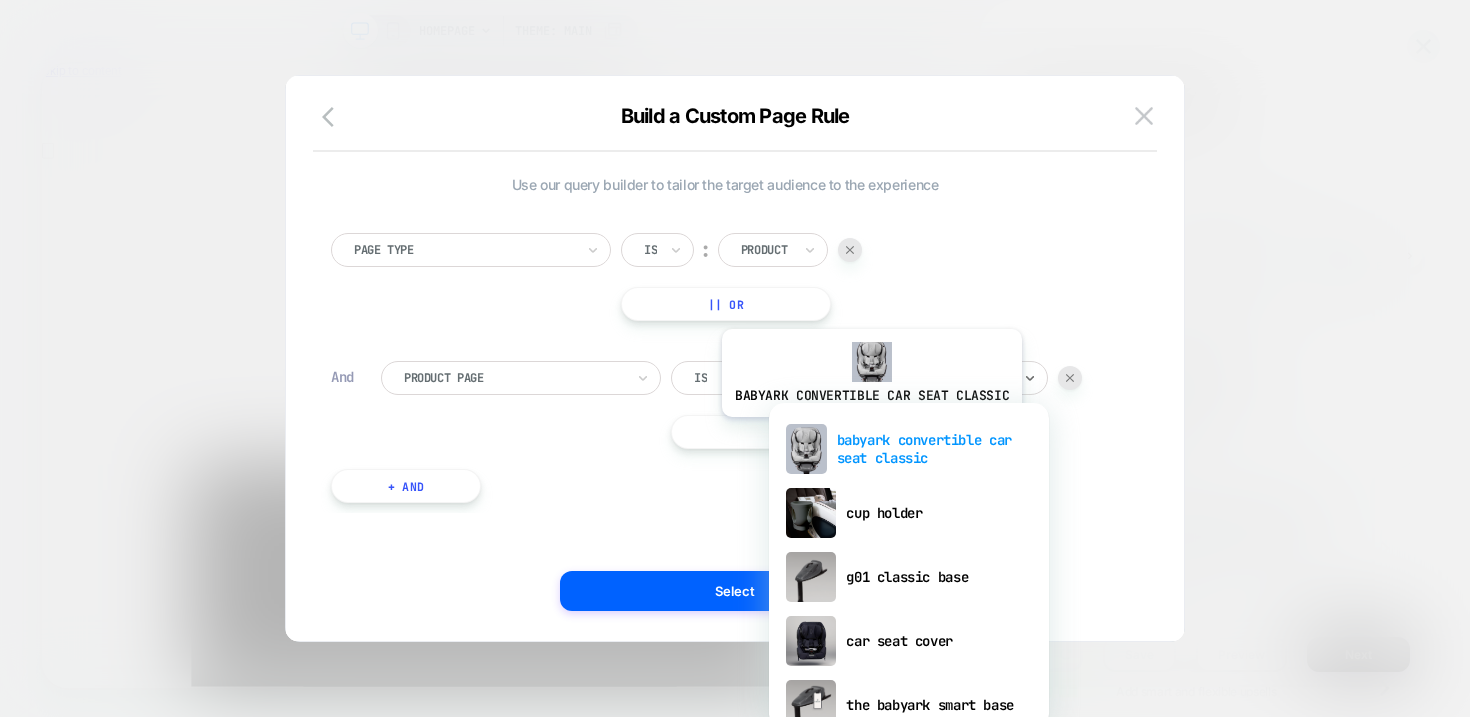 click on "babyark convertible car seat classic" at bounding box center (909, 449) 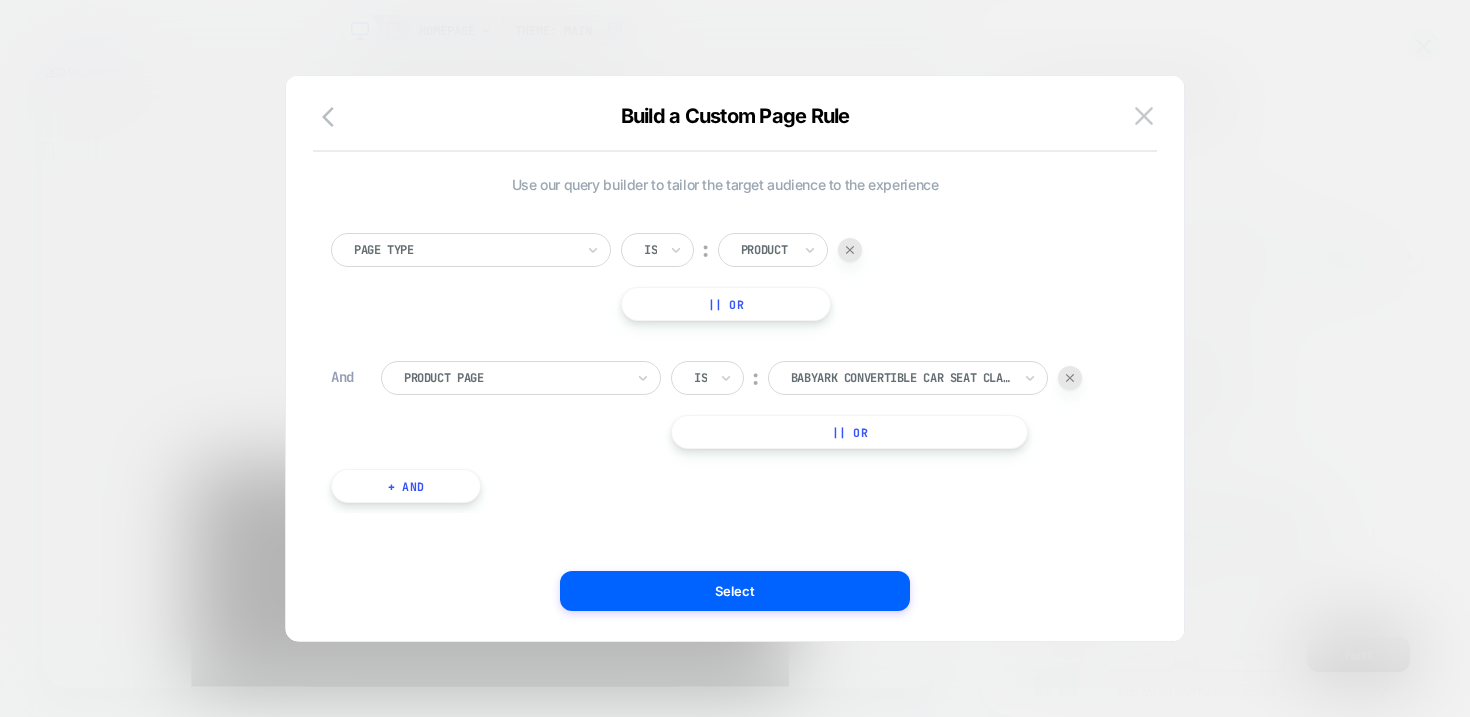 click on "|| Or" at bounding box center [849, 432] 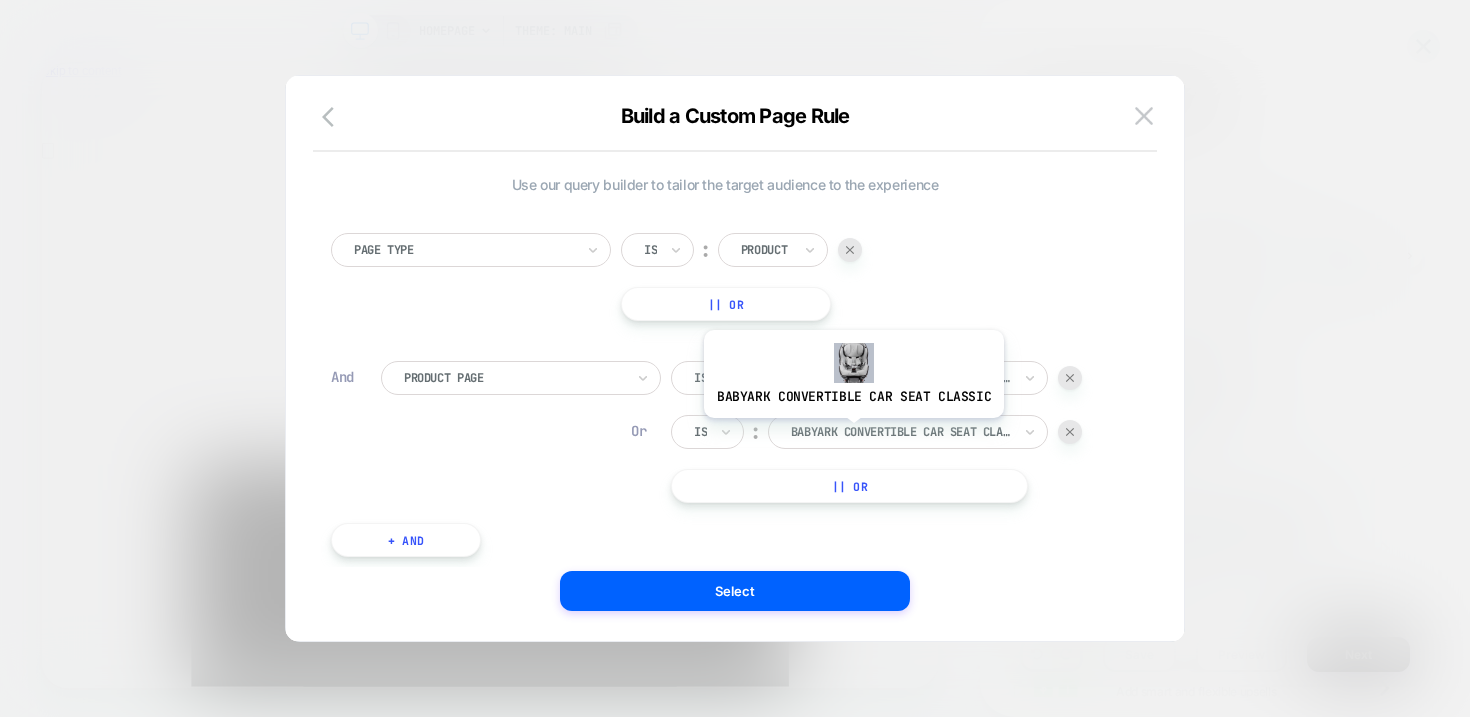 click at bounding box center (901, 432) 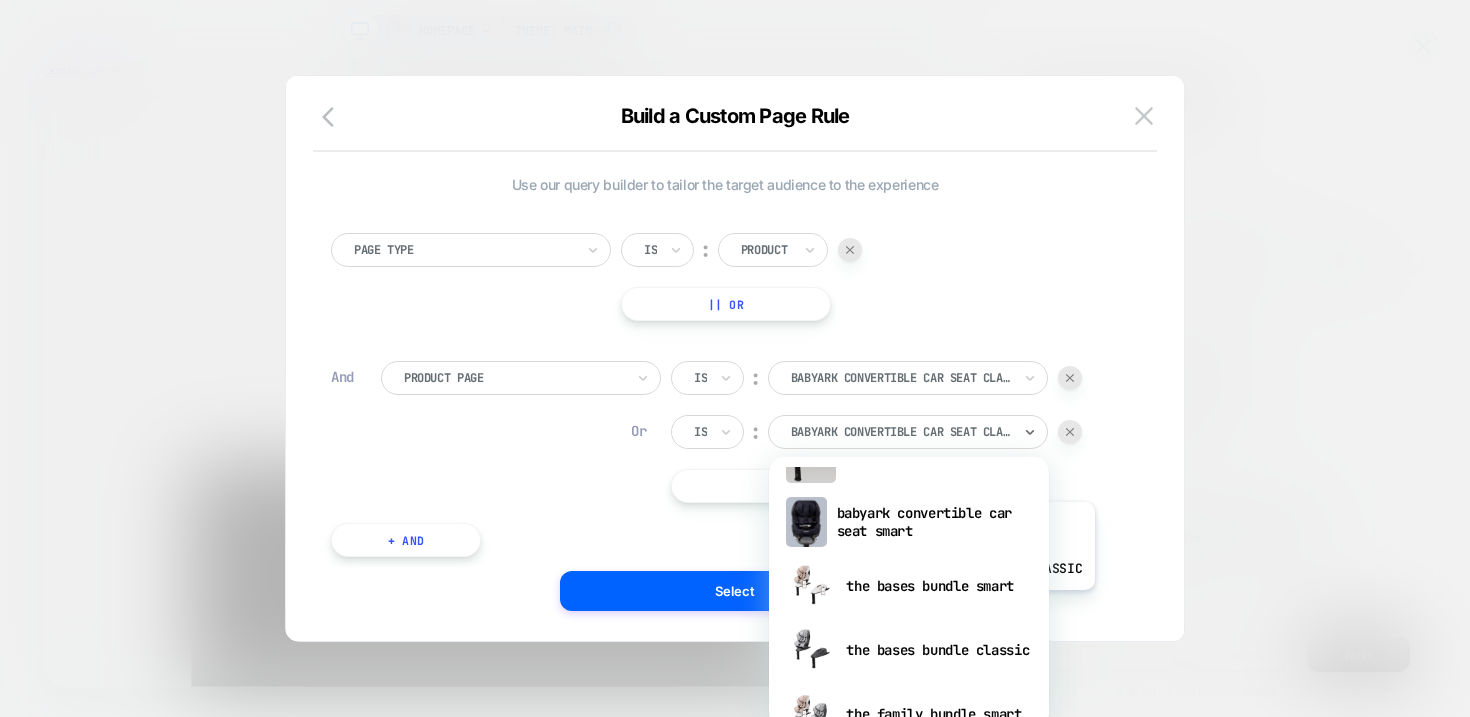 scroll, scrollTop: 284, scrollLeft: 0, axis: vertical 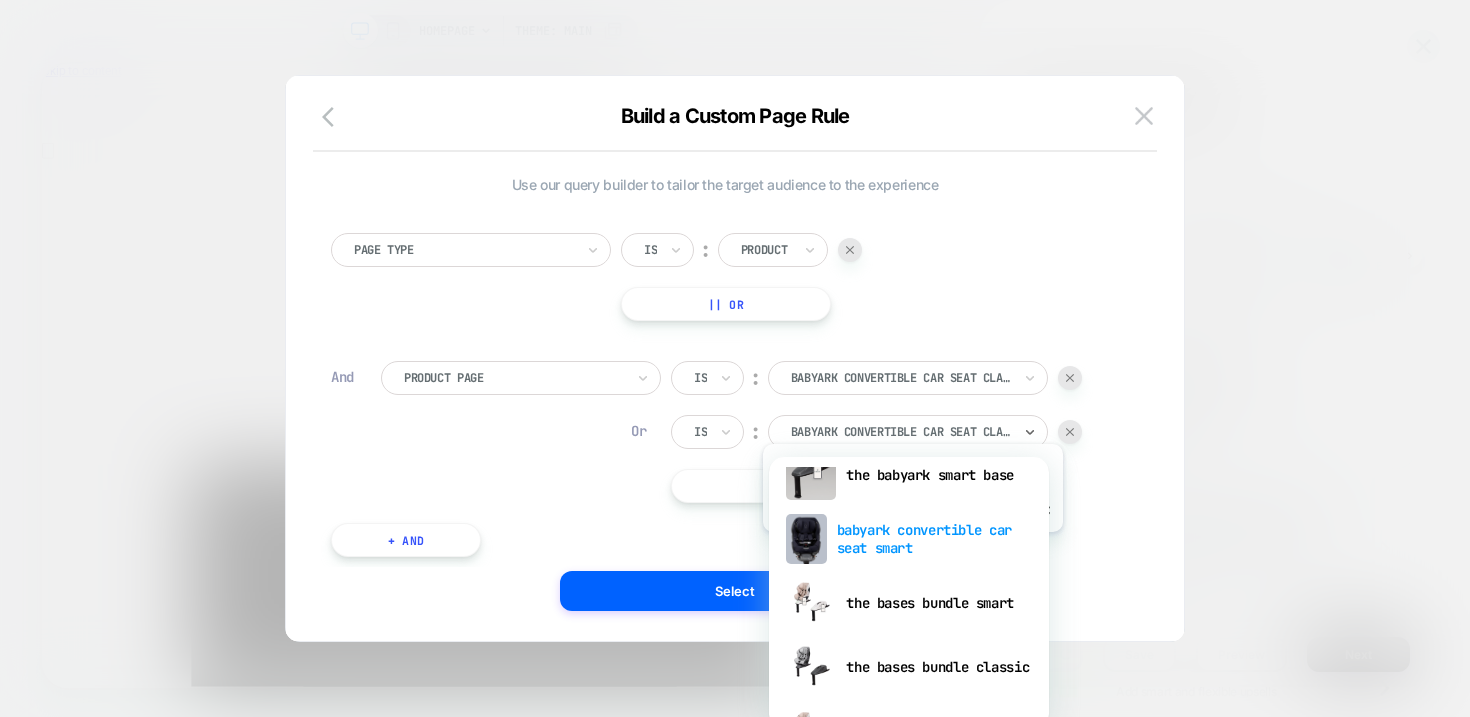 click on "babyark convertible car seat smart" at bounding box center (909, 539) 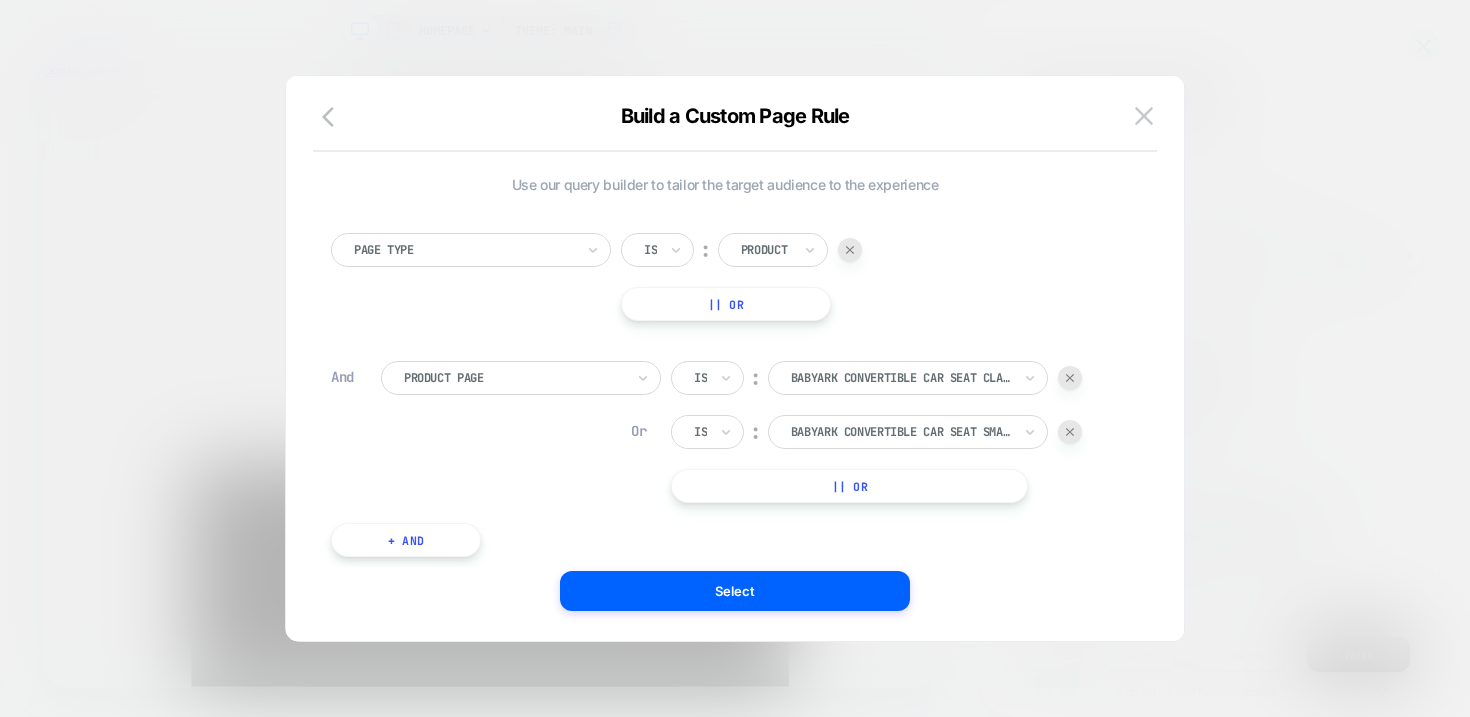 click on "Page Type Is ︰ Product || Or And Product Page Is ︰ babyark convertible car seat classic BABYARK CONVERTIBLE CAR SEAT CLASSIC Or Is ︰ babyark convertible car seat smart BABYARK CONVERTIBLE CAR SEAT SMART || Or + And" at bounding box center [725, 385] 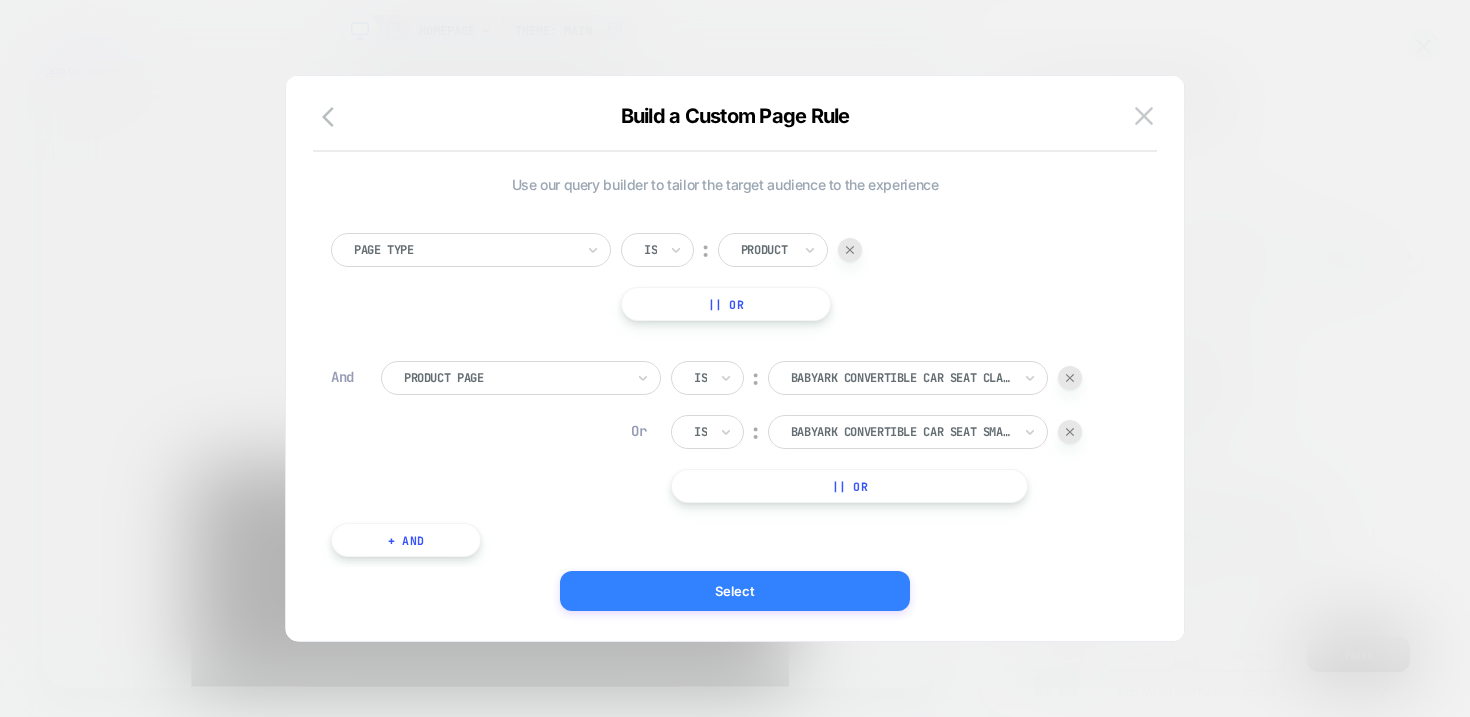 click on "Select" at bounding box center [735, 591] 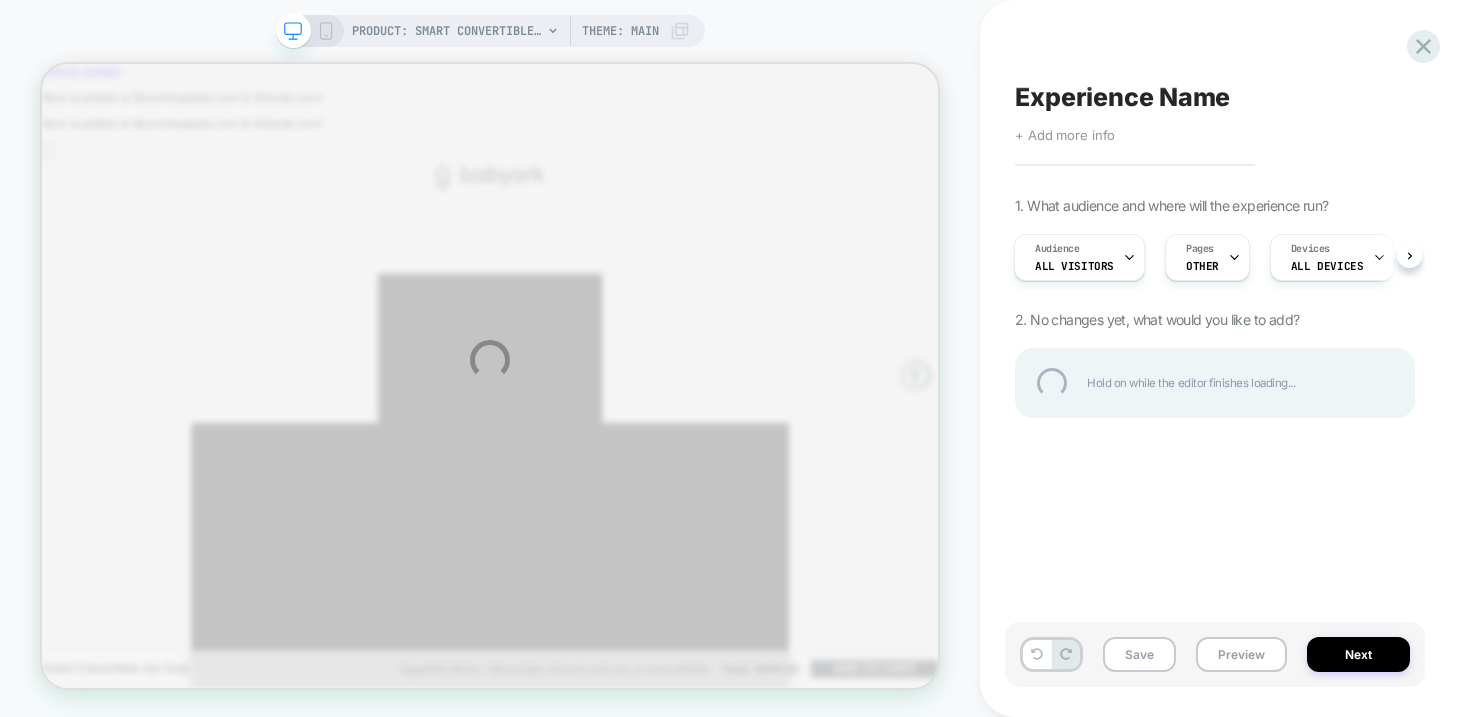 scroll, scrollTop: 0, scrollLeft: 0, axis: both 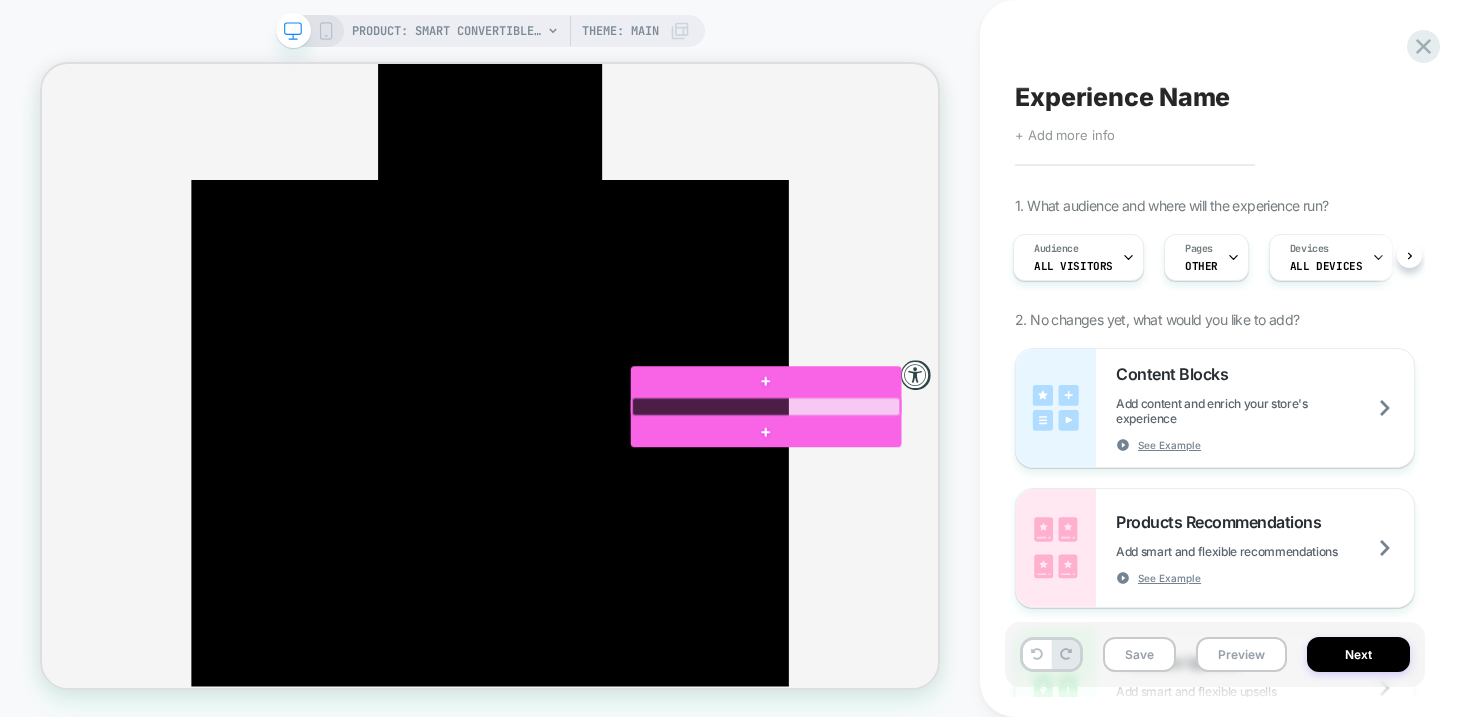 click at bounding box center [1007, 521] 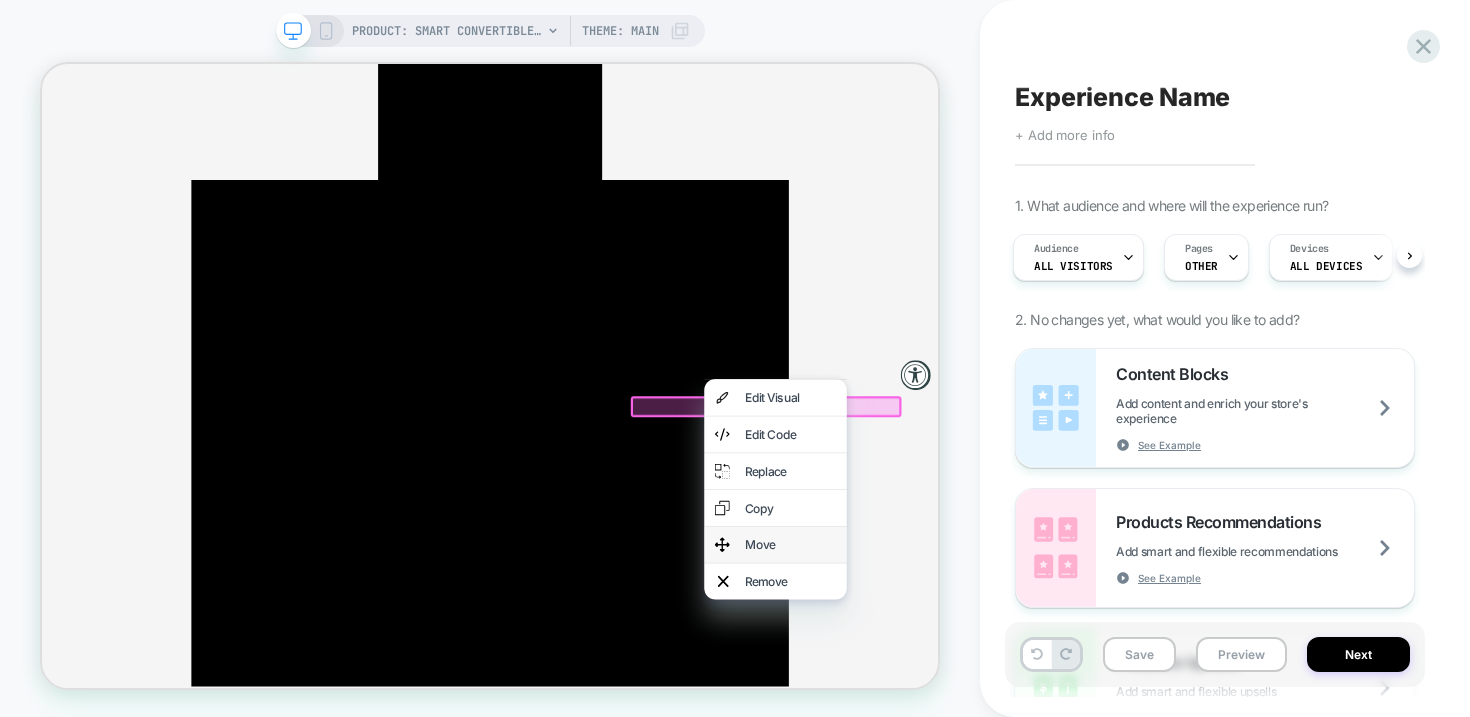 click on "Move" at bounding box center (1040, 705) 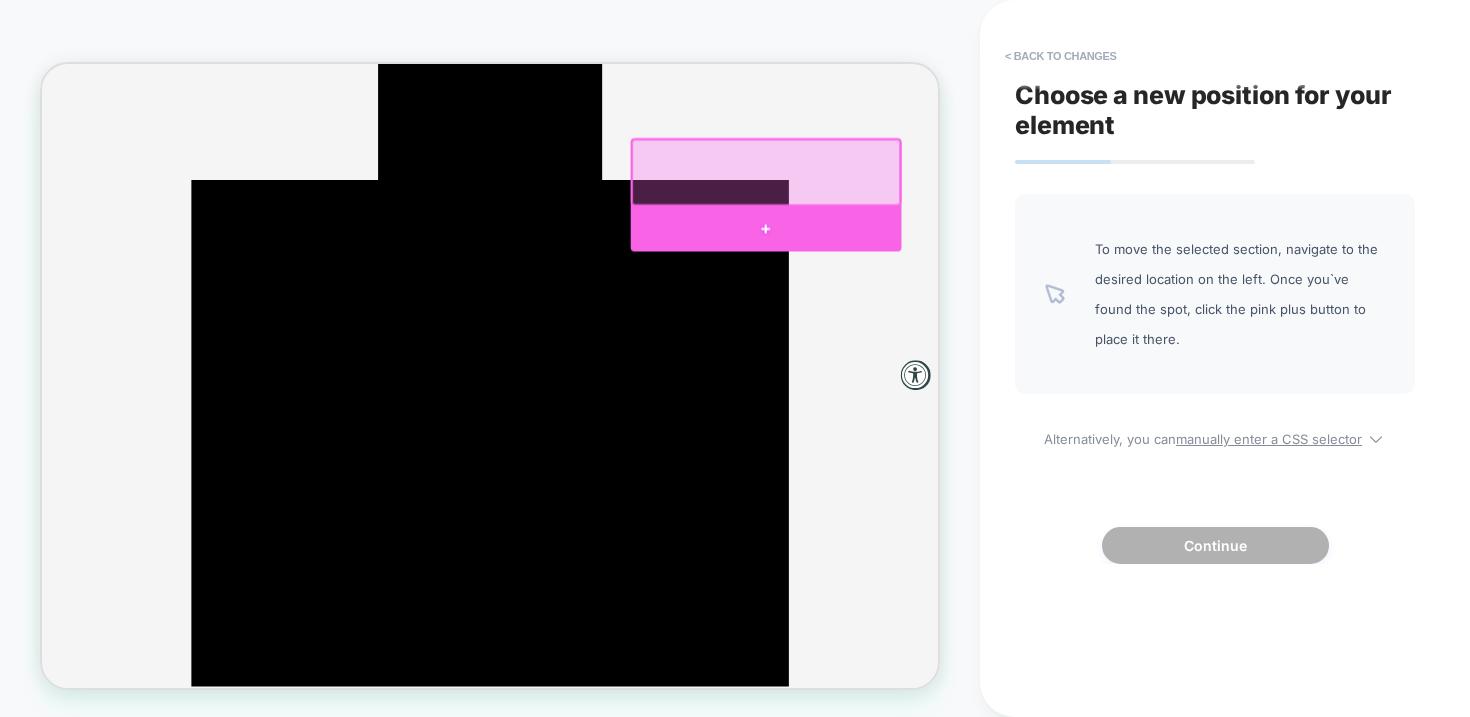 click at bounding box center [1007, 284] 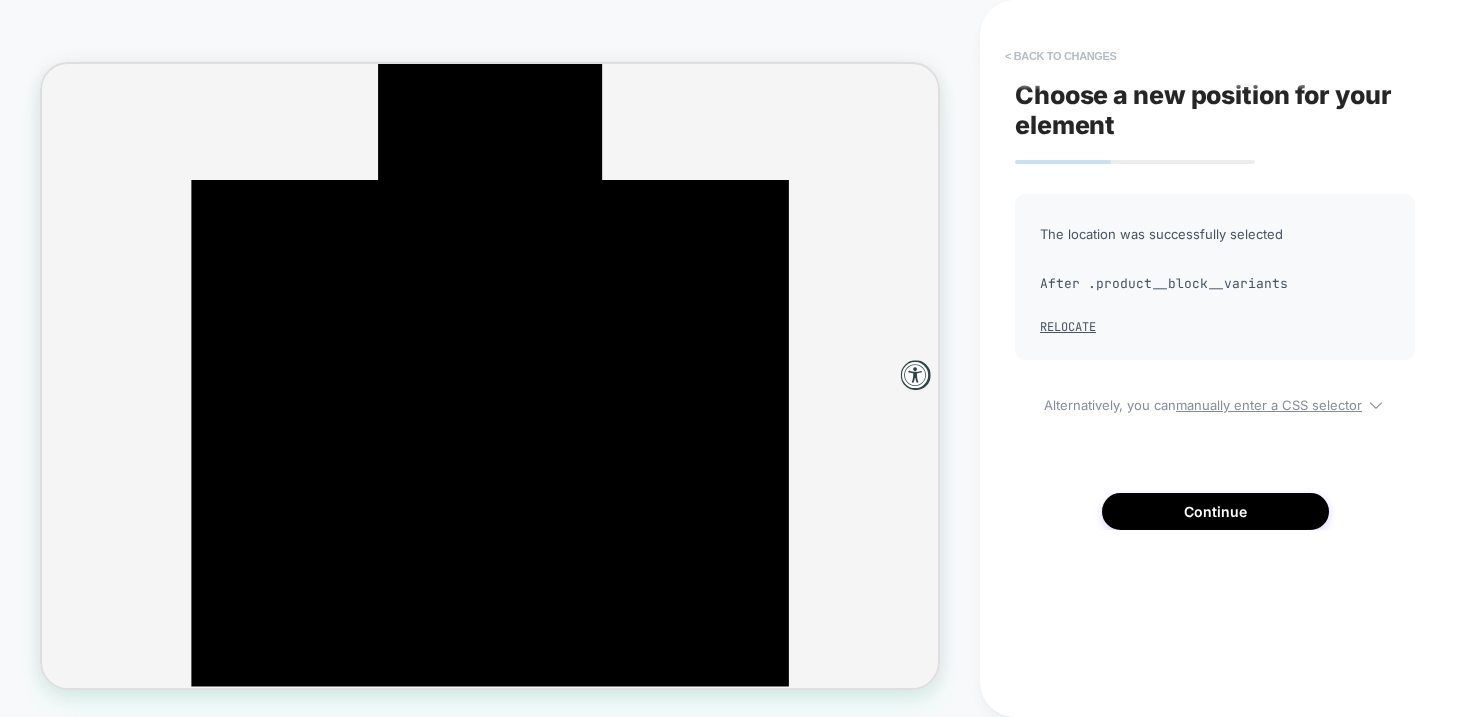 click on "< Back to changes" at bounding box center [1061, 56] 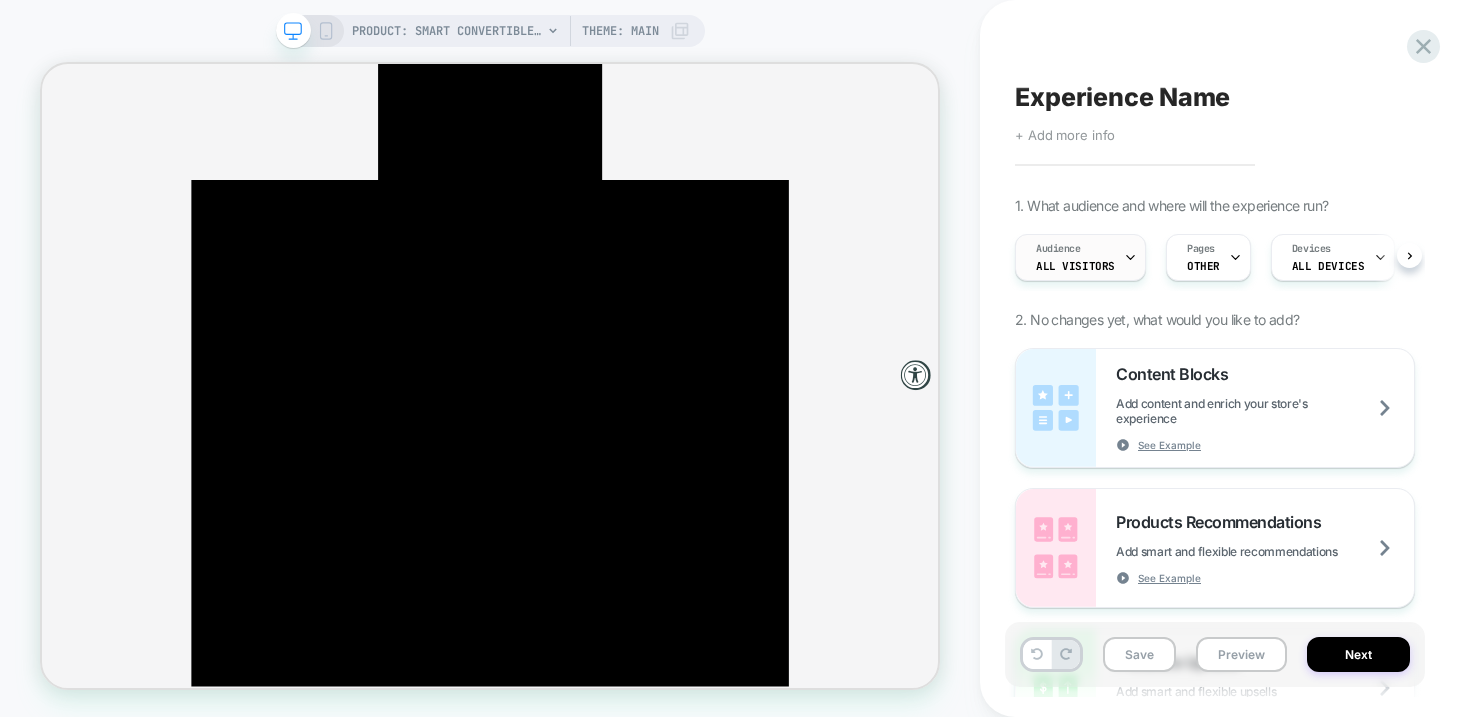scroll, scrollTop: 0, scrollLeft: 1, axis: horizontal 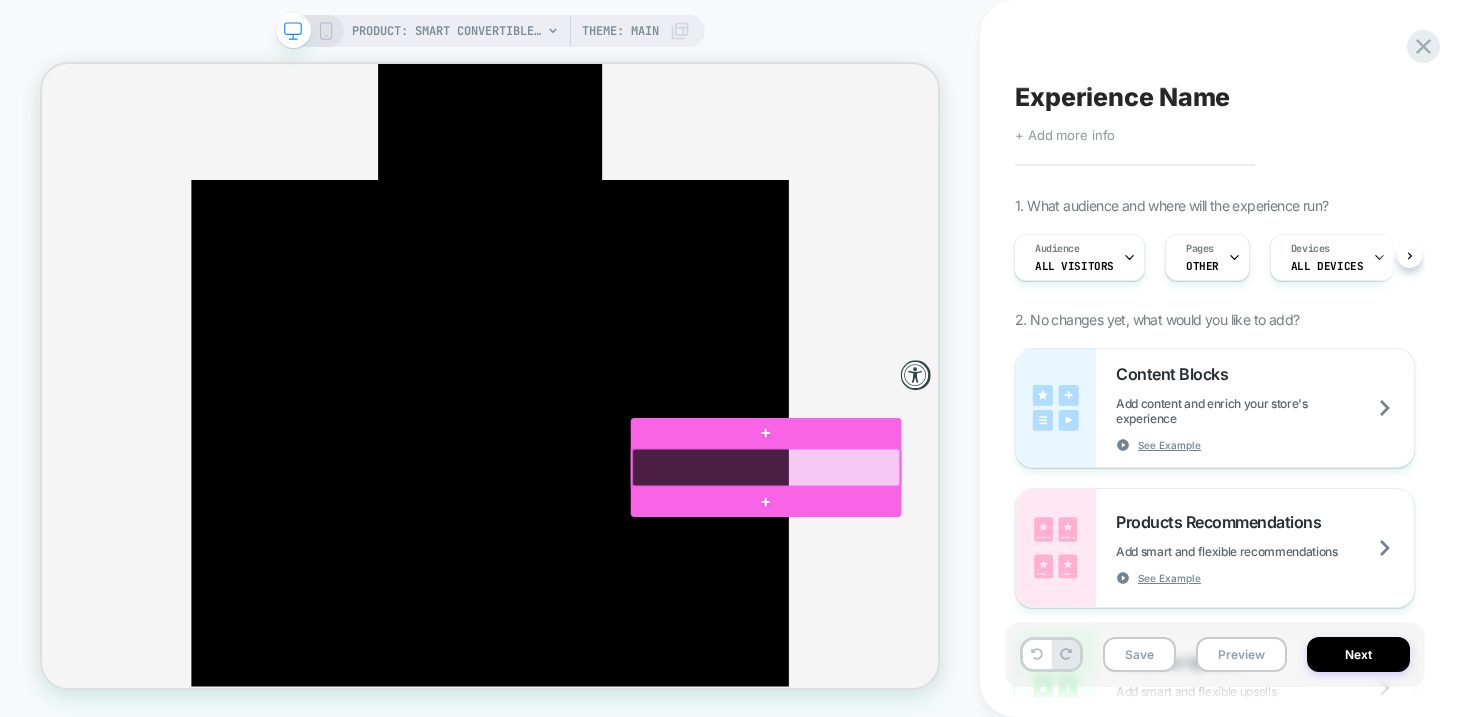 click at bounding box center (1007, 602) 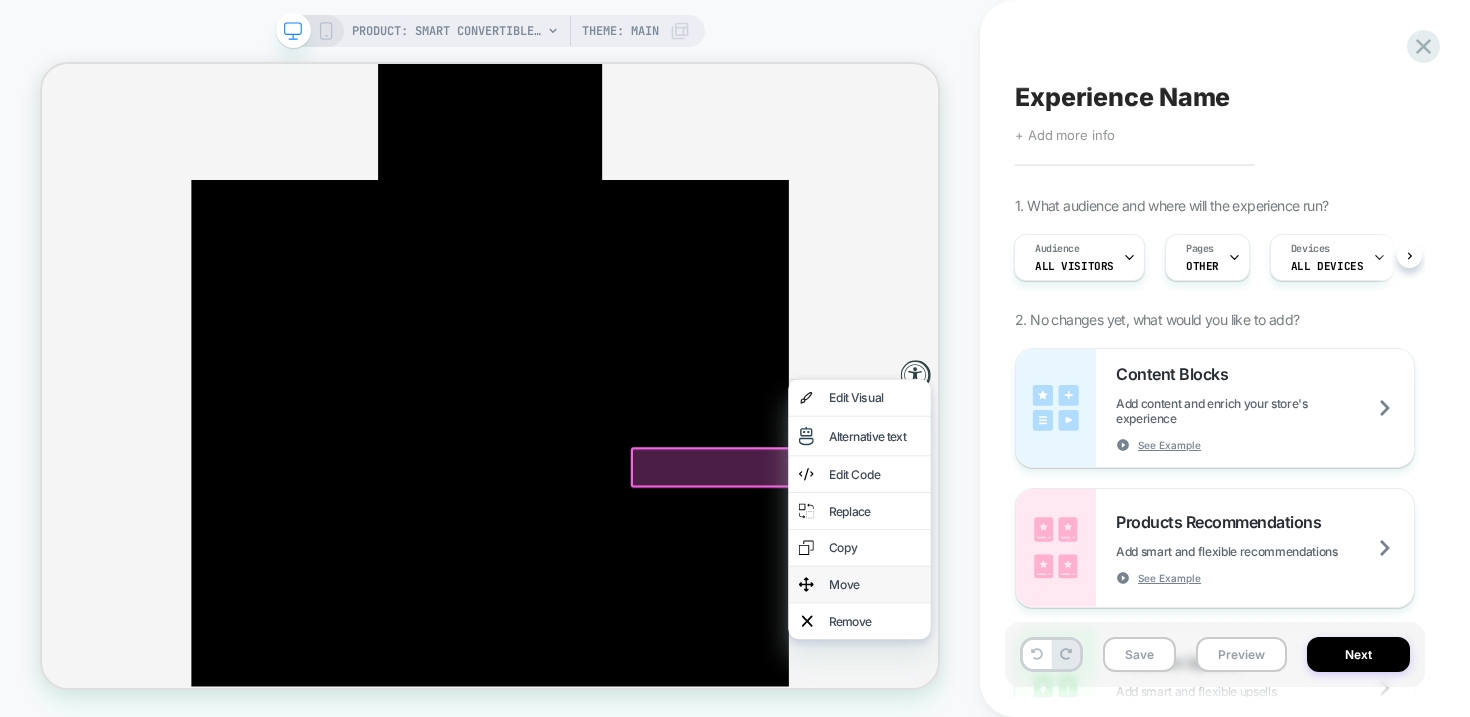 click on "Move" at bounding box center [1152, 758] 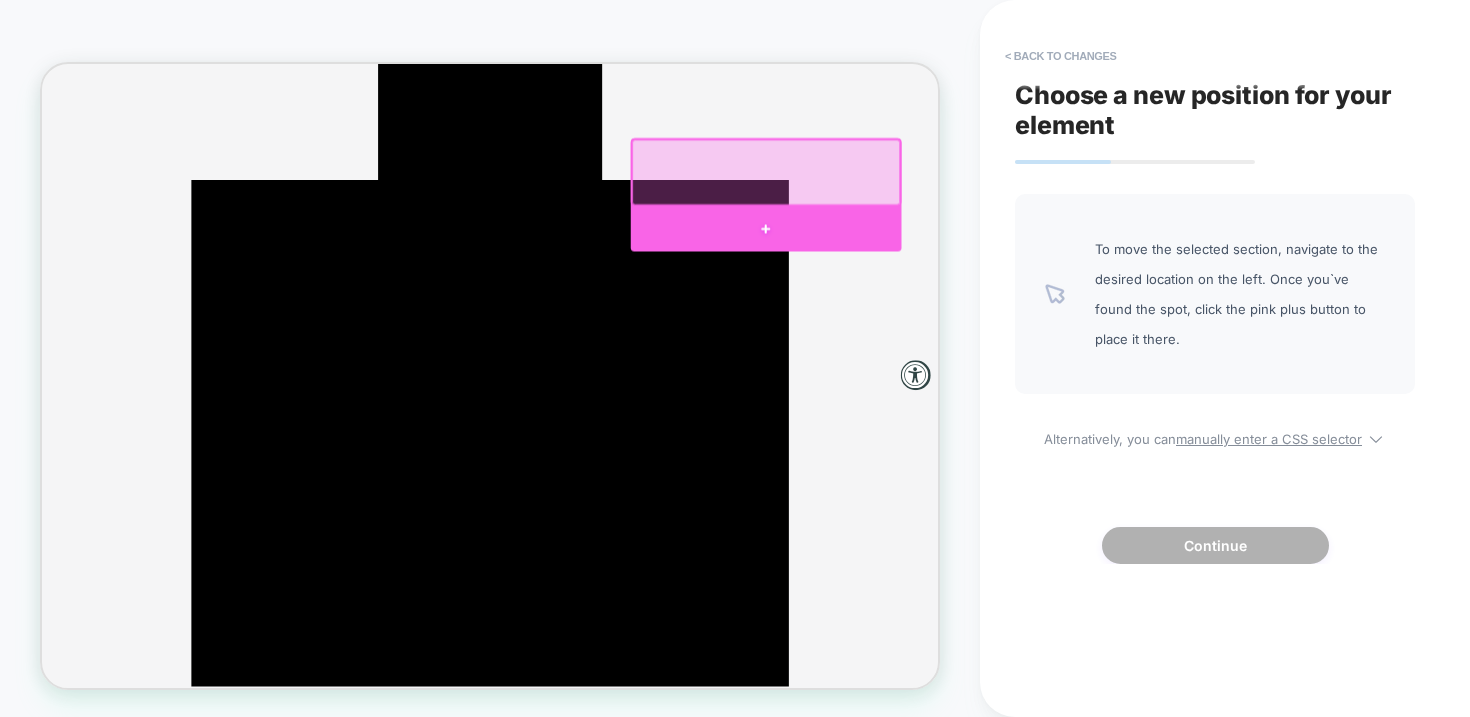click at bounding box center (1007, 284) 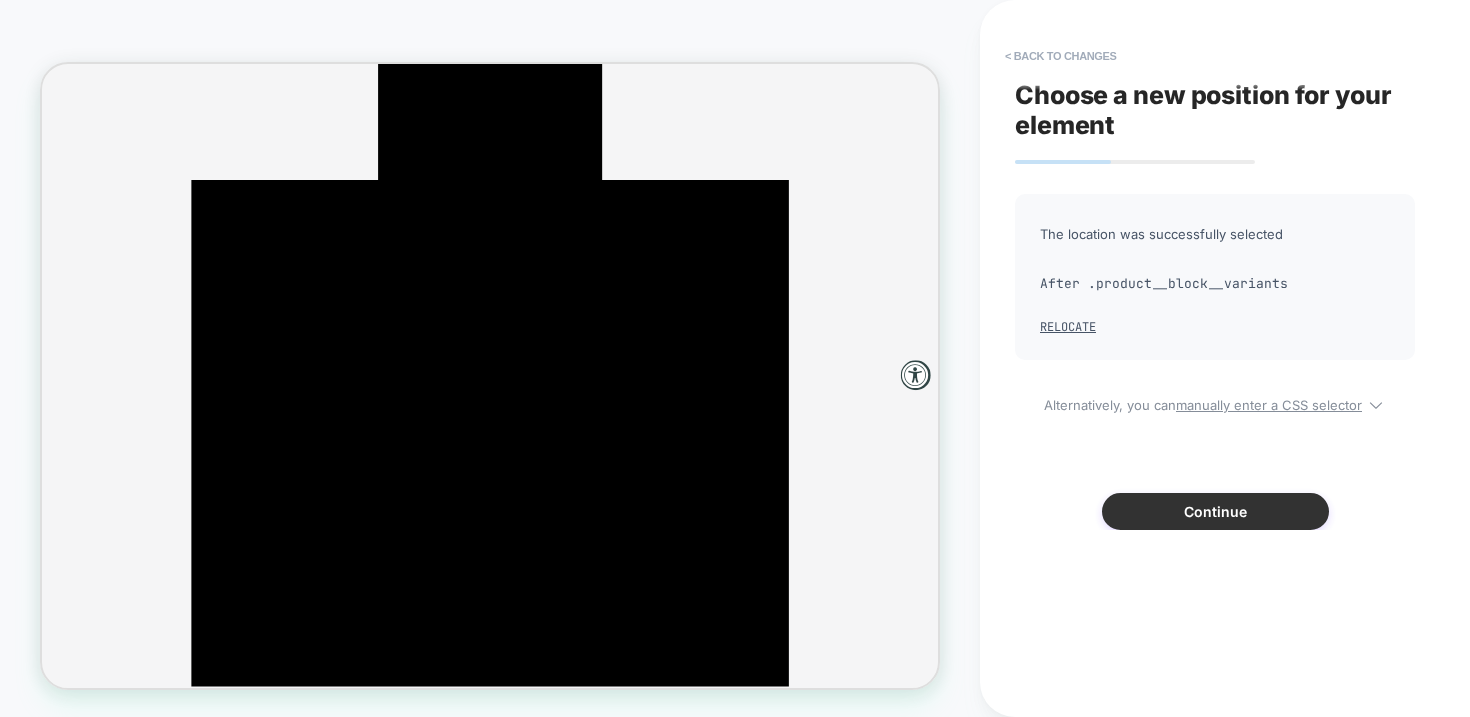 click on "Continue" at bounding box center (1215, 511) 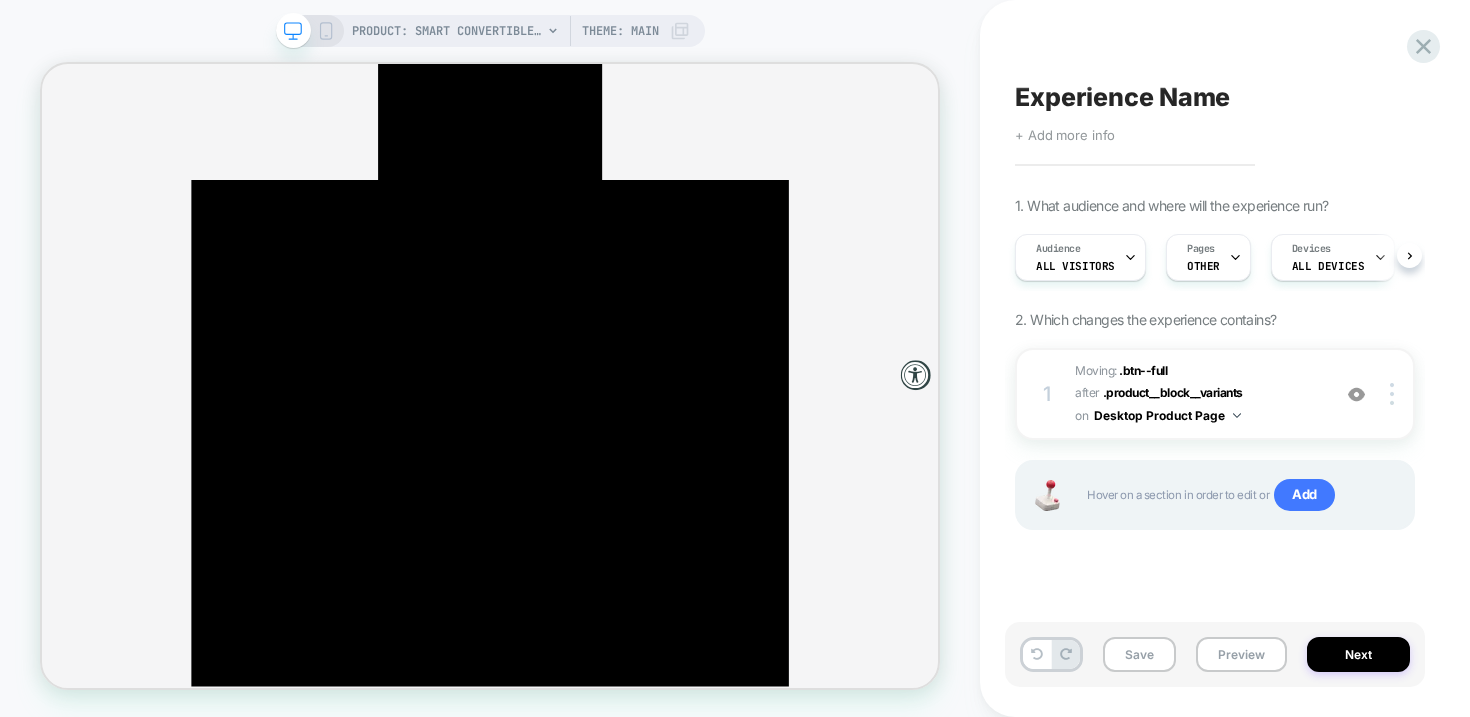 scroll, scrollTop: 0, scrollLeft: 1, axis: horizontal 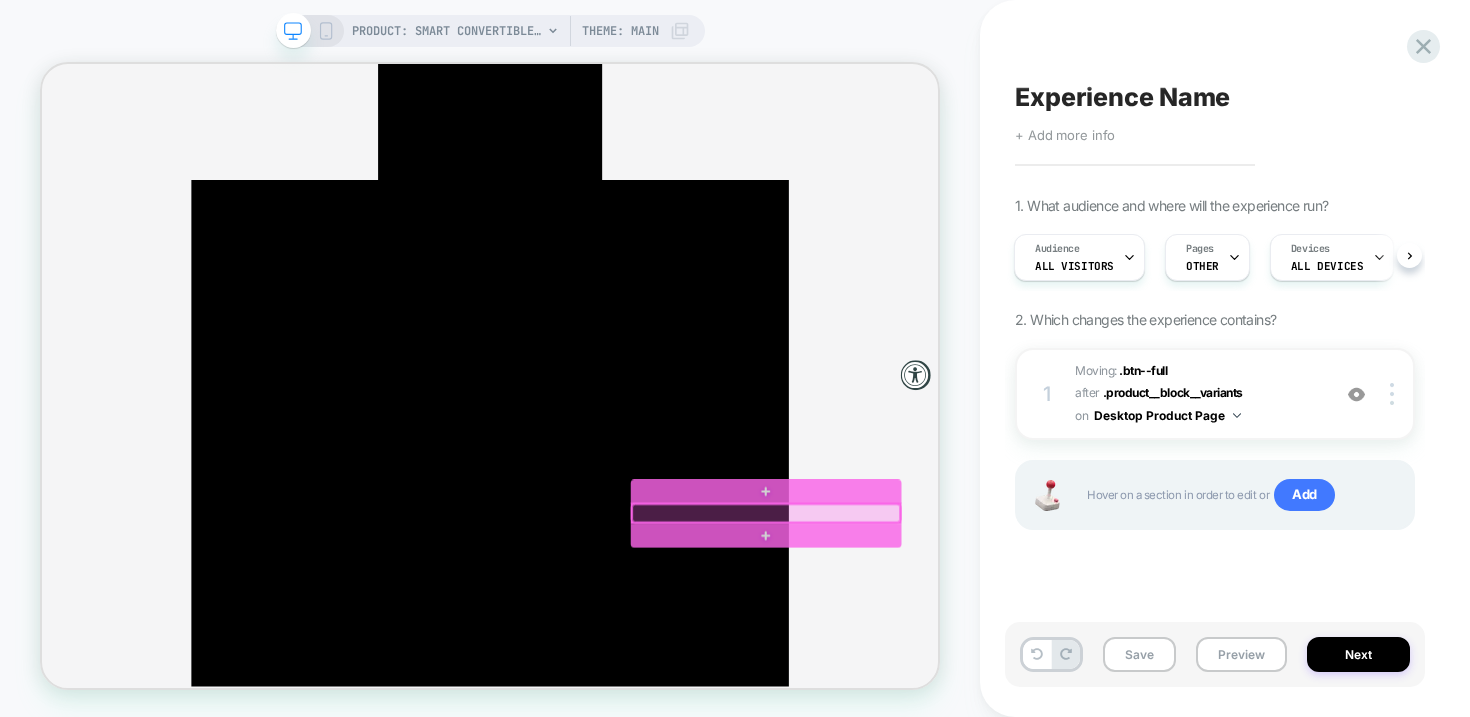 click at bounding box center [1007, 663] 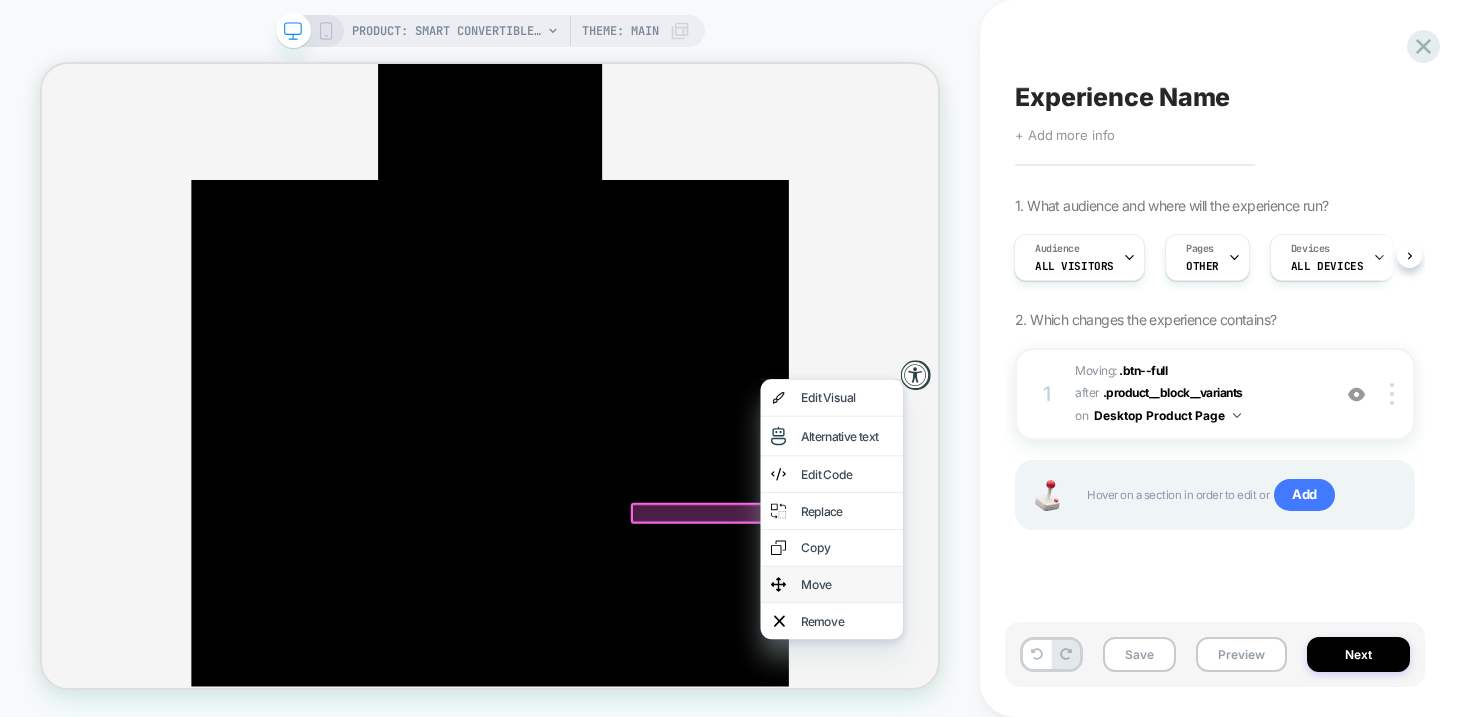 click on "Move" at bounding box center [1115, 758] 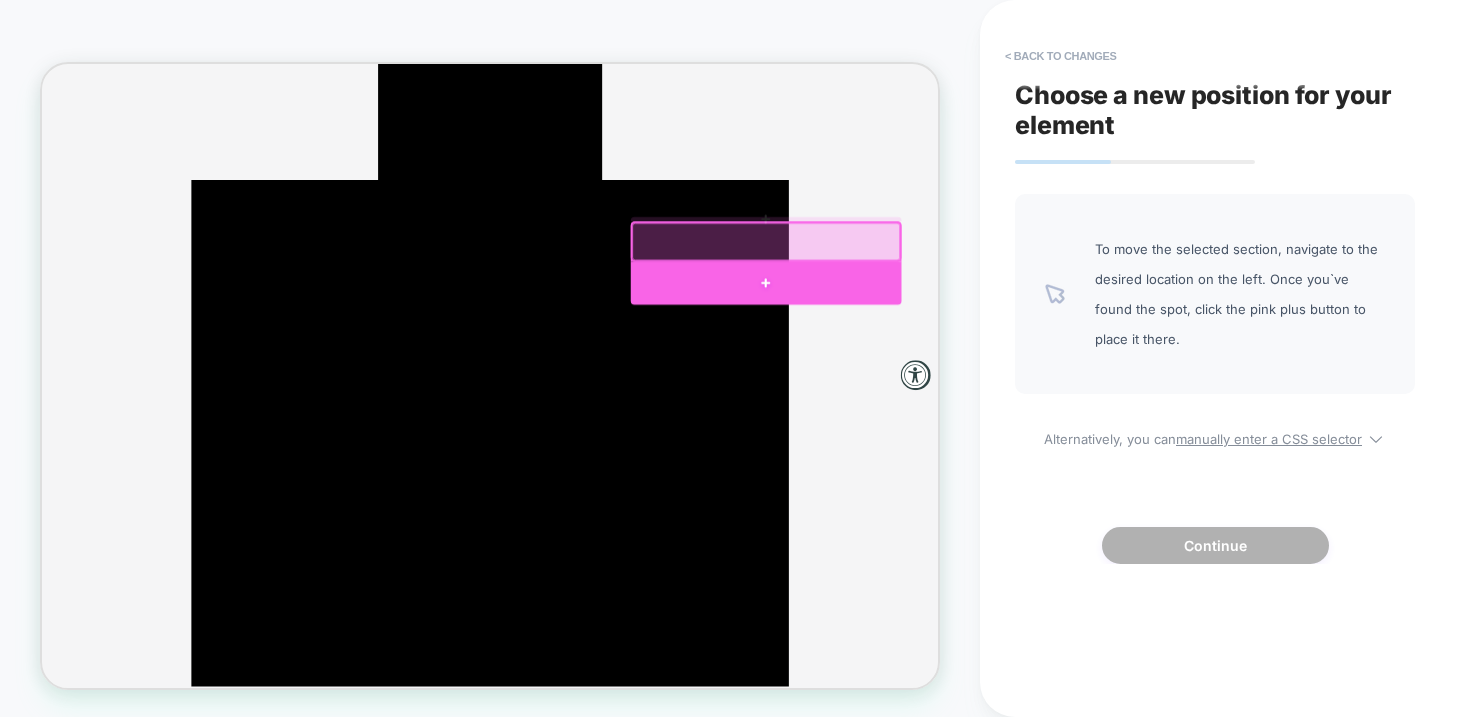 click at bounding box center [1007, 356] 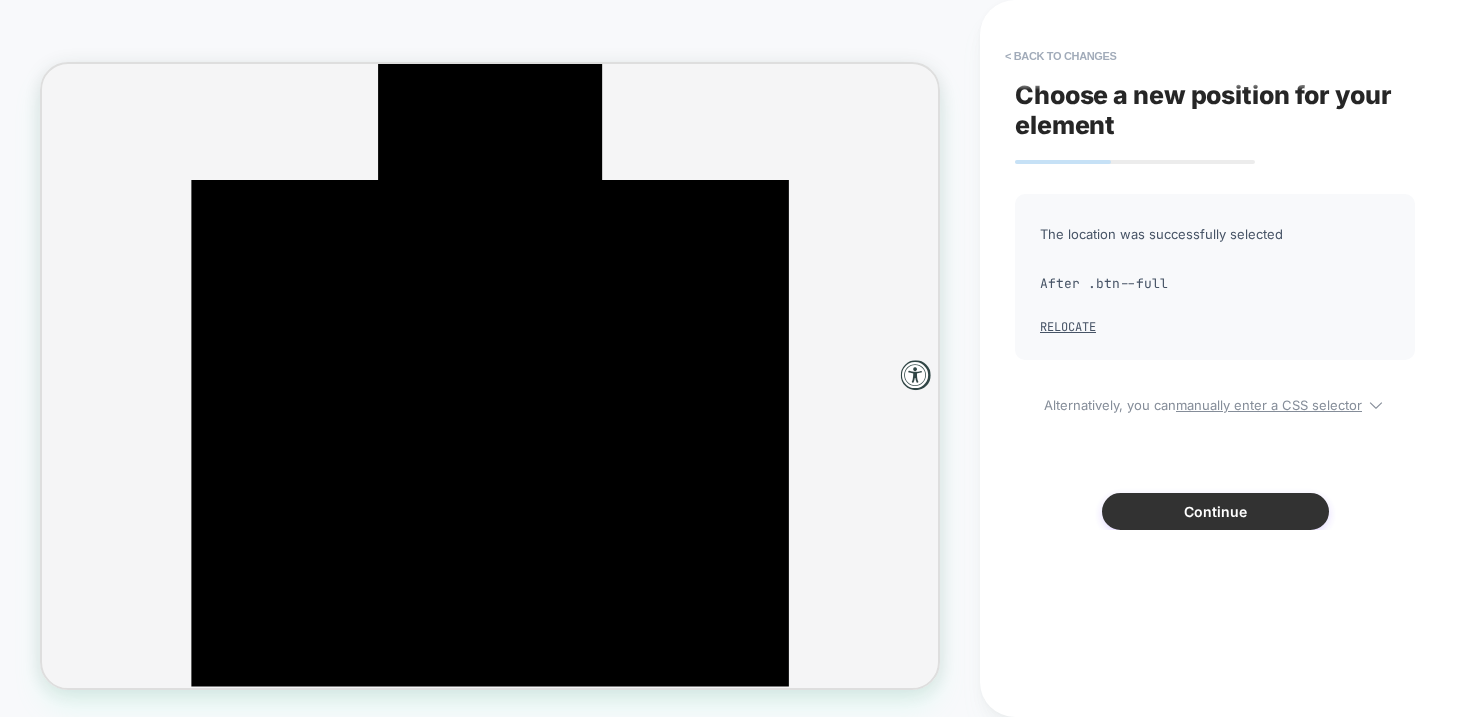 click on "Continue" at bounding box center [1215, 511] 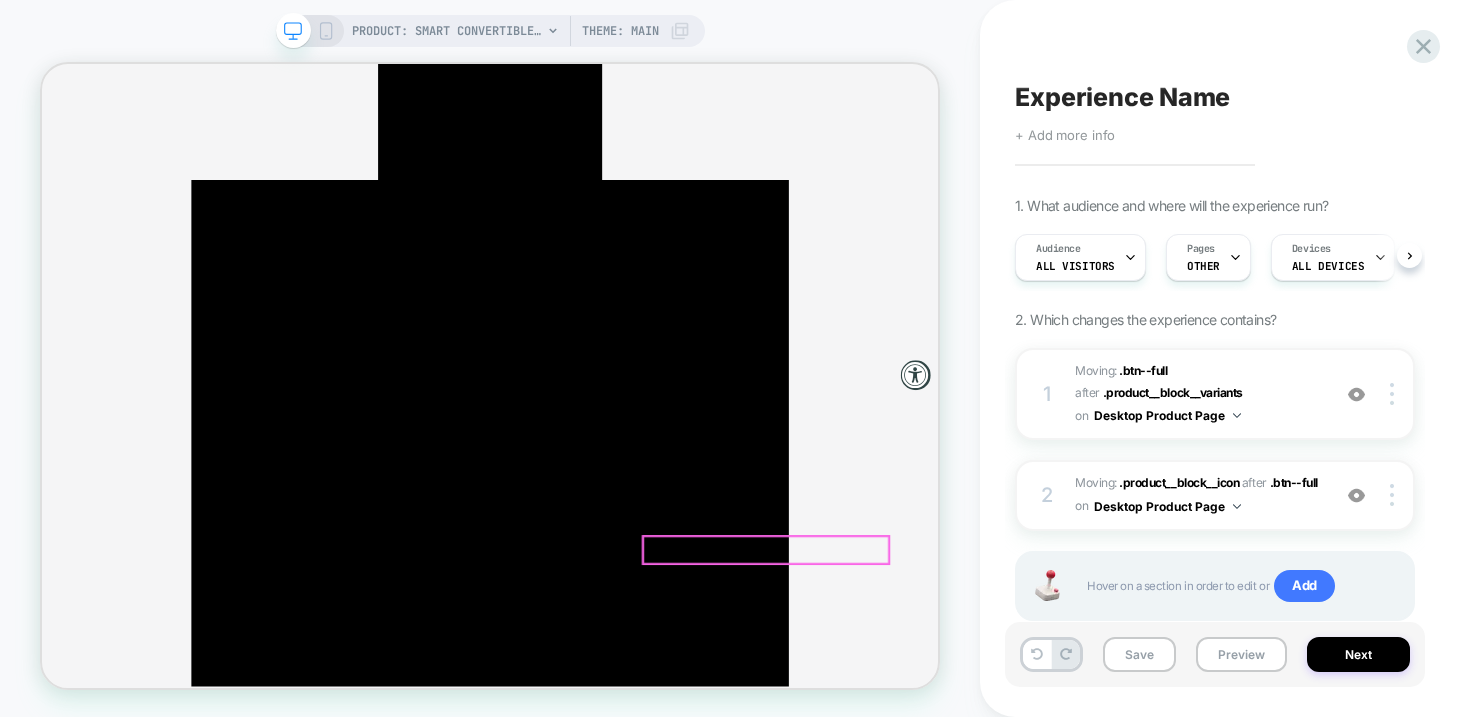 scroll, scrollTop: 0, scrollLeft: 1, axis: horizontal 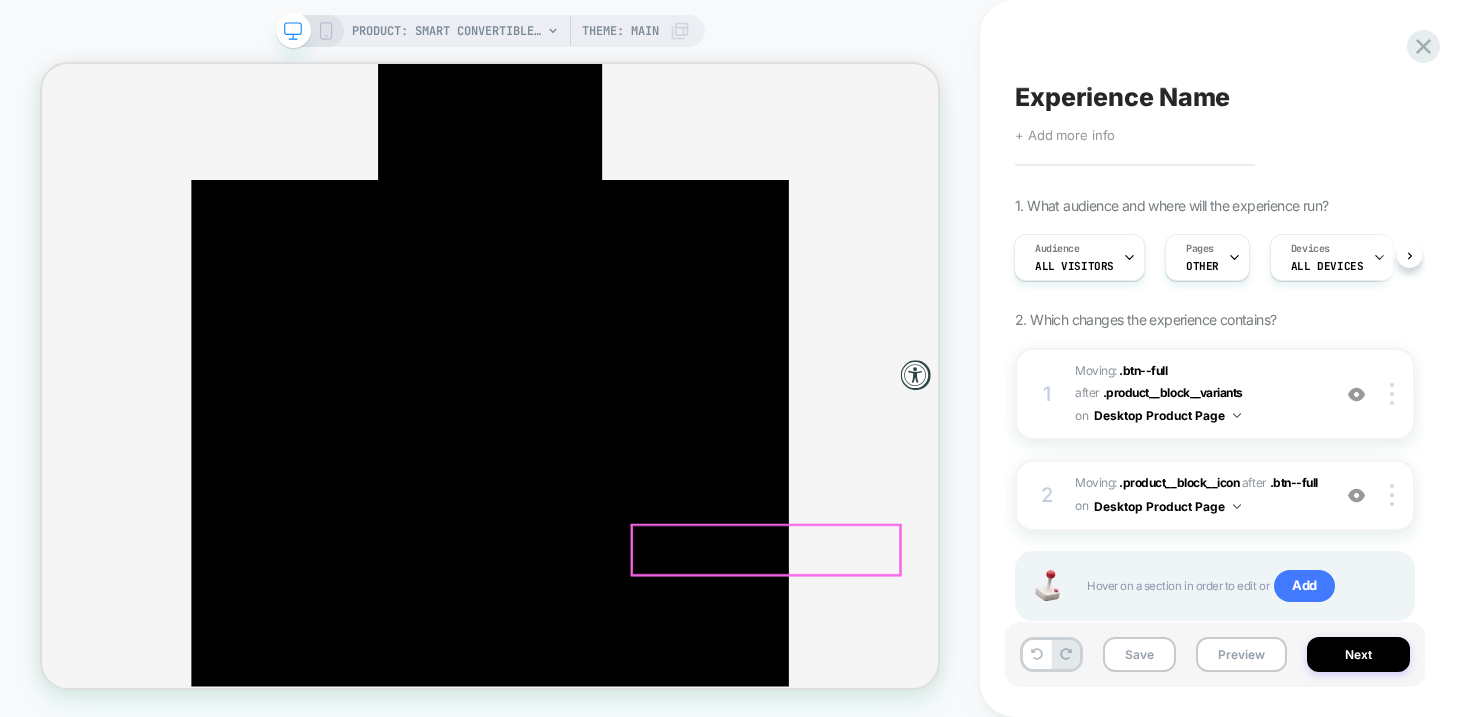 click on "Starting at $62/mo or 0% APR.
Check your purchasing power" at bounding box center [639, 12629] 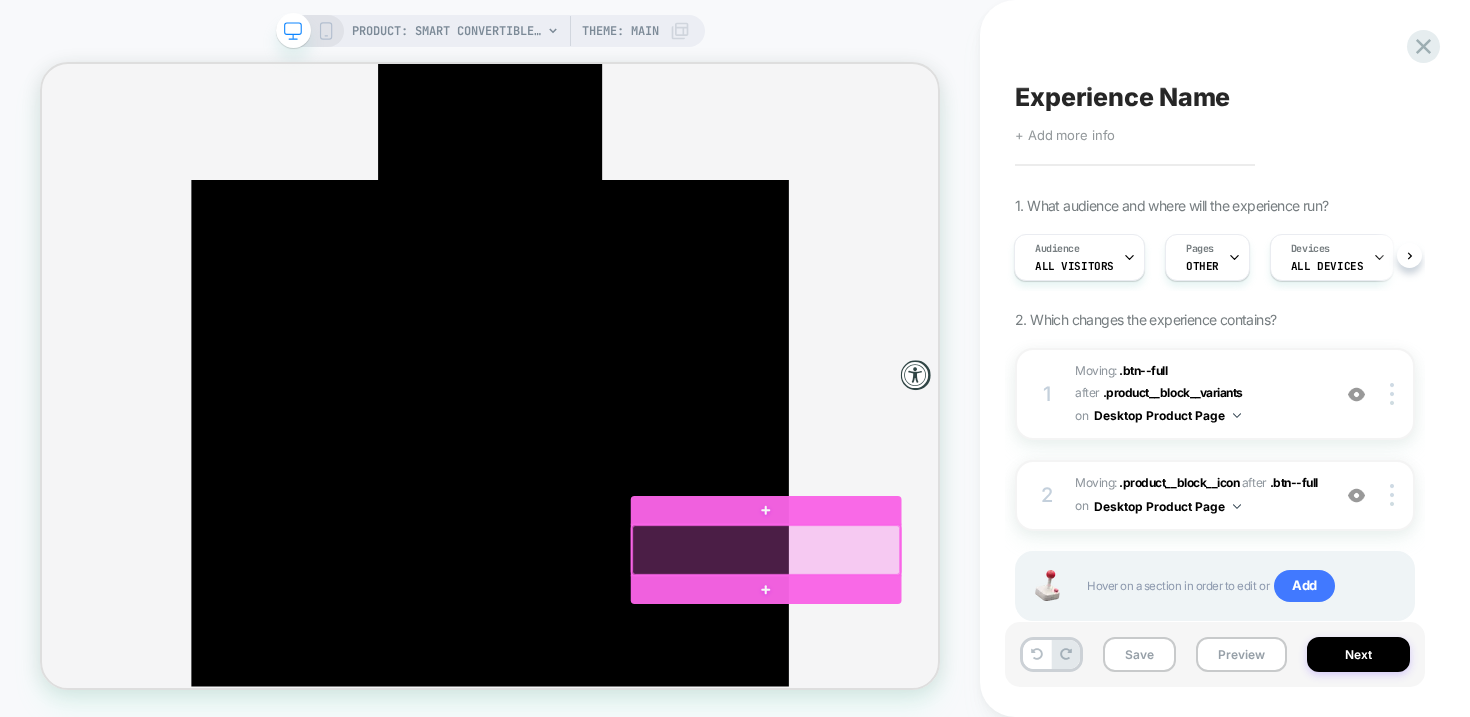 click at bounding box center (1007, 711) 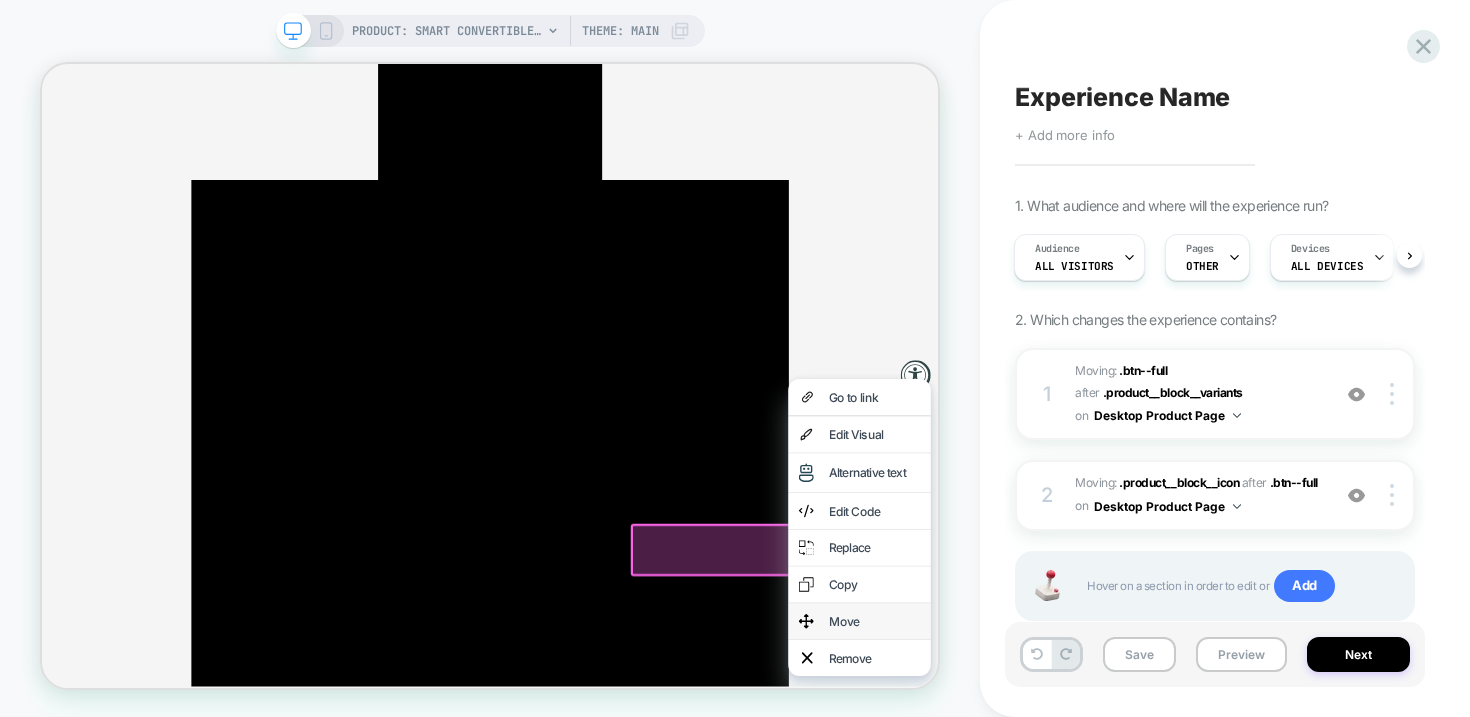 click on "Move" at bounding box center [1152, 807] 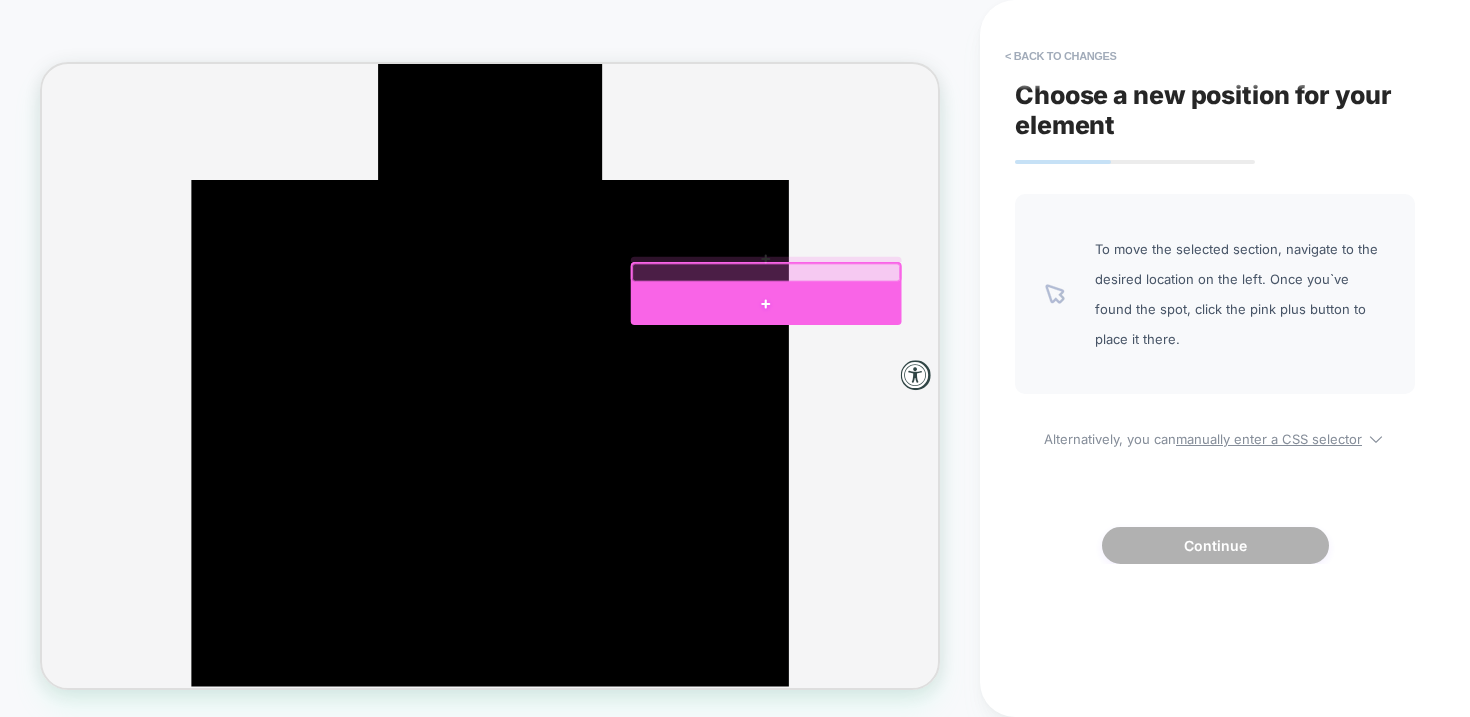 click at bounding box center (1007, 384) 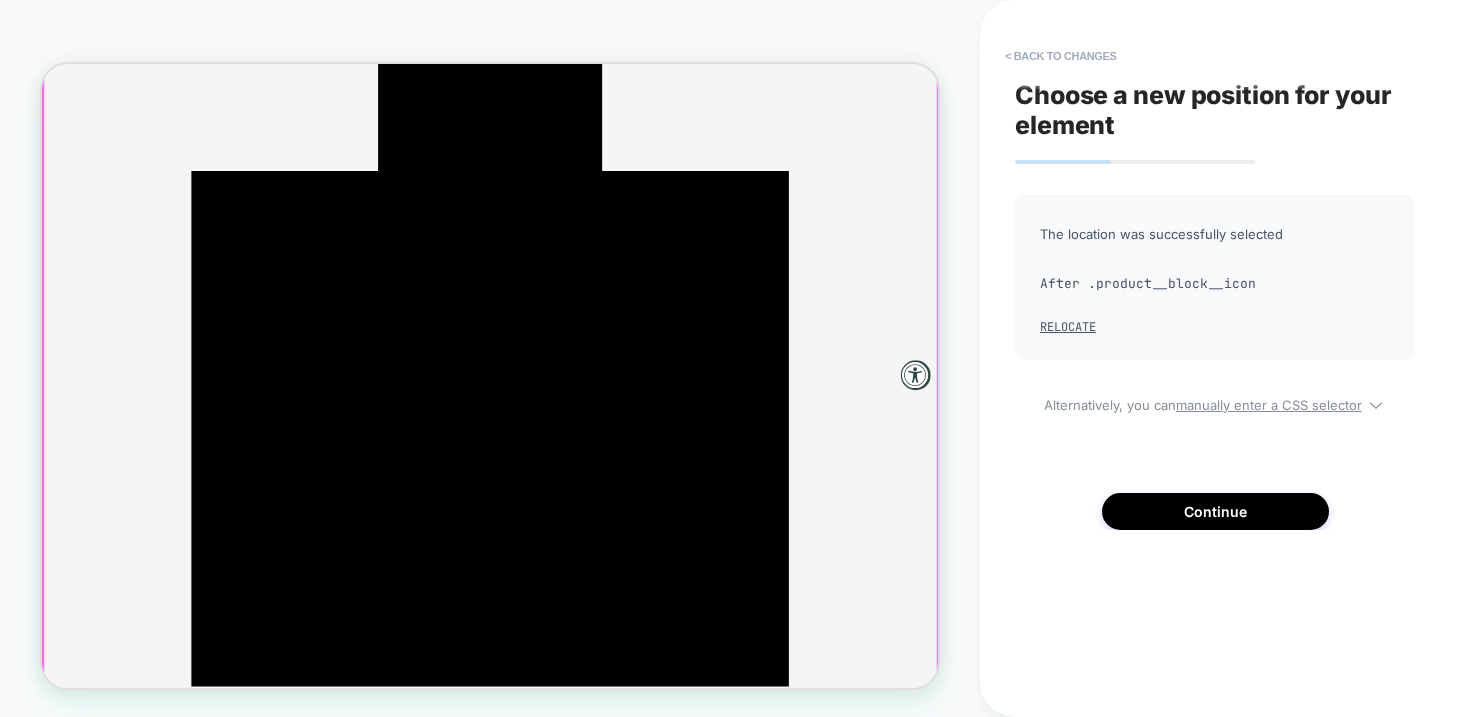 scroll, scrollTop: 351, scrollLeft: 0, axis: vertical 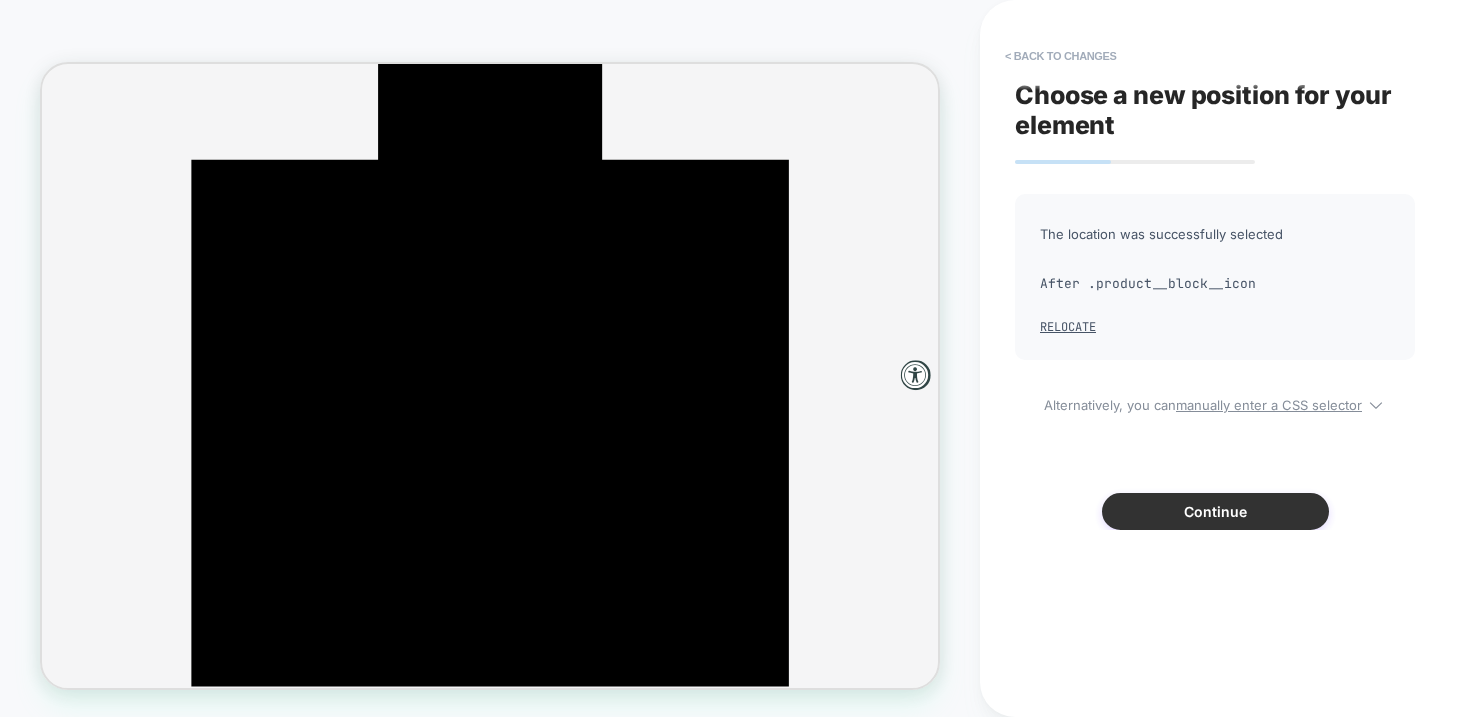 click on "Continue" at bounding box center (1215, 511) 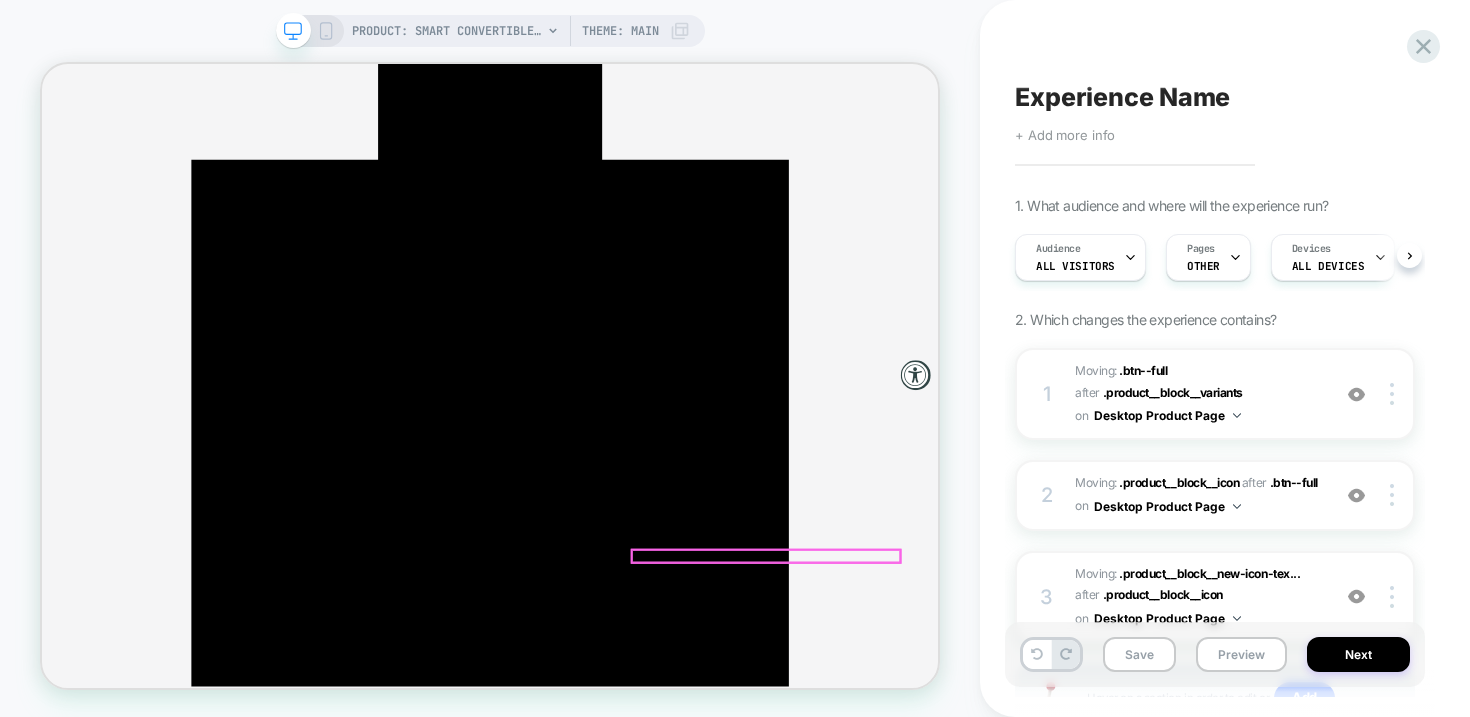 scroll, scrollTop: 0, scrollLeft: 1, axis: horizontal 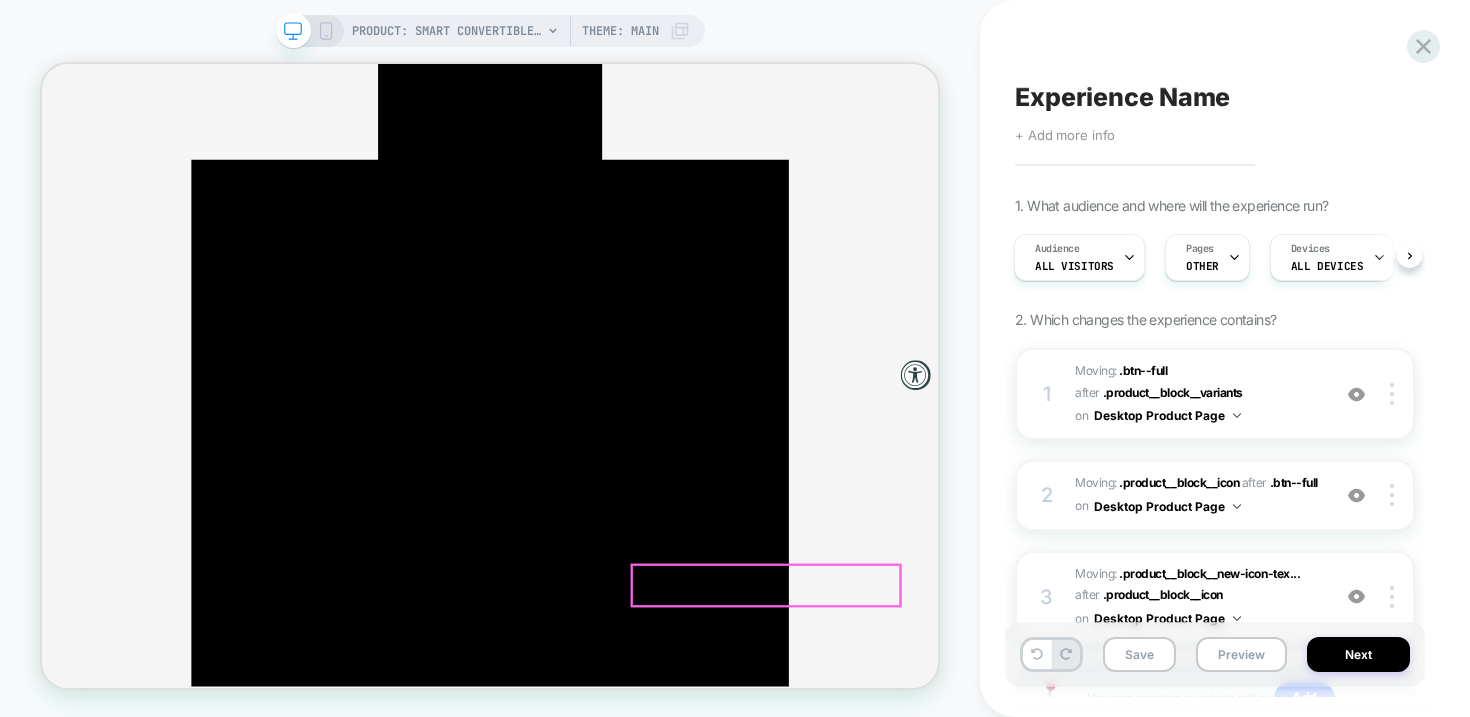 click on "Pay with friends and family using  Paysquad" at bounding box center (639, 12670) 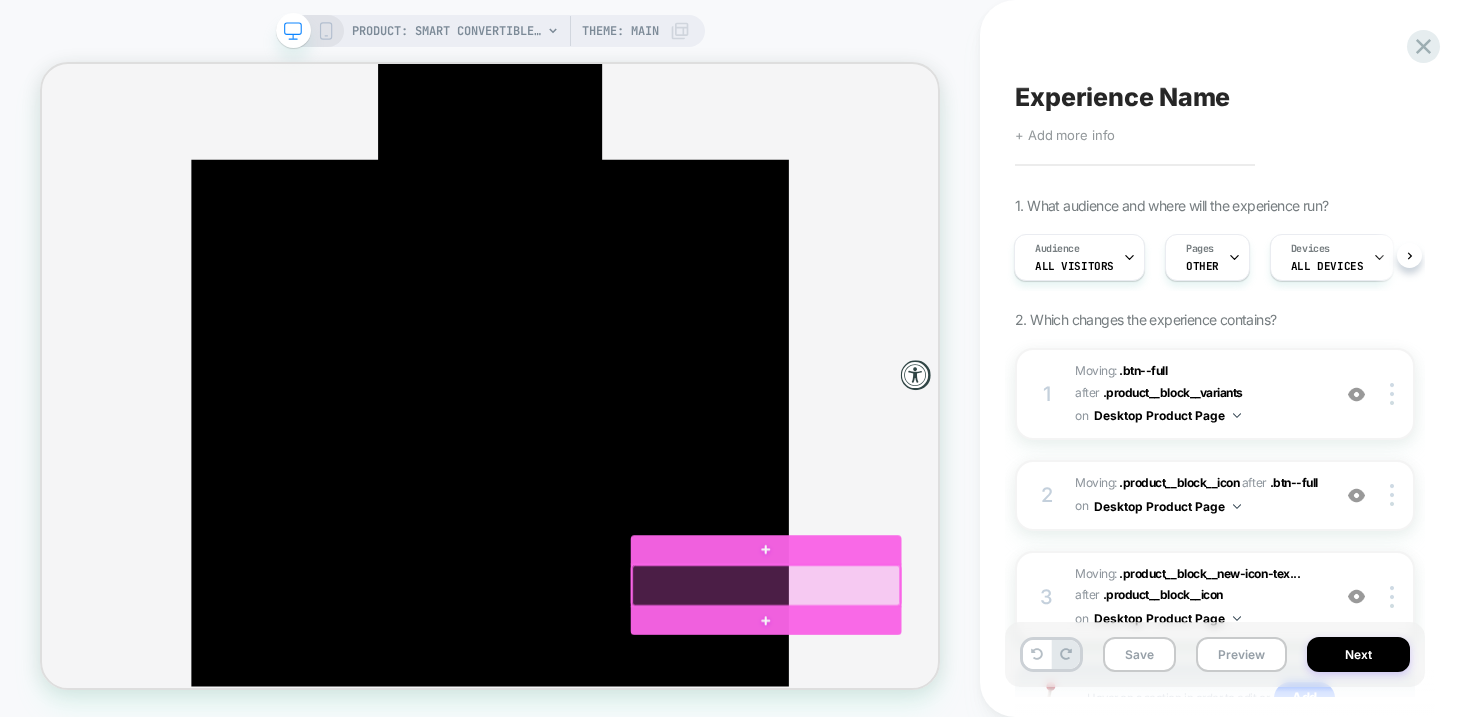 click at bounding box center [1007, 759] 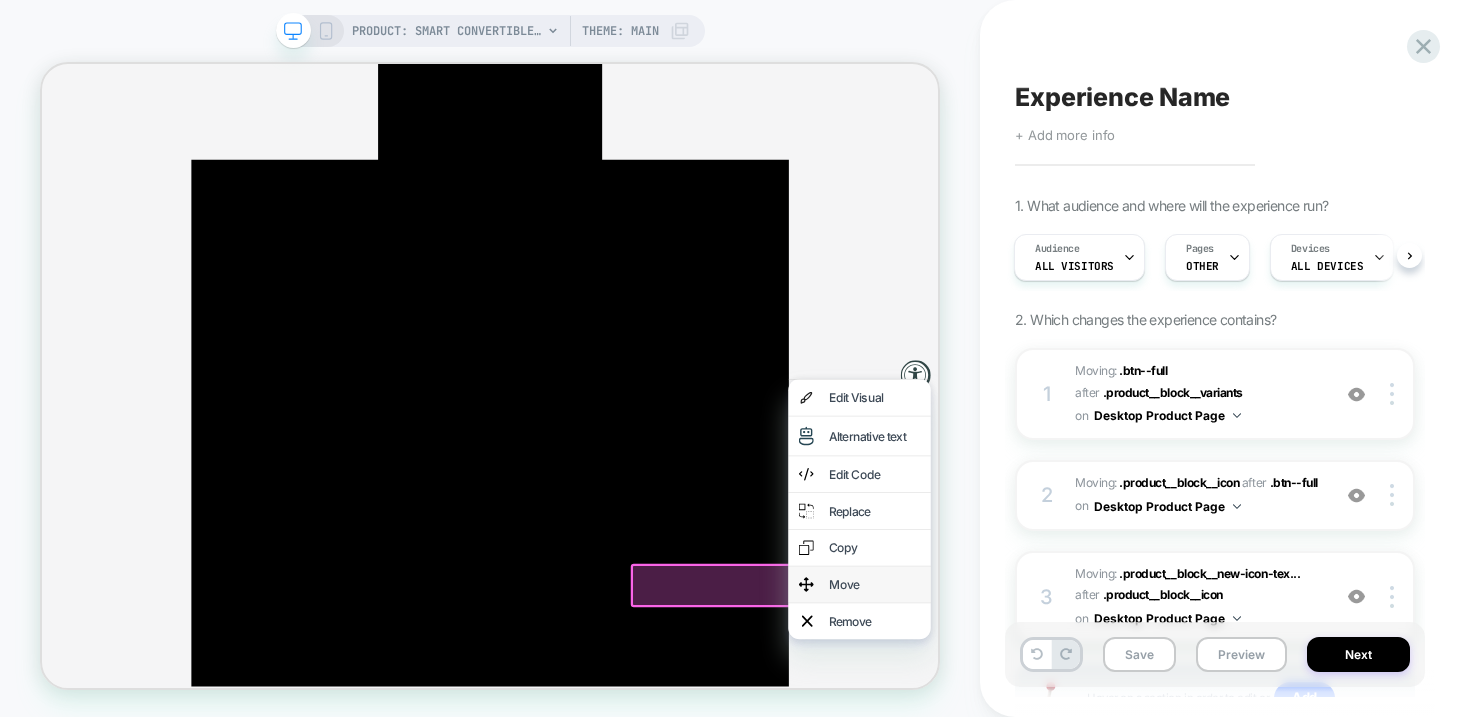 click on "Move" at bounding box center [1152, 758] 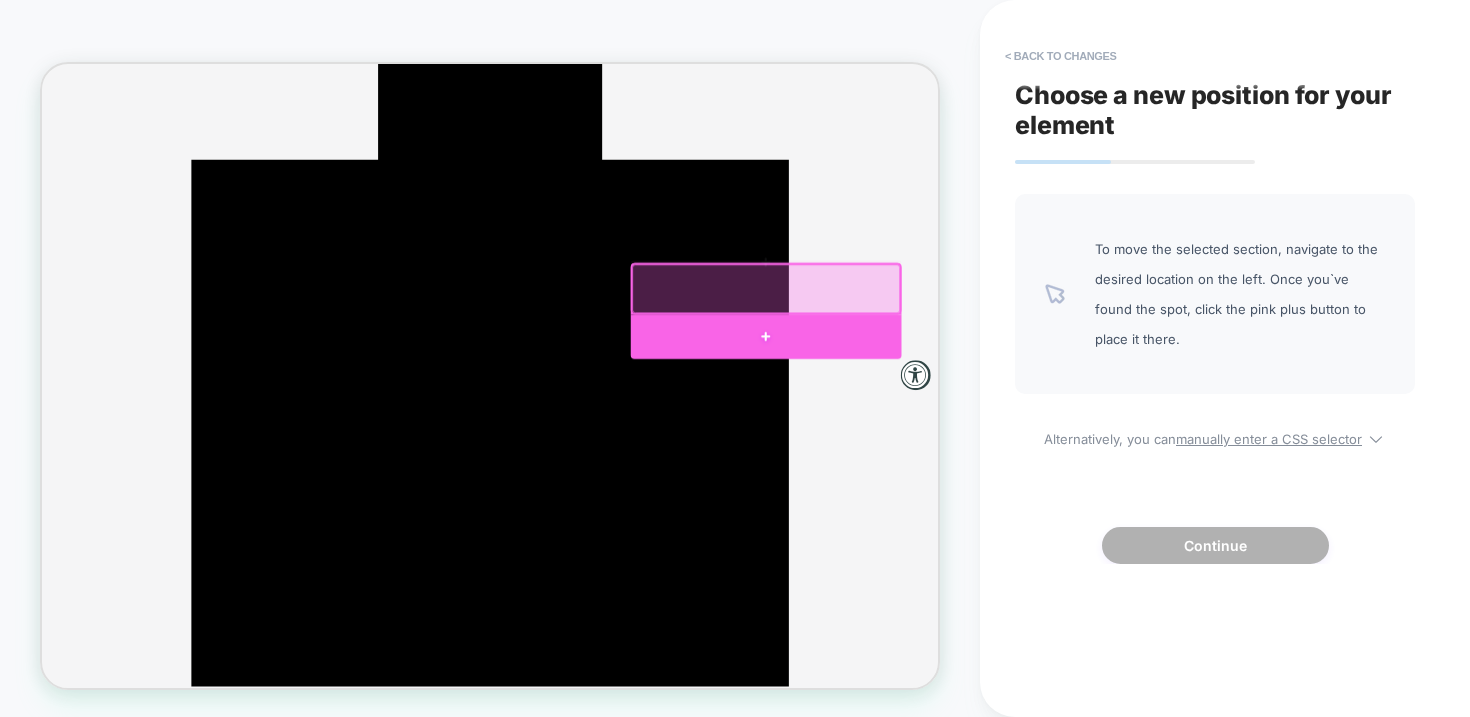click at bounding box center (1007, 427) 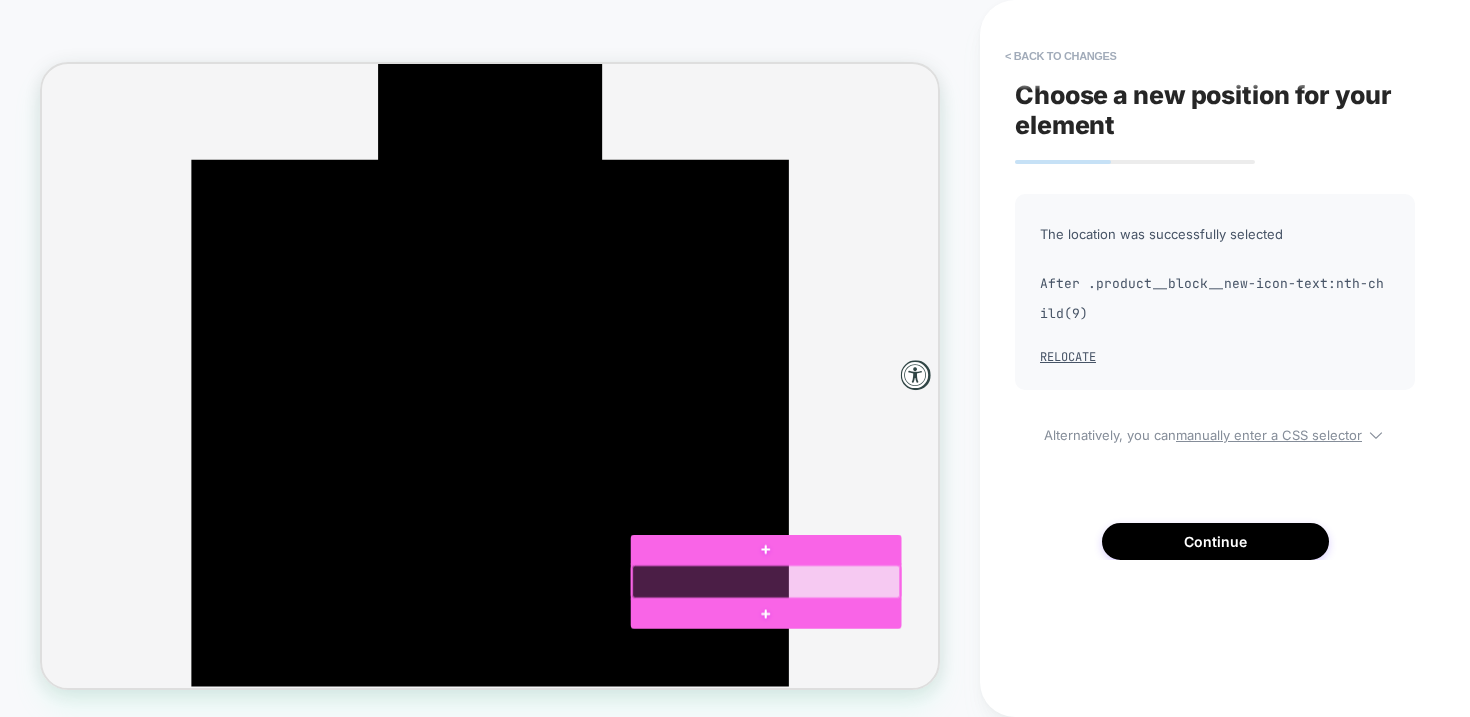 click at bounding box center [1007, 754] 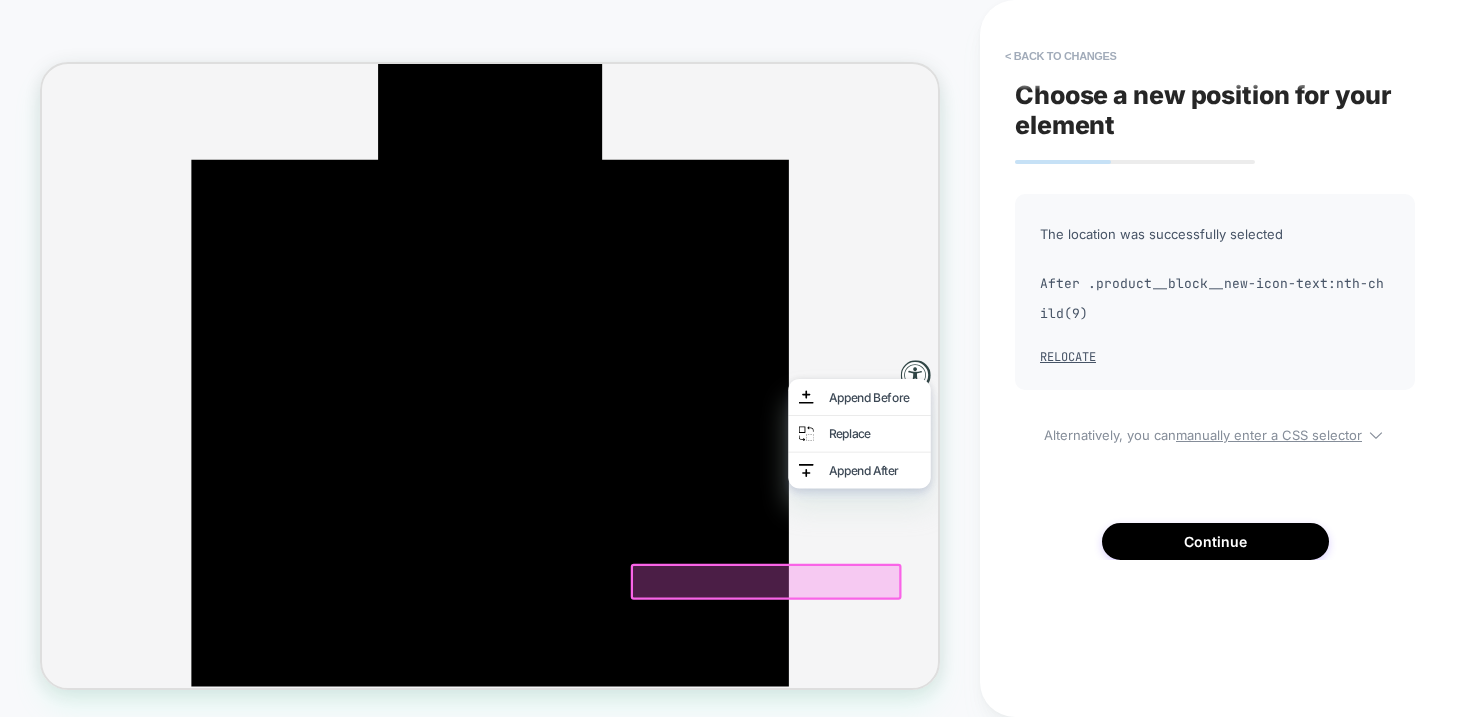 click at bounding box center [1007, 754] 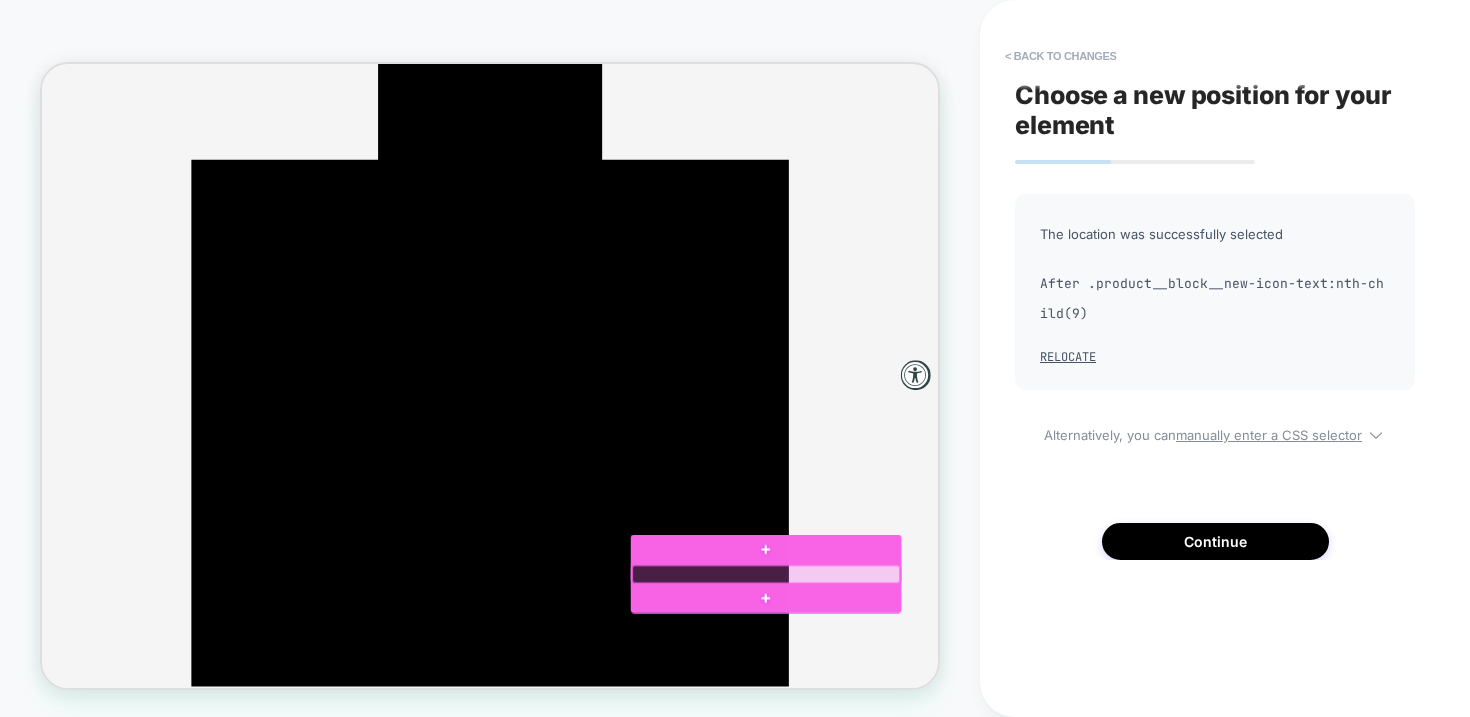 click at bounding box center (1007, 744) 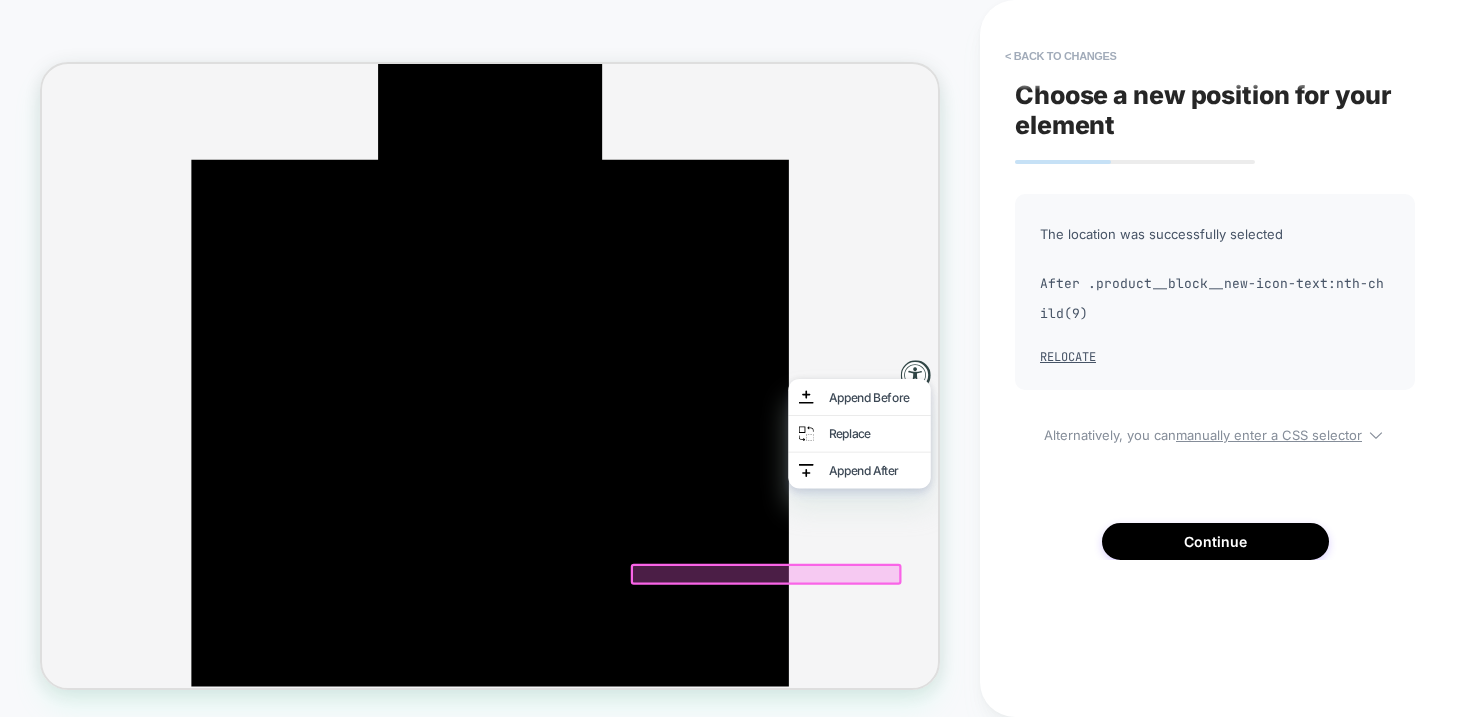 click on "Choose a new position for your element The location was successfully selected After .product__block__new-icon-text:nth-child(9) Relocate Alternatively, you can manually enter a CSS selector Continue" at bounding box center [1215, 358] 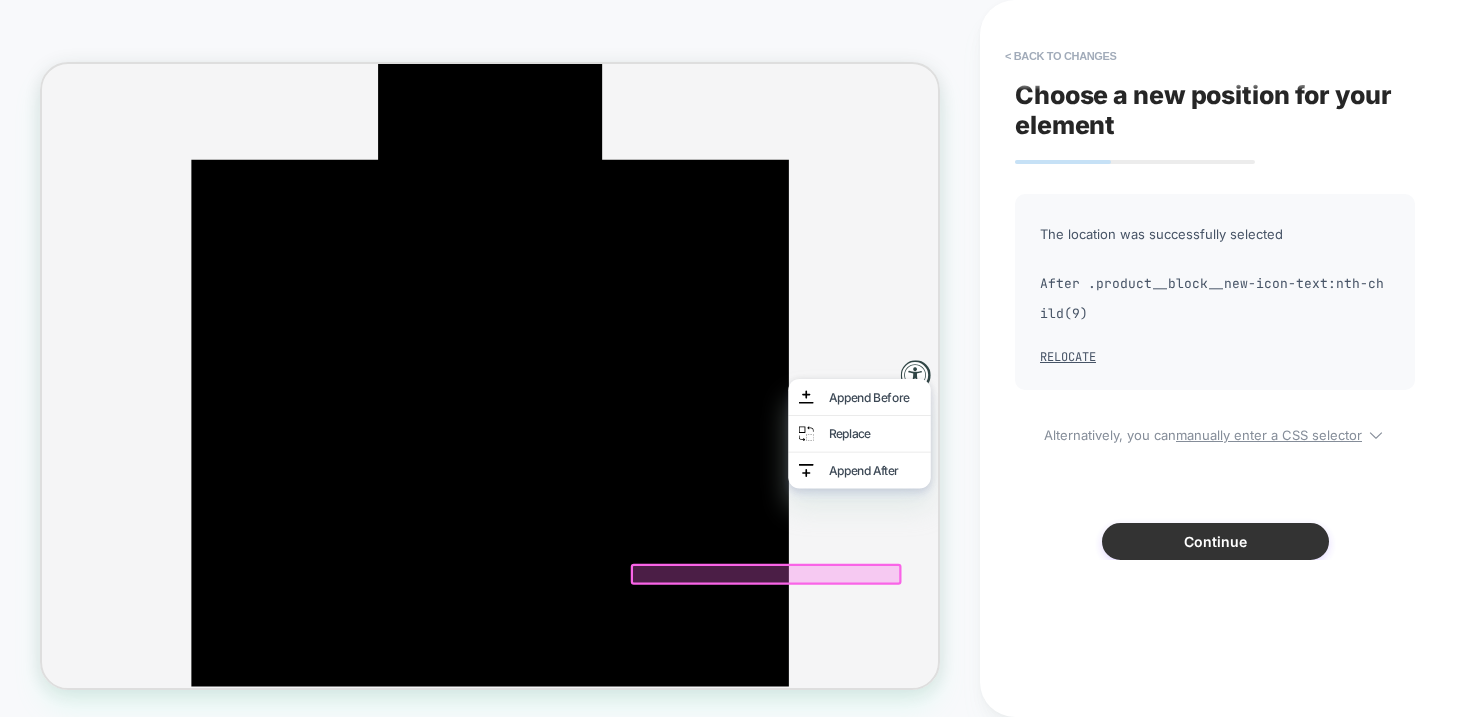 click on "Continue" at bounding box center (1215, 541) 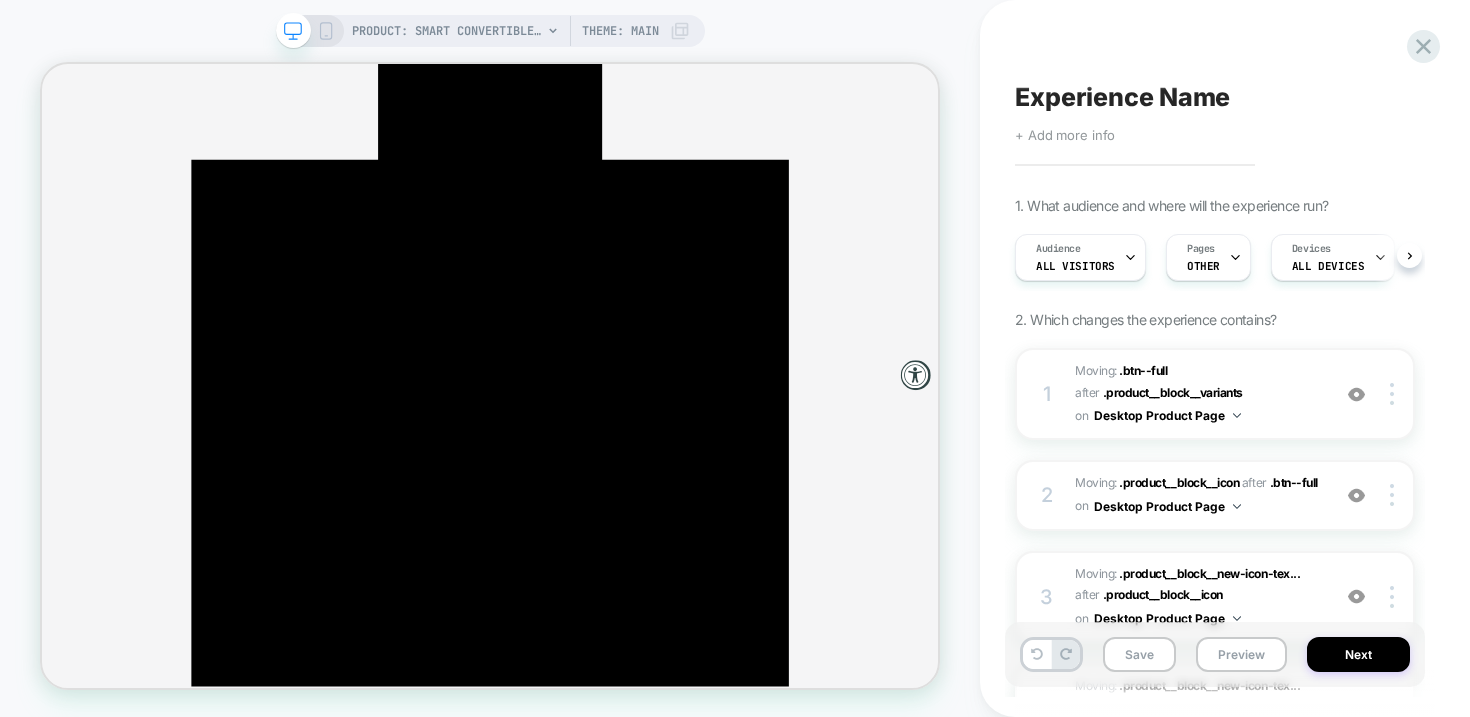 scroll, scrollTop: 0, scrollLeft: 1, axis: horizontal 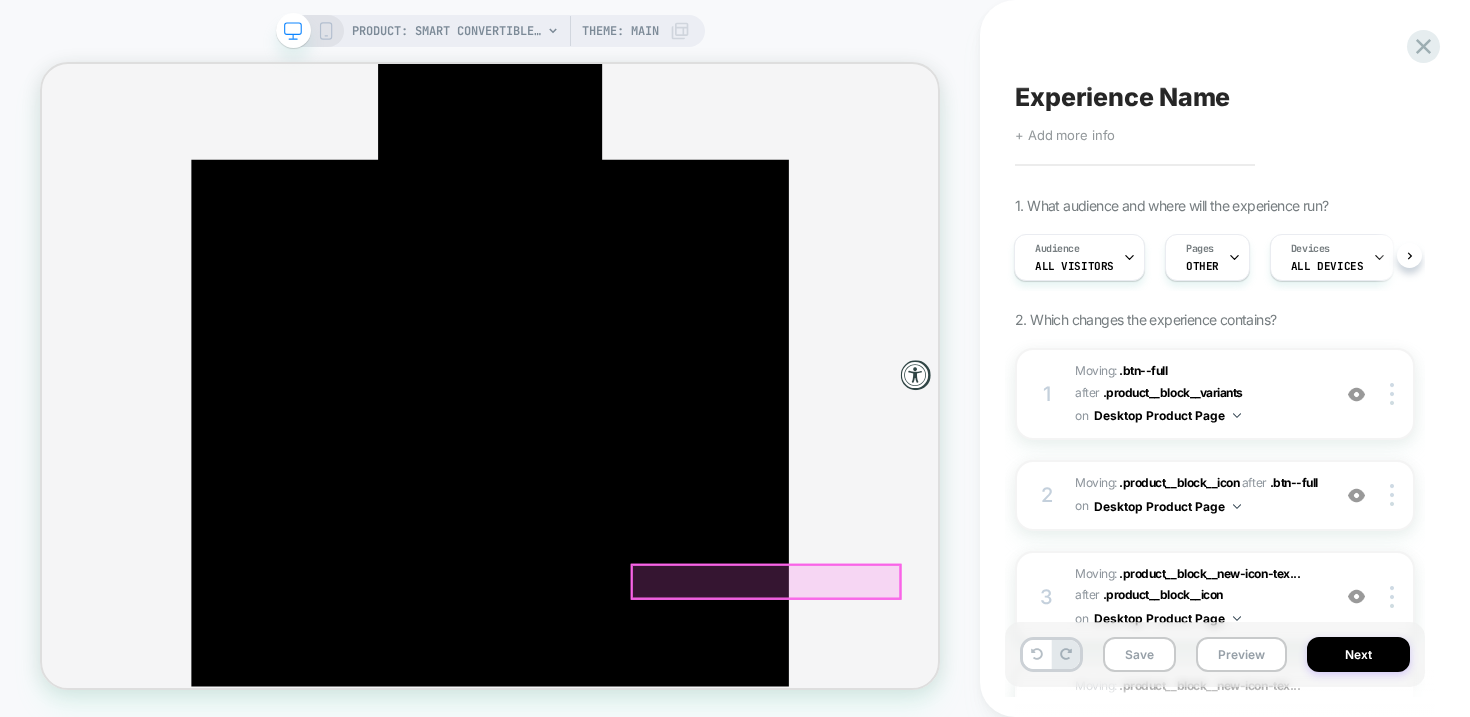 click on "Back Accessibility options en Are you sure you want to hide the widget forever? If you need it back, please clear your cookies. Ok Cancel Content Bigger Text Bigger Text Bigger Cursor Bigger Cursor Text Reader Tooltips Line Height Line Height Hide Images Hide images Readable Fonts Readable fonts Dyslexic Font Dyslexic Font Bionic Reading Bionic Reading Stop Animations Stop Animations Colors Invert Color Invert Colors Brightness Brightness Contrast Contrast Saturation Saturation Color Filters Grayscale Red/Green Blue/Yellow Green/Red Navigation Reading Line Reading Line Highlight Links Highlight Links Reading Mask Reading Mask Page Structure Page Structure Selected Language English (United States) All Languages Search language English (United States) English (British) Swedish Finnish German Italian Dutch Spanish Portuguese Turkish French Japanese Korean Hebrew Latvian Polish Greek Thai Accessibility Statement Our Commitment to Accessibility Compliance Status Accessibility Features Available Visual Adjustments" at bounding box center (639, 18400) 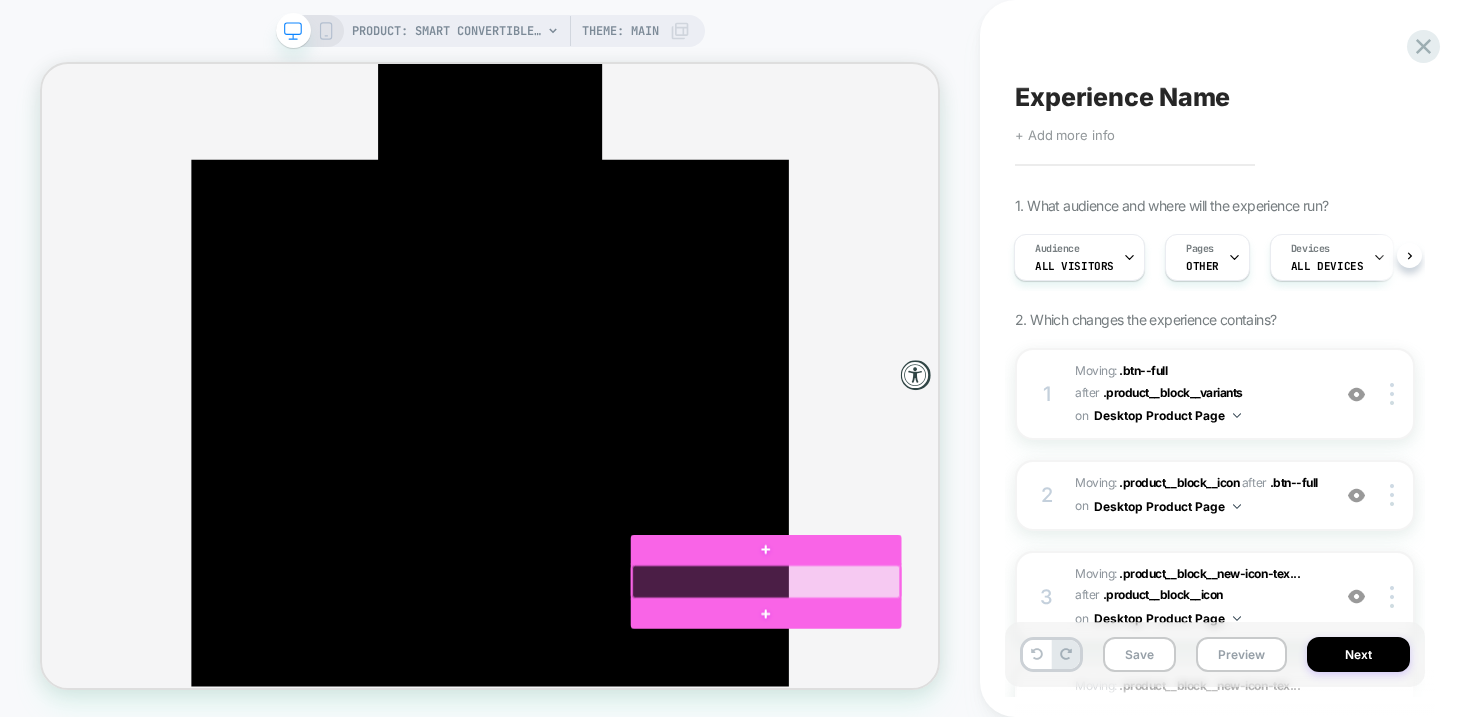 click at bounding box center (1007, 754) 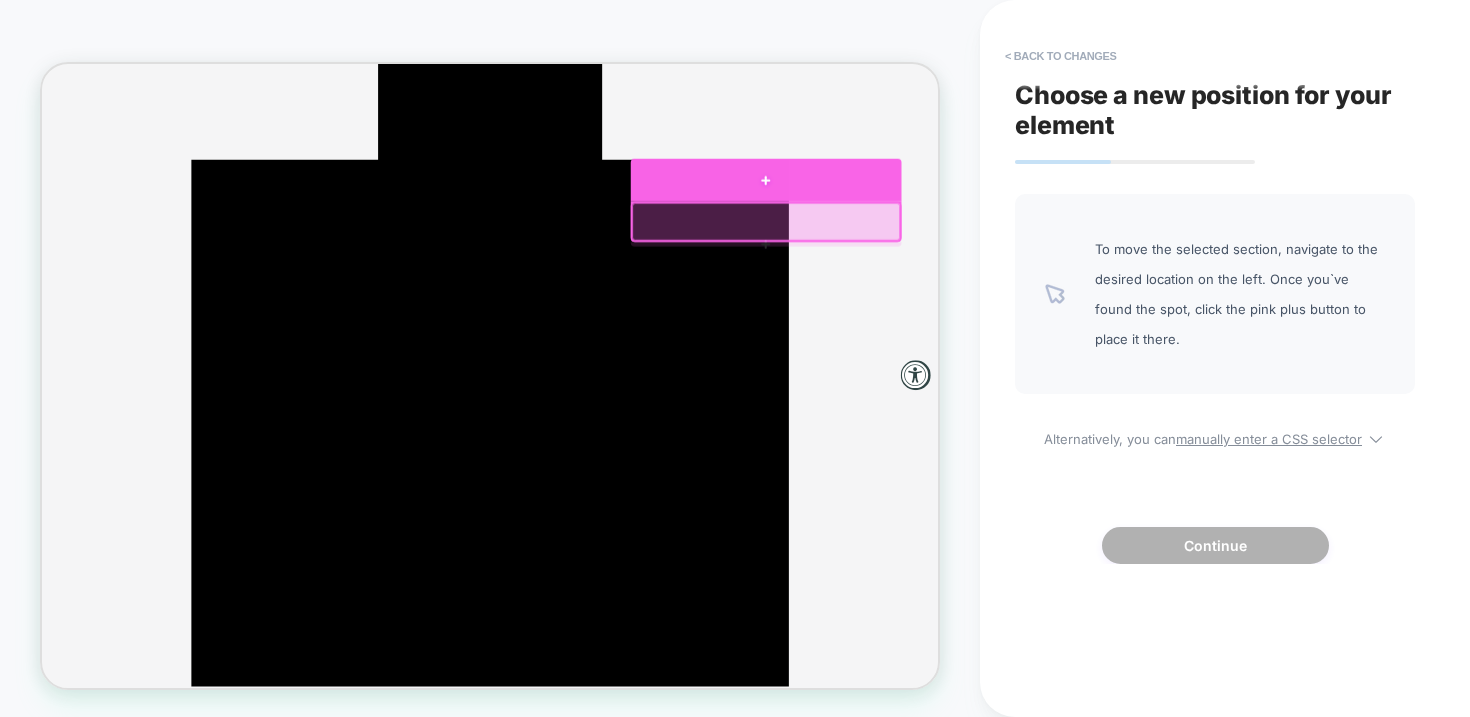 click at bounding box center [1007, 218] 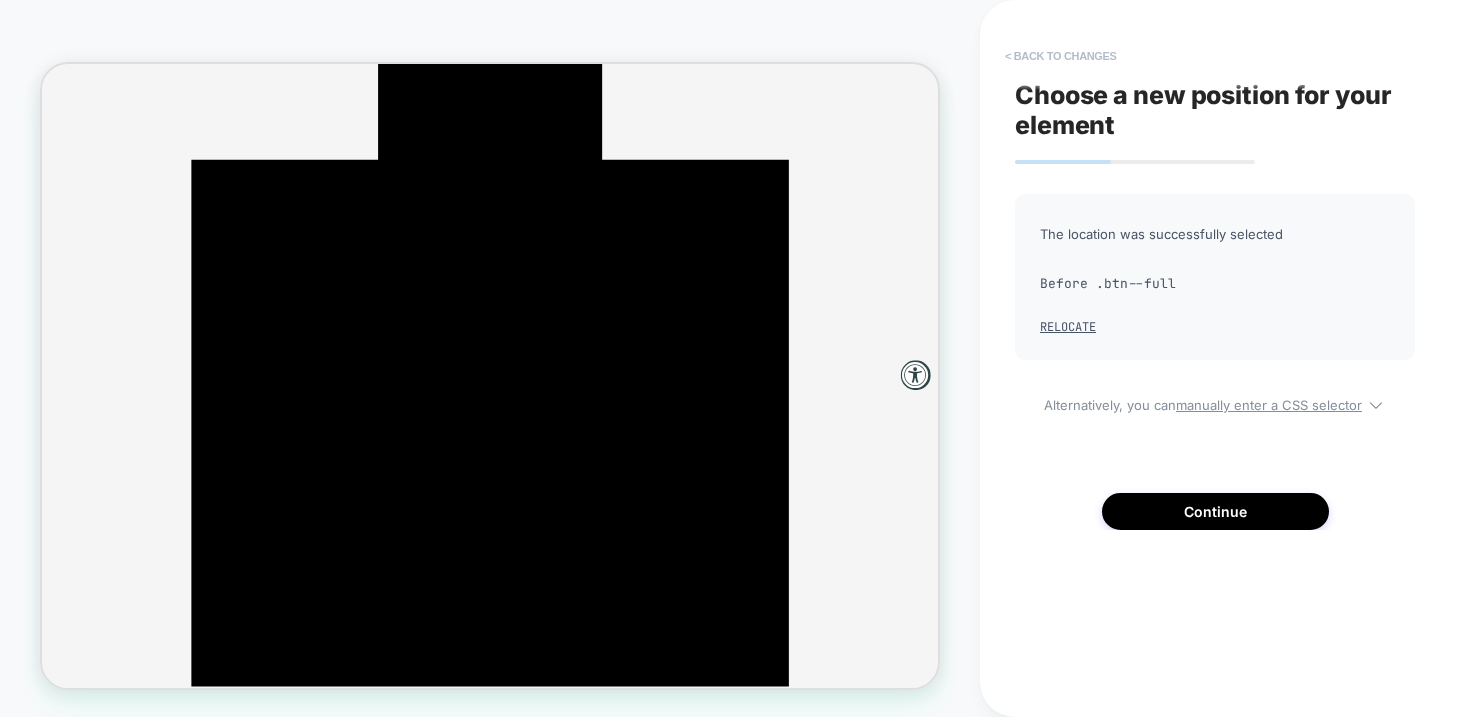 click on "< Back to changes" at bounding box center (1061, 56) 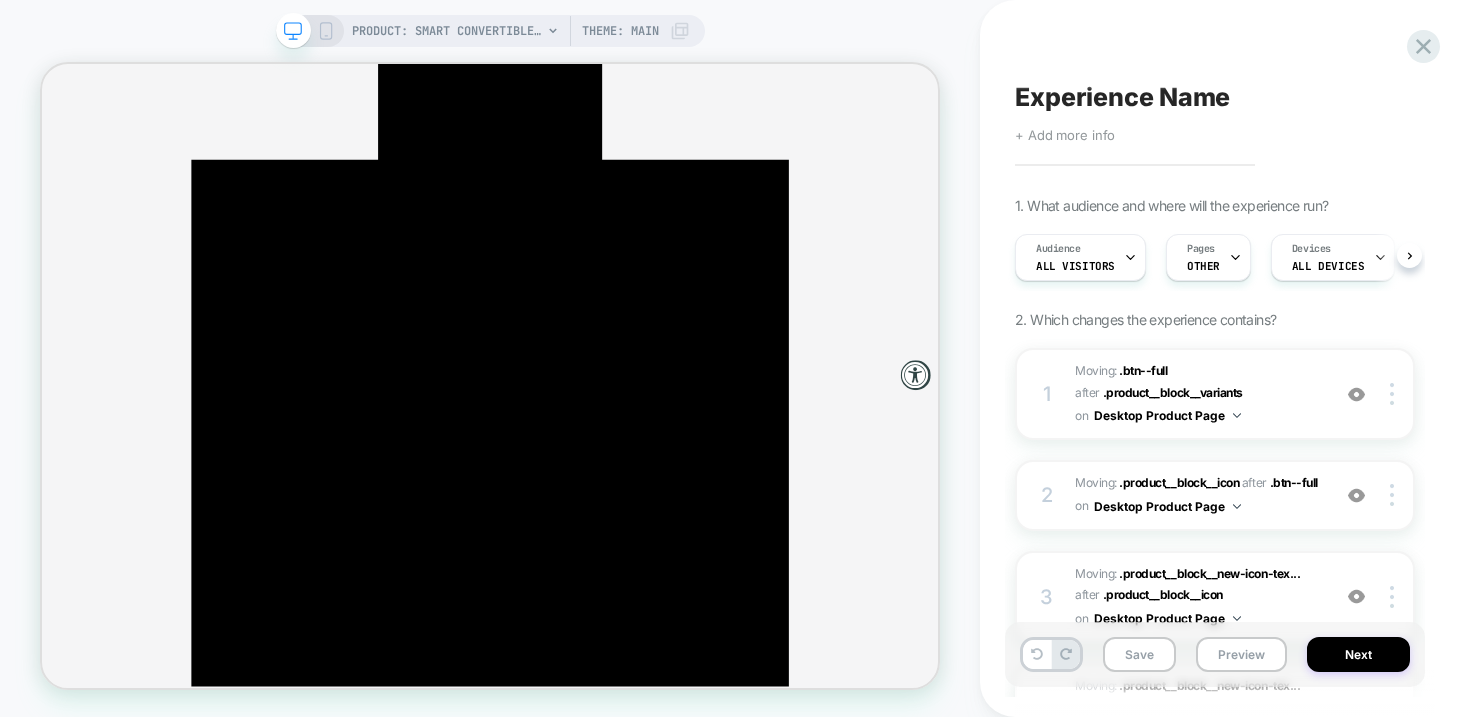 scroll, scrollTop: 0, scrollLeft: 1, axis: horizontal 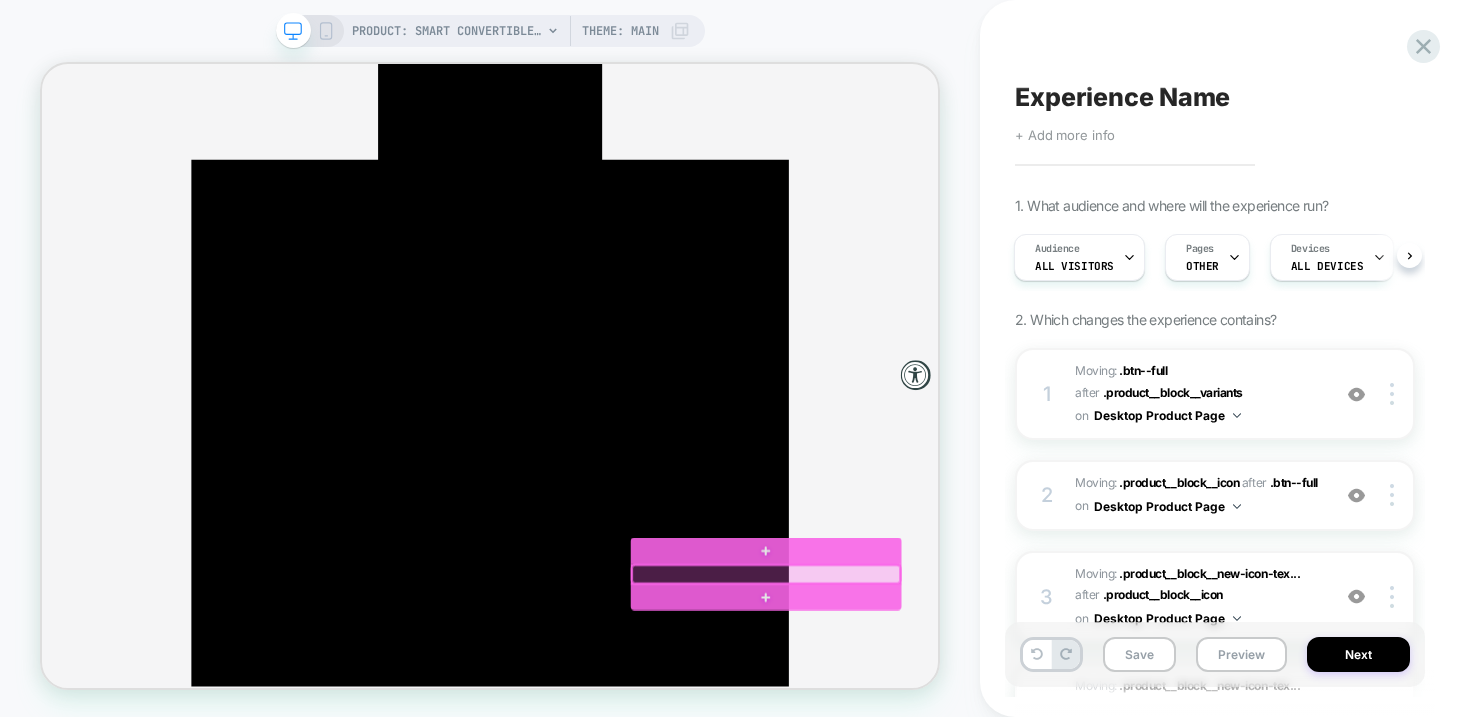 click at bounding box center [1007, 744] 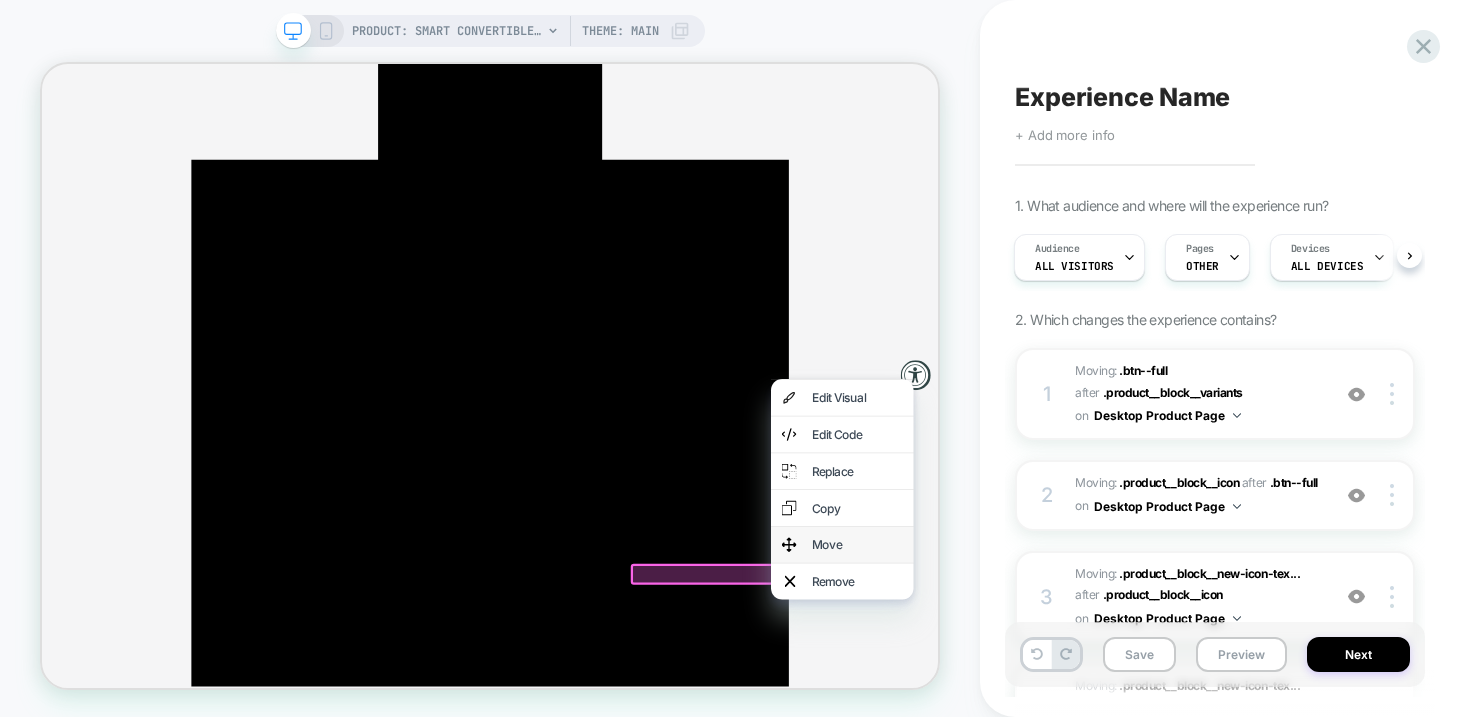 click on "Move" at bounding box center (1129, 705) 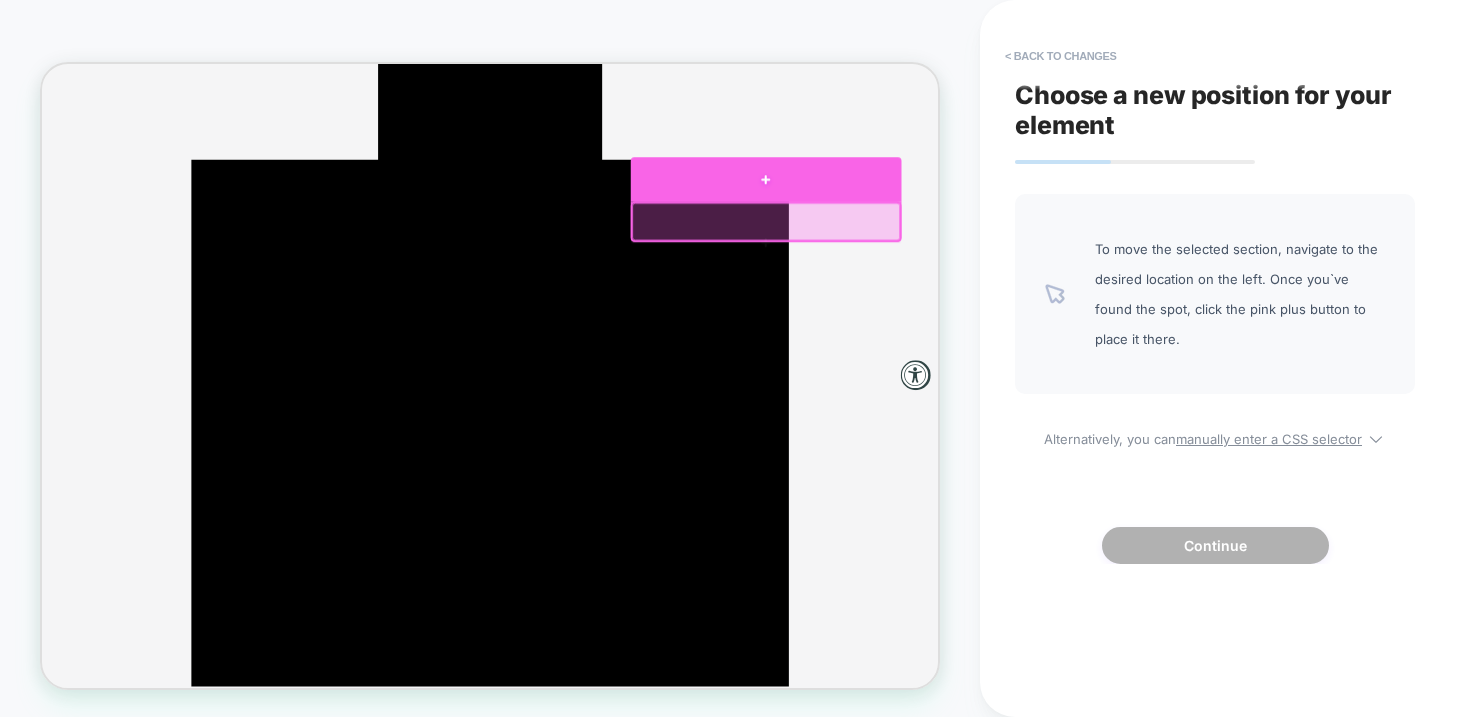 click at bounding box center (1007, 217) 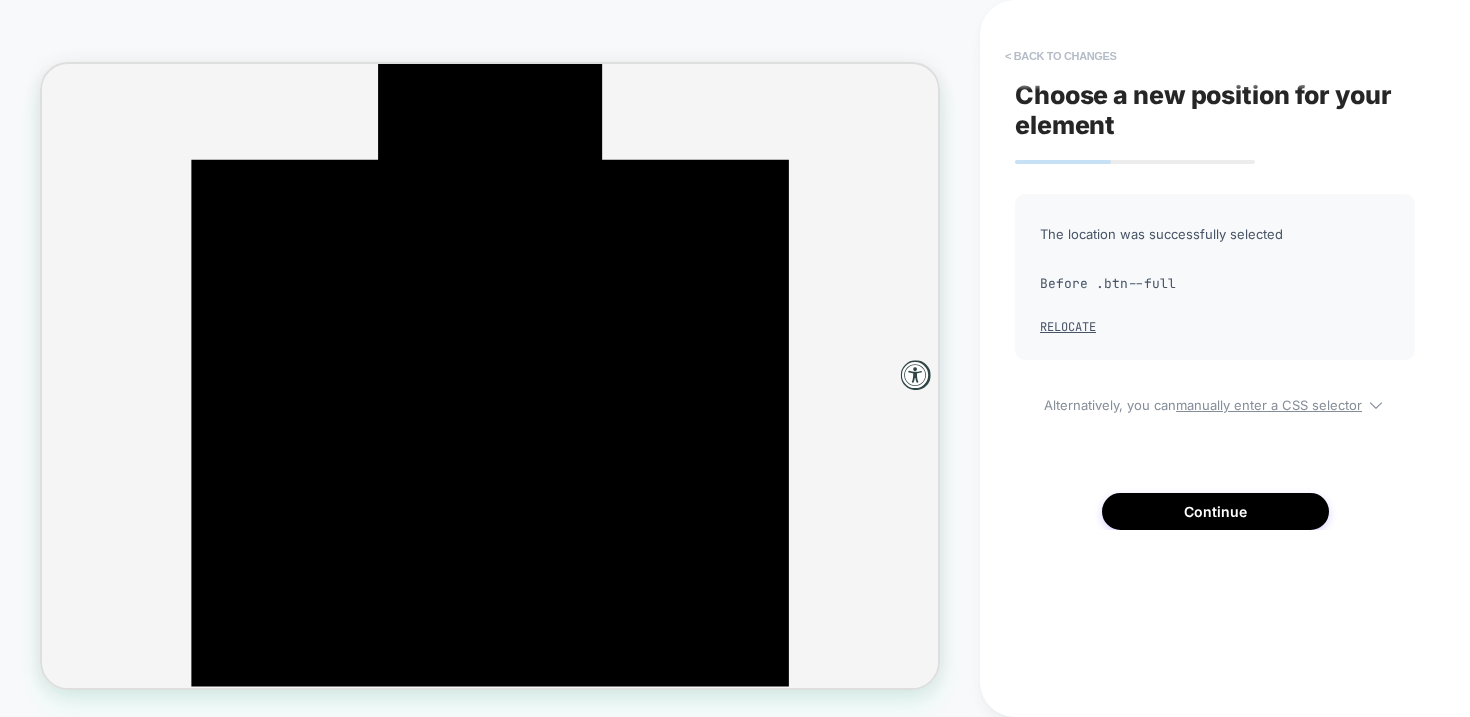 click on "< Back to changes" at bounding box center (1061, 56) 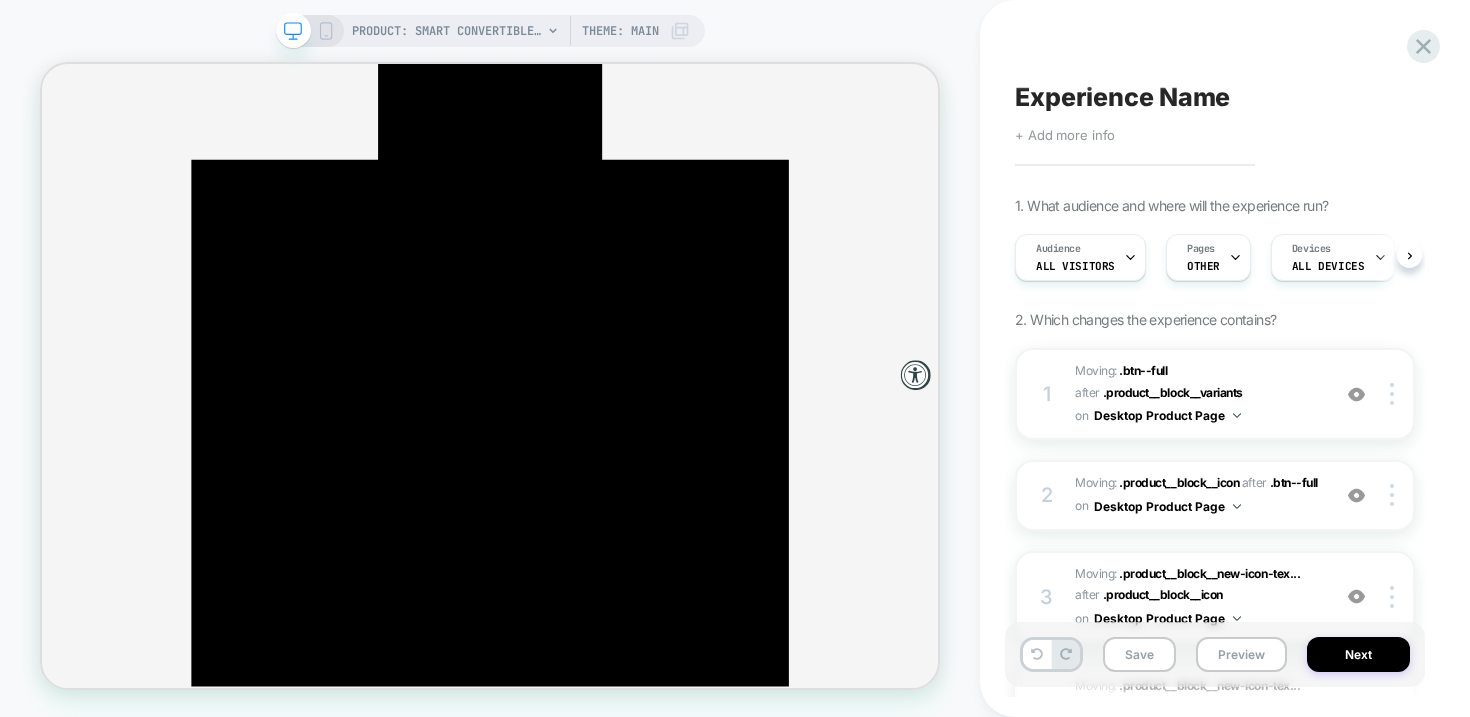 scroll, scrollTop: 0, scrollLeft: 1, axis: horizontal 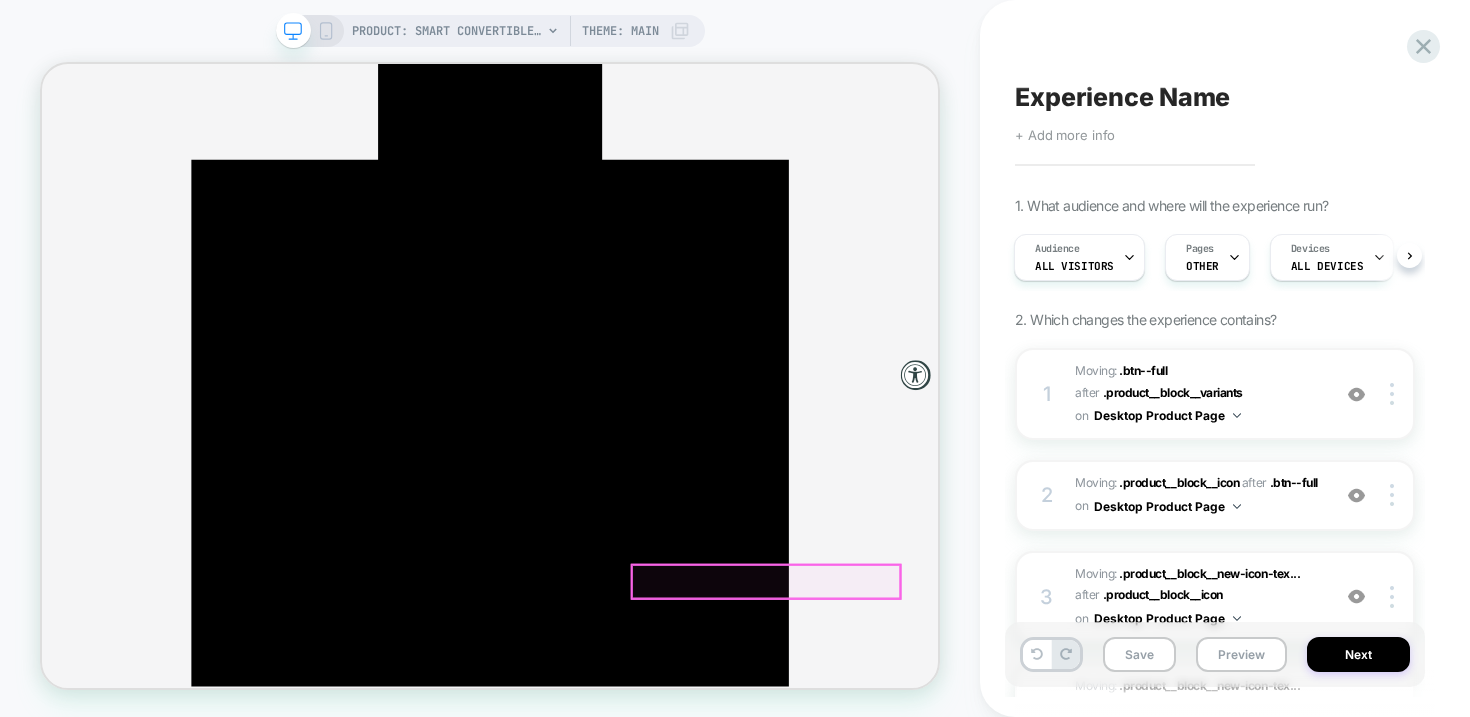 click on "Free Delivery" at bounding box center (639, 12685) 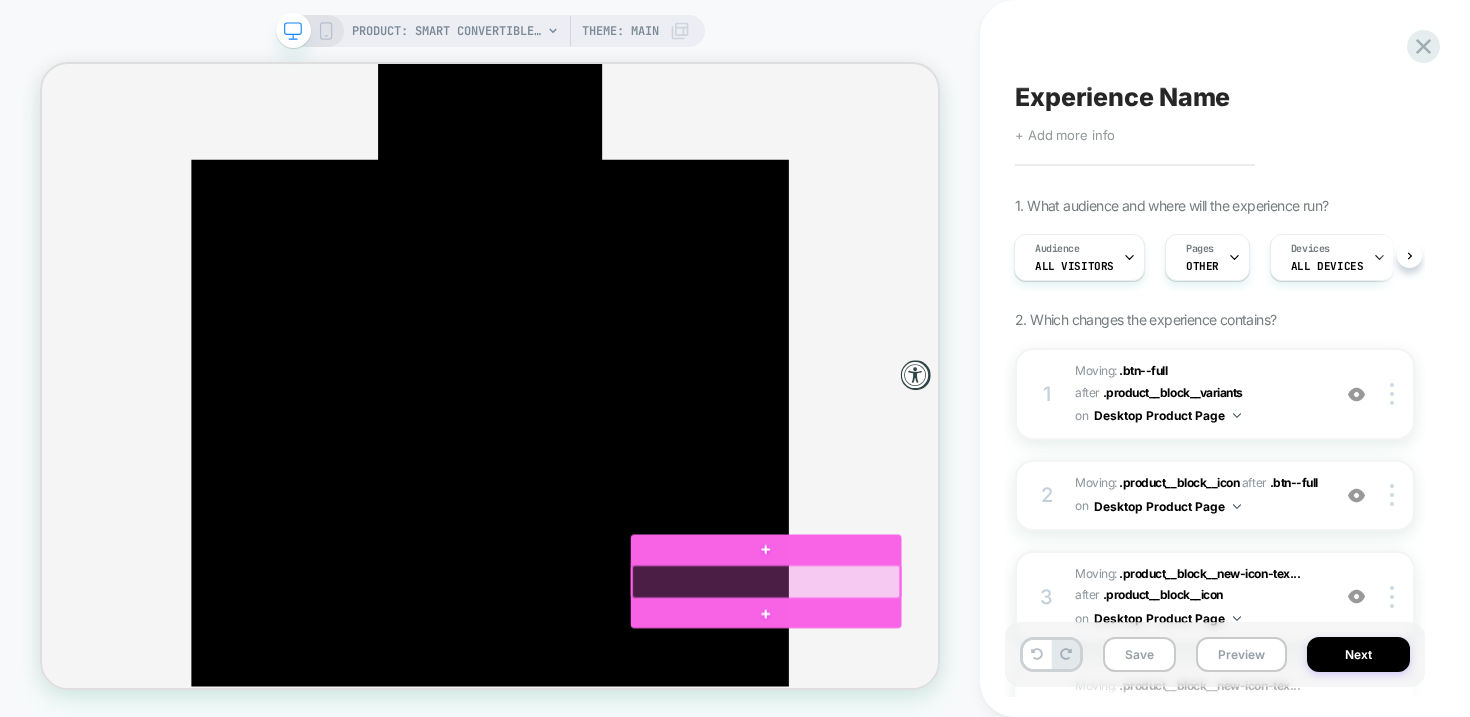 click at bounding box center [1007, 754] 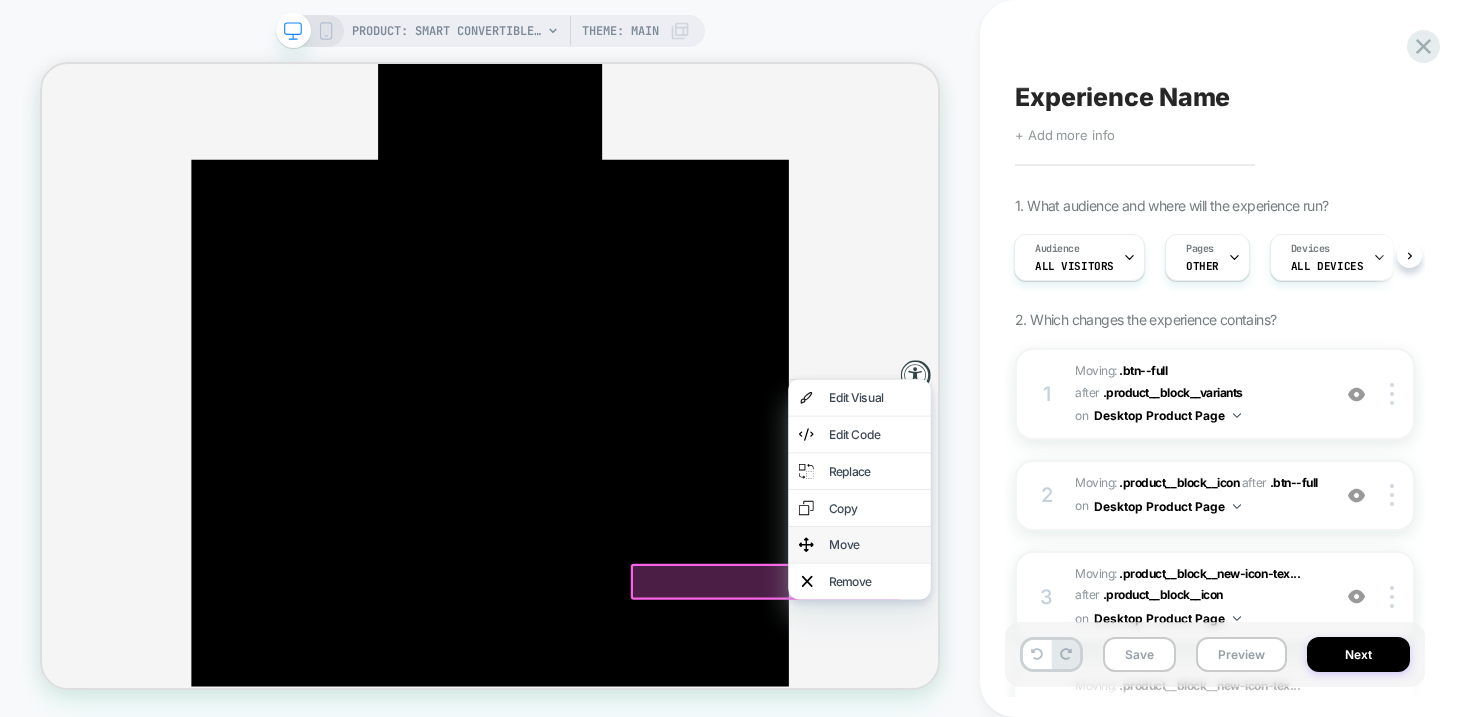 click on "Move" at bounding box center (1152, 705) 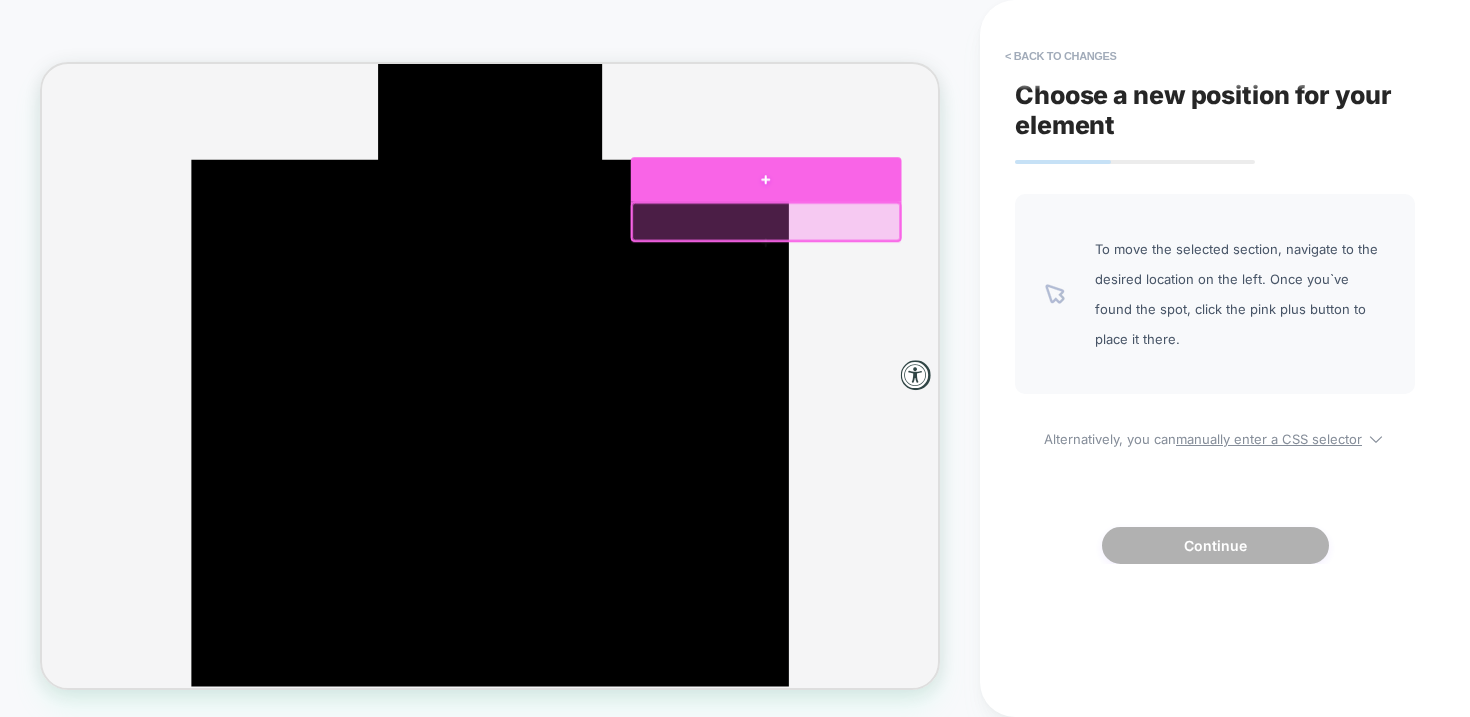 click at bounding box center [1007, 217] 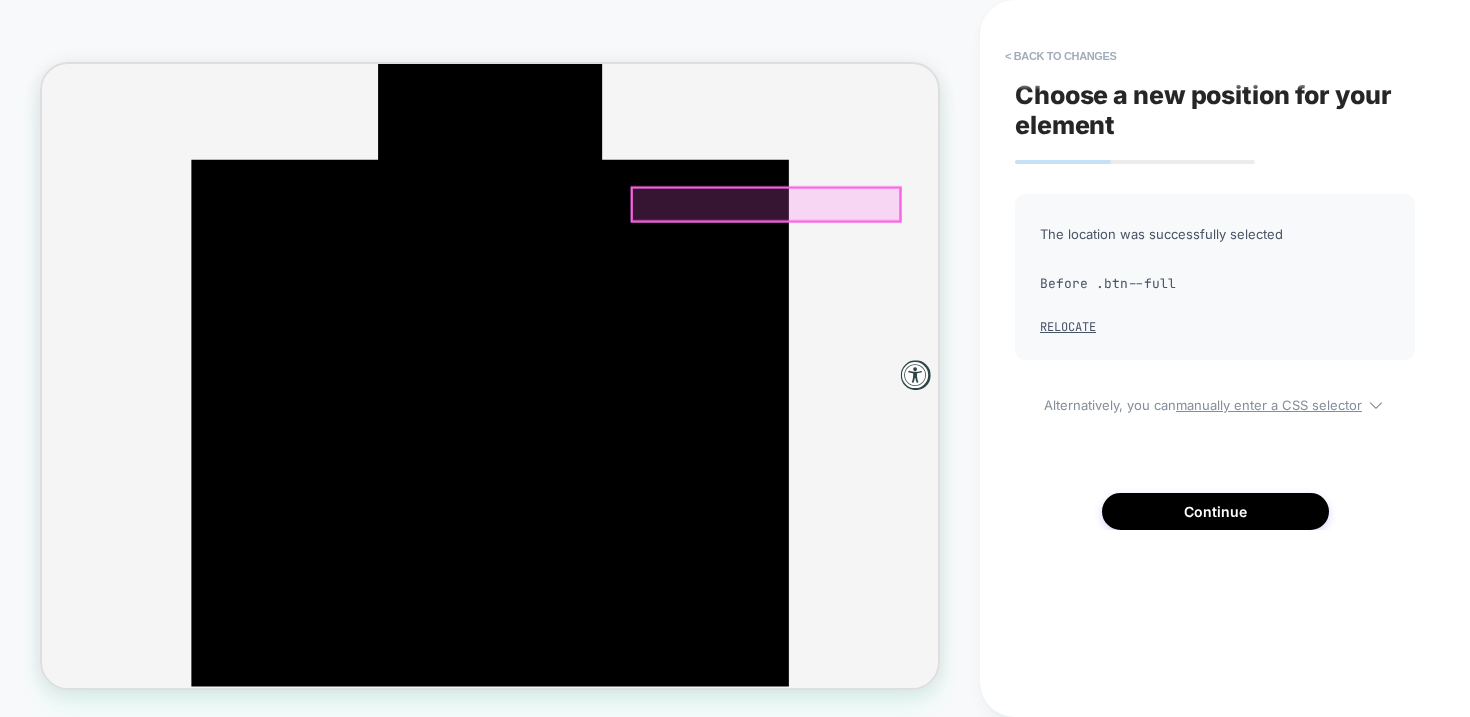 click on "Free Delivery" at bounding box center (639, 11453) 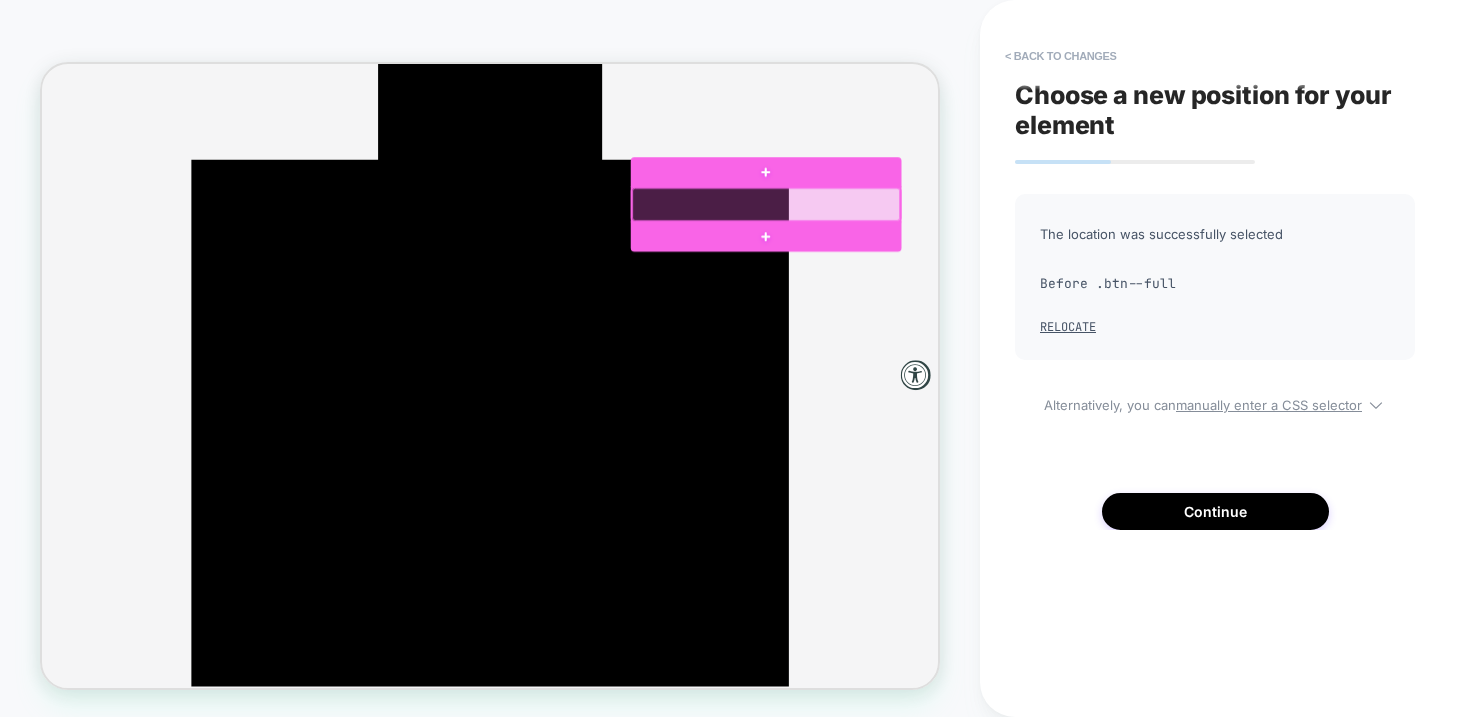 click at bounding box center (1007, 251) 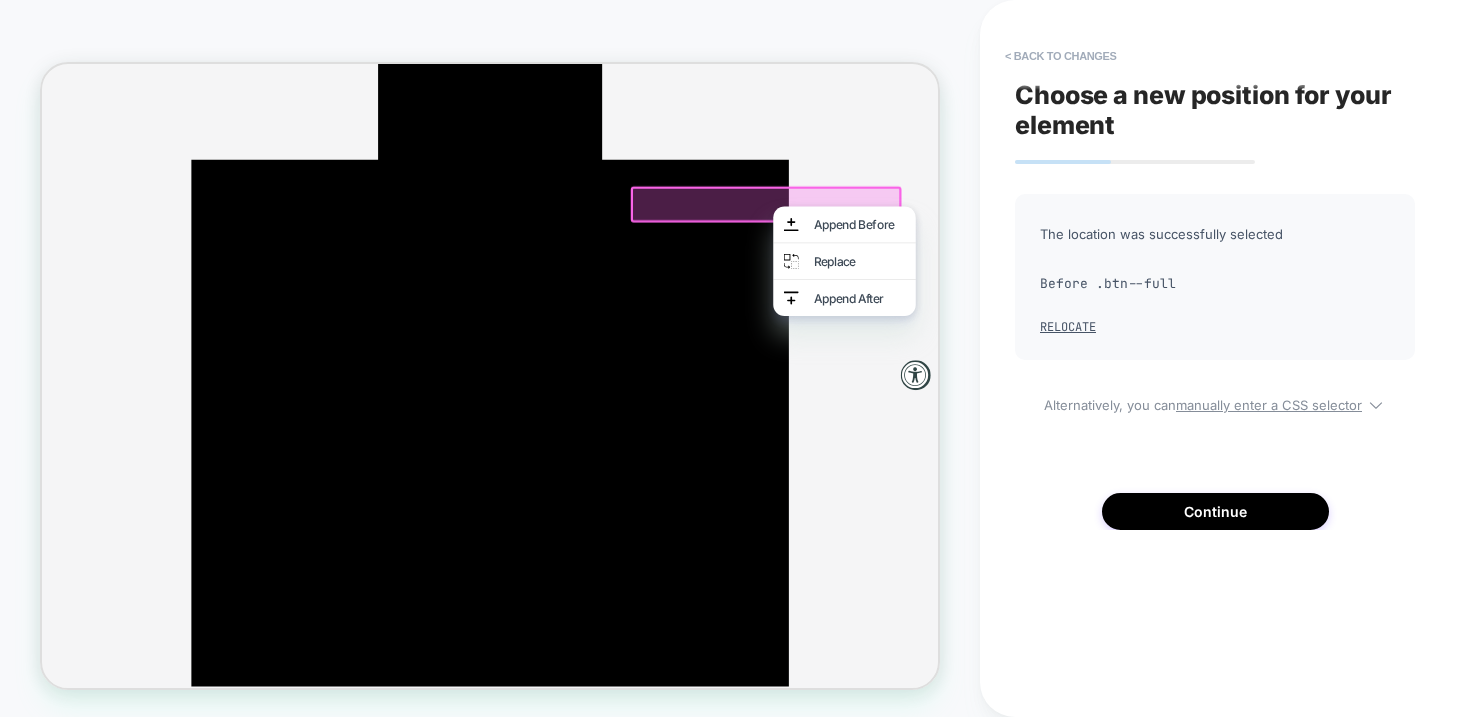 click at bounding box center (1007, 251) 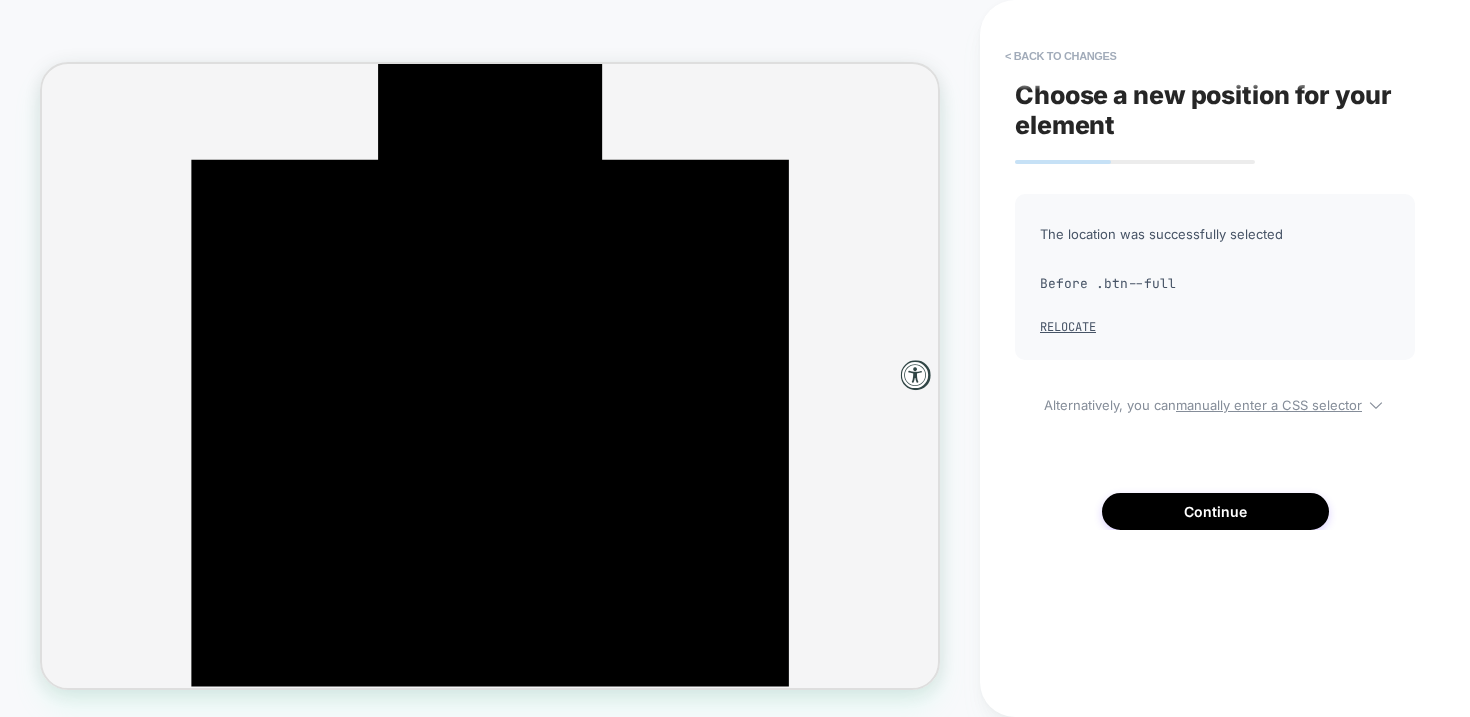 click on "The location was successfully selected Before   .btn--full Relocate" at bounding box center [1215, 277] 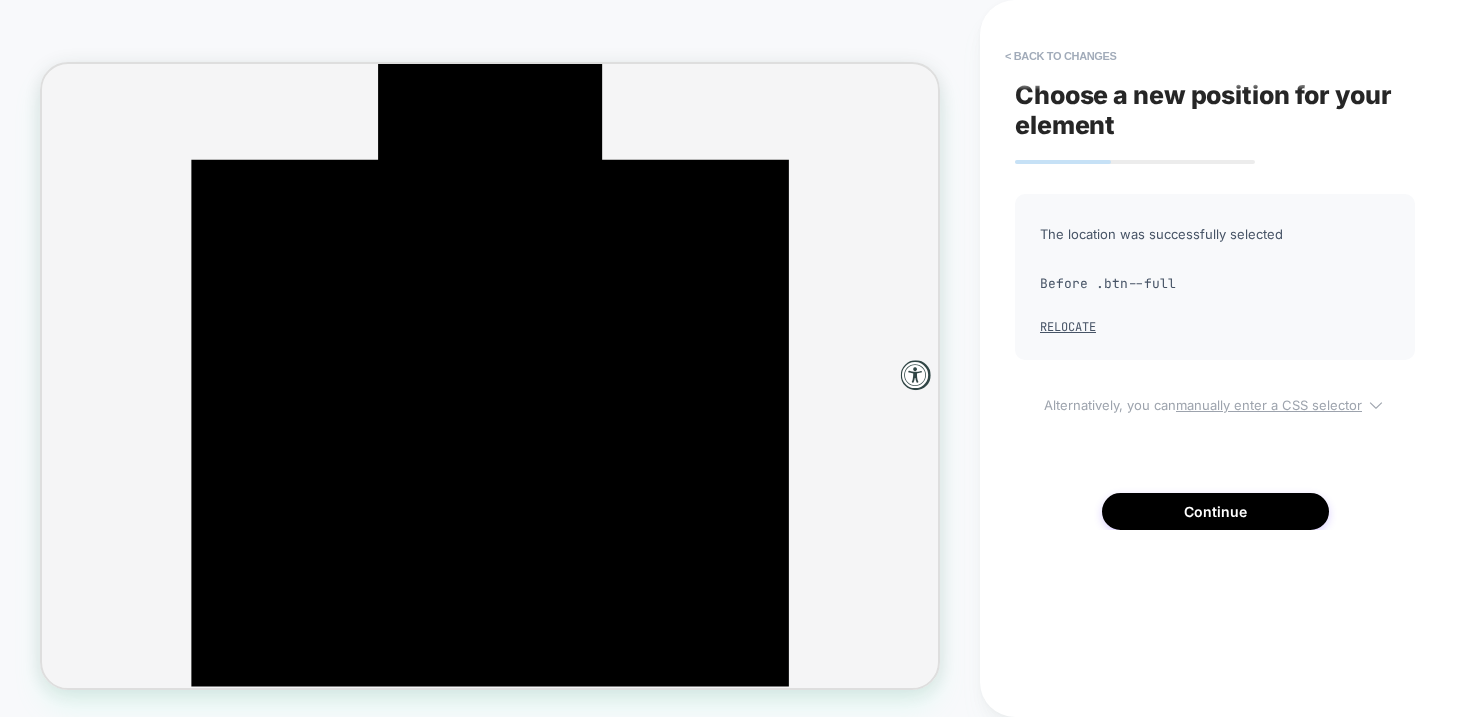 click on "manually enter a CSS selector" at bounding box center [1269, 405] 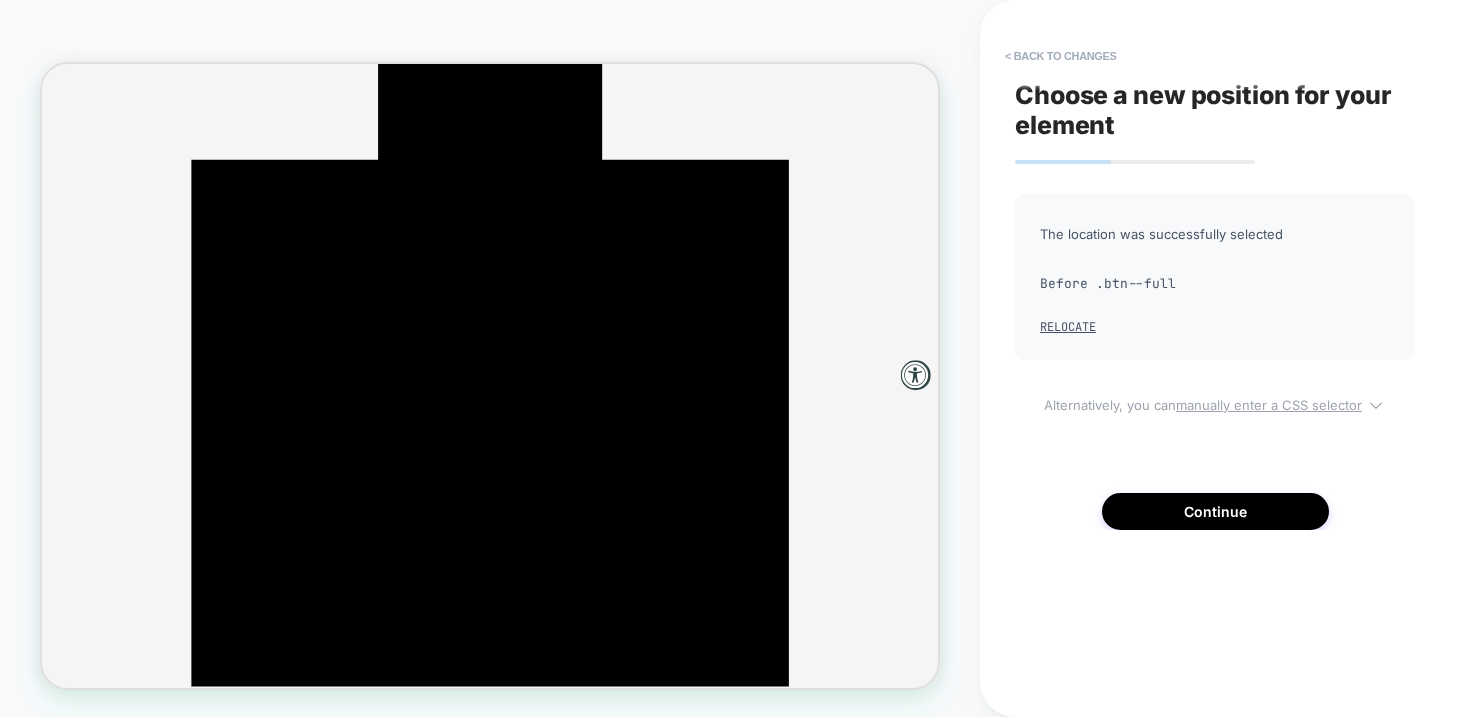 select on "**********" 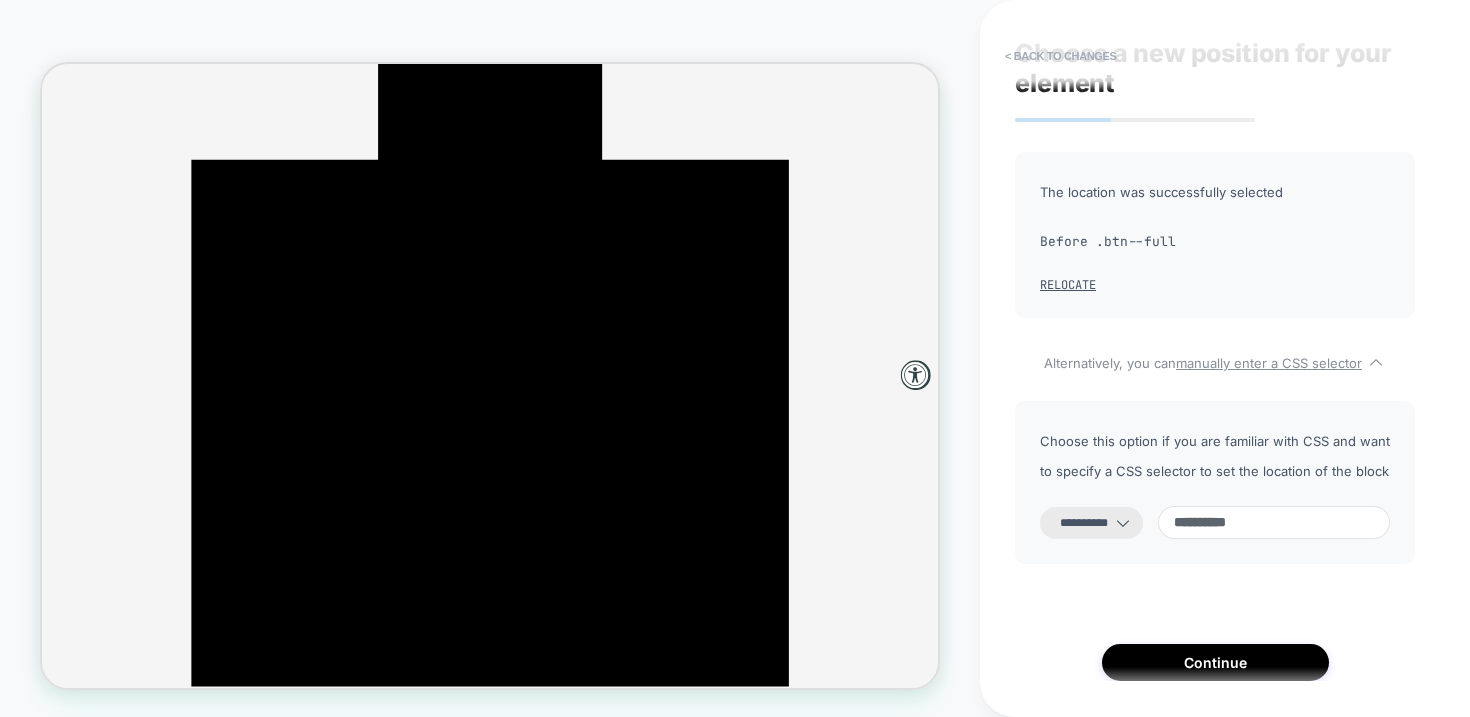 scroll, scrollTop: 110, scrollLeft: 0, axis: vertical 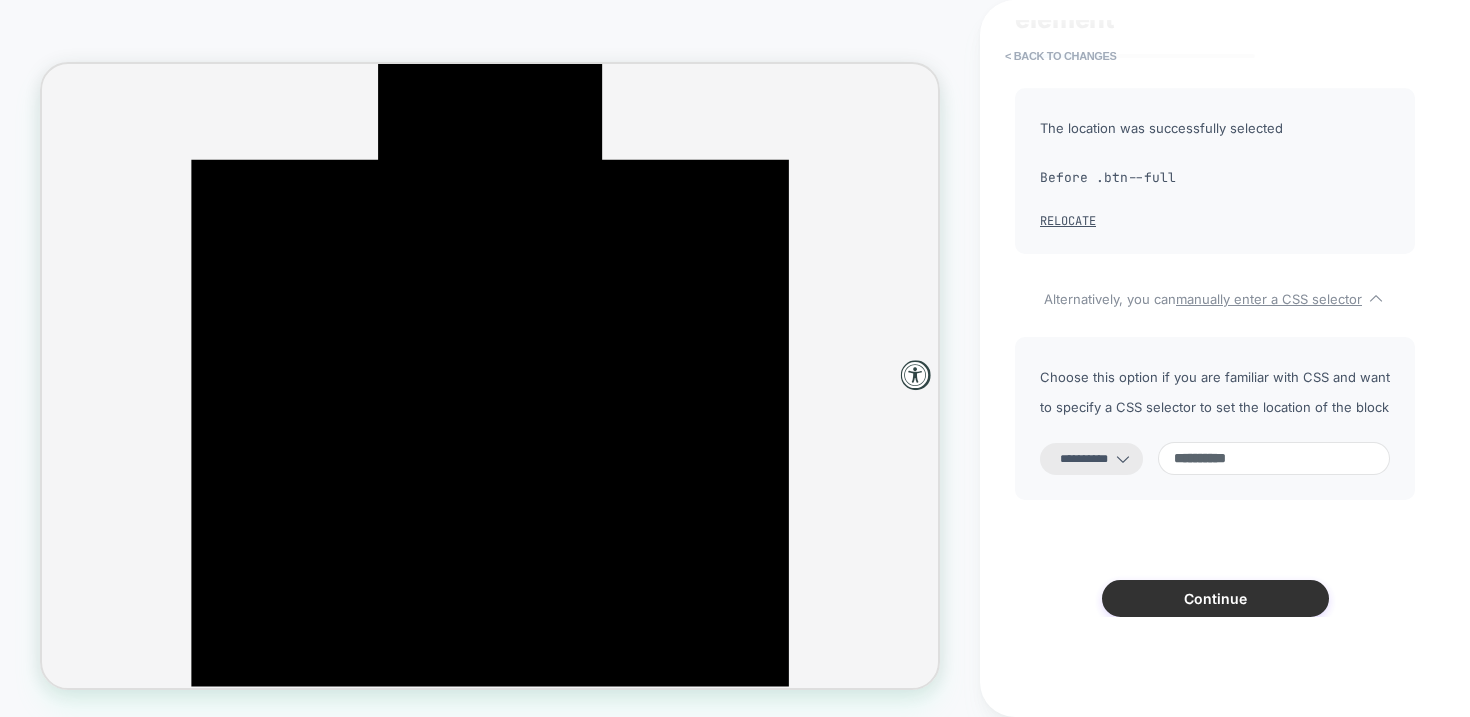 click on "Continue" at bounding box center (1215, 598) 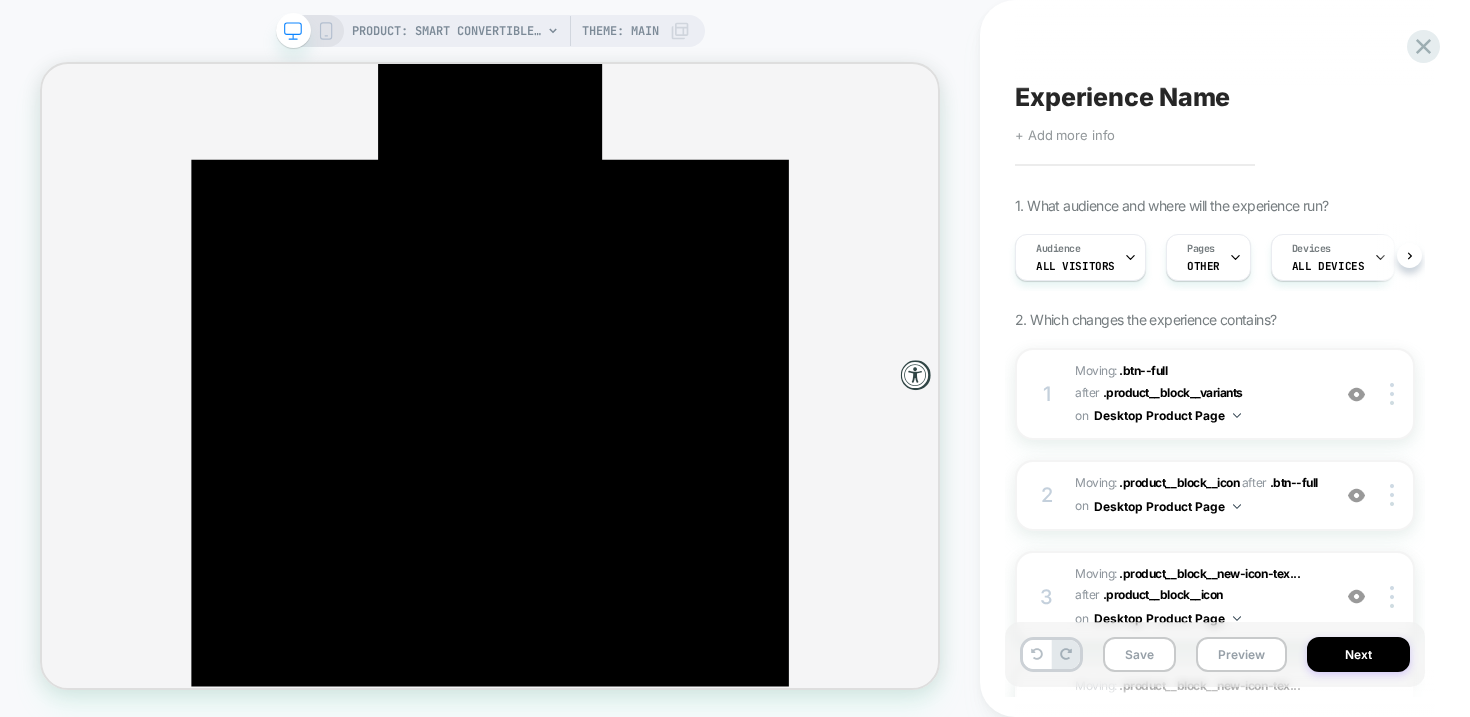 scroll, scrollTop: 0, scrollLeft: 1, axis: horizontal 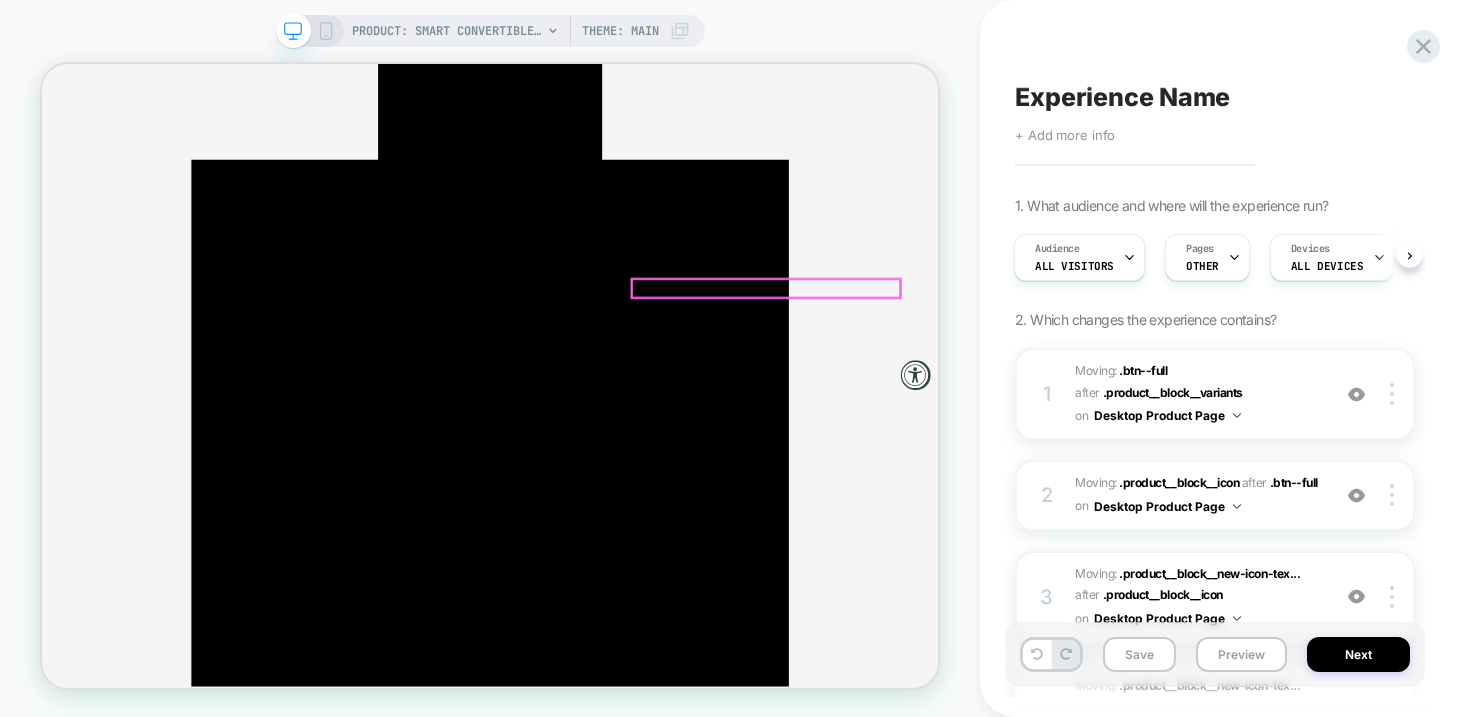 click on "Aug 10-14" at bounding box center (758, 11533) 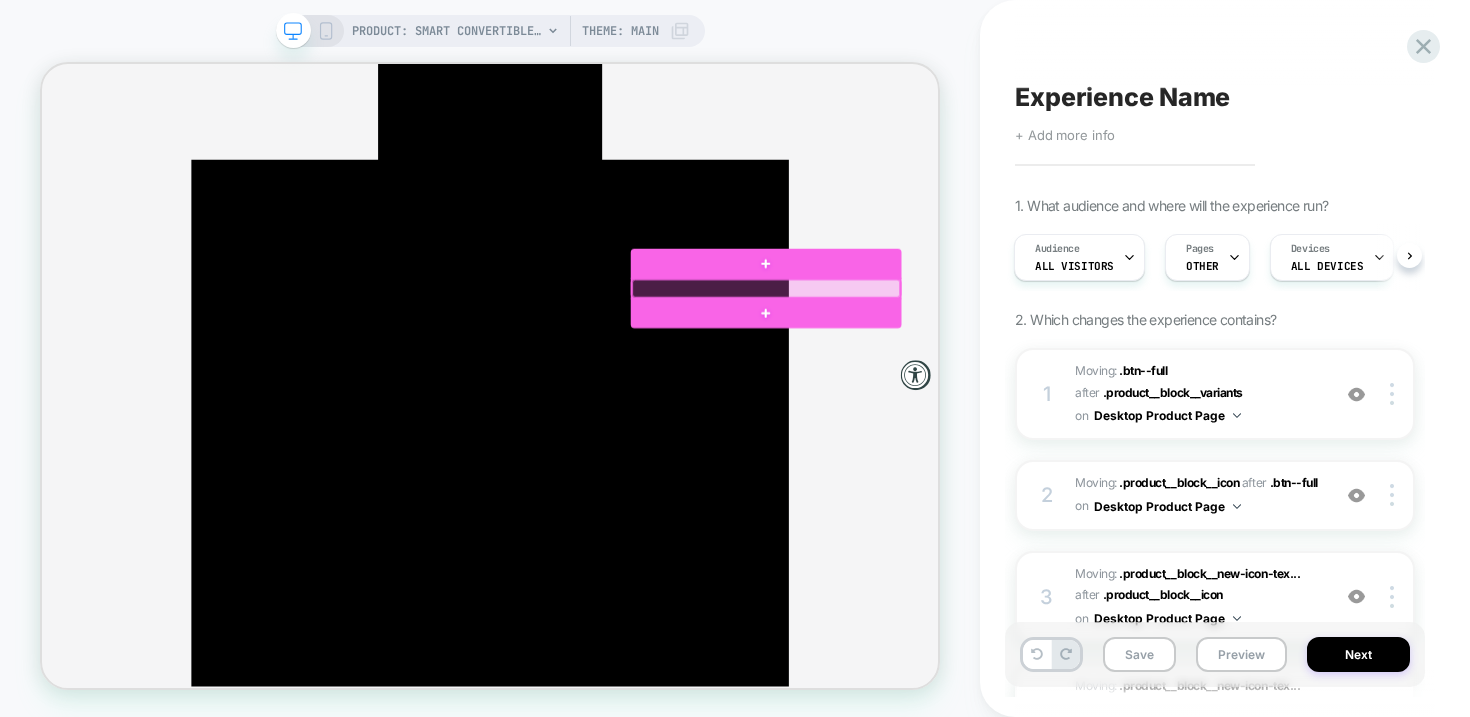 click at bounding box center [1007, 363] 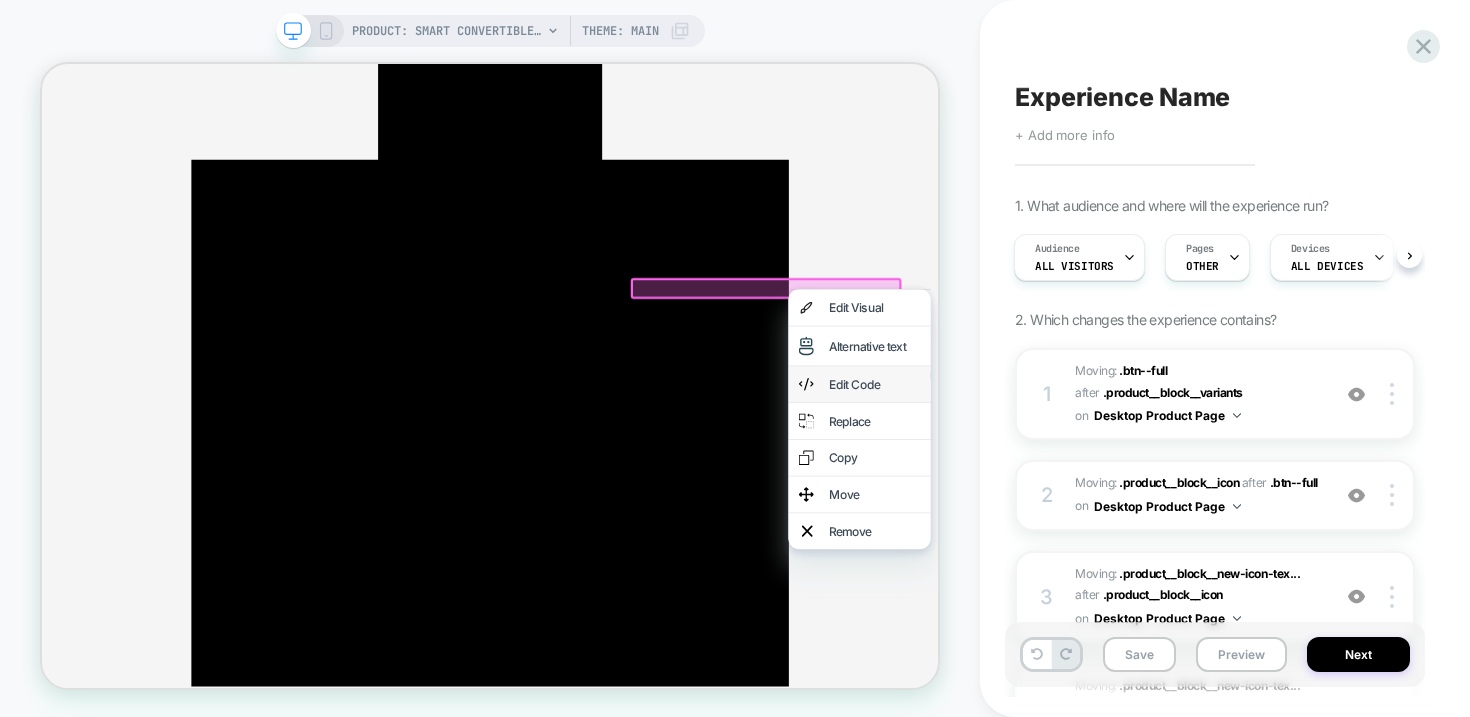 click on "Edit Code" at bounding box center [1152, 491] 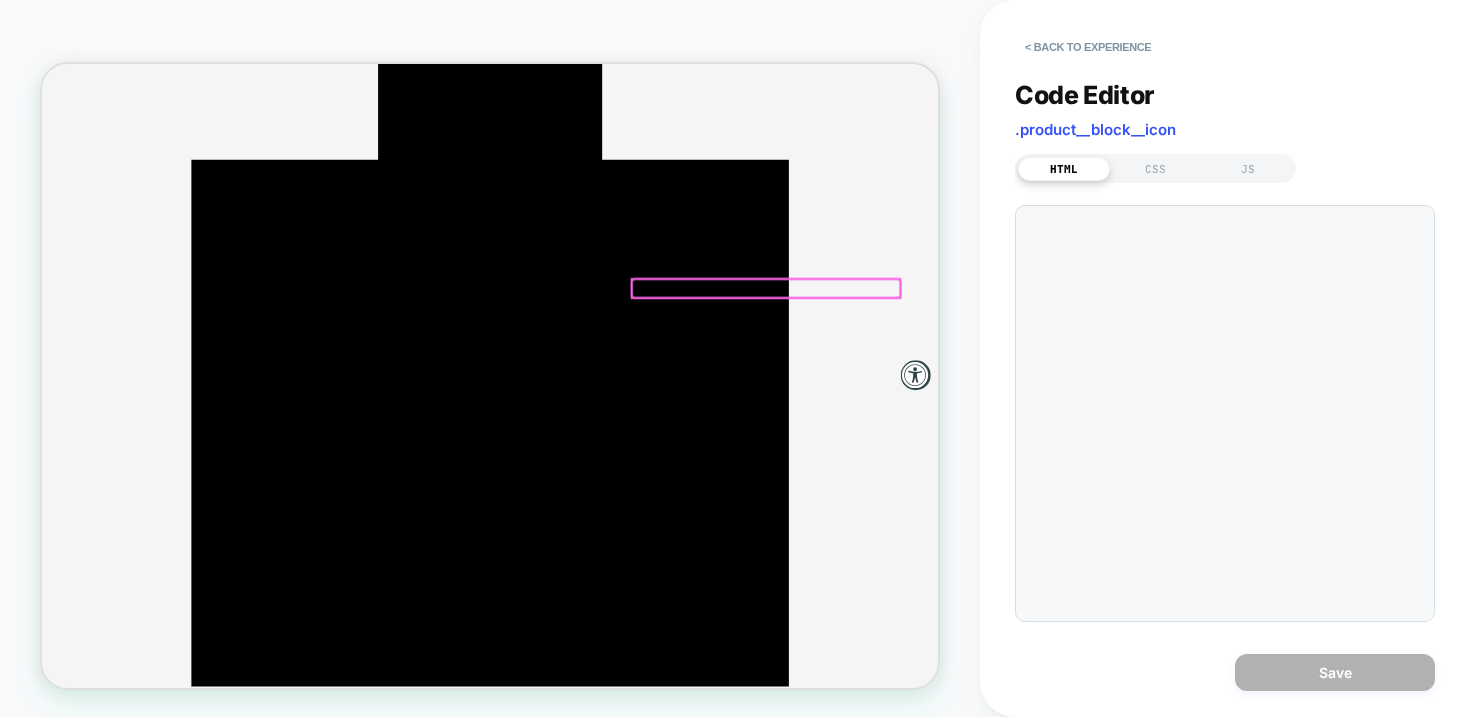 scroll, scrollTop: 301, scrollLeft: 0, axis: vertical 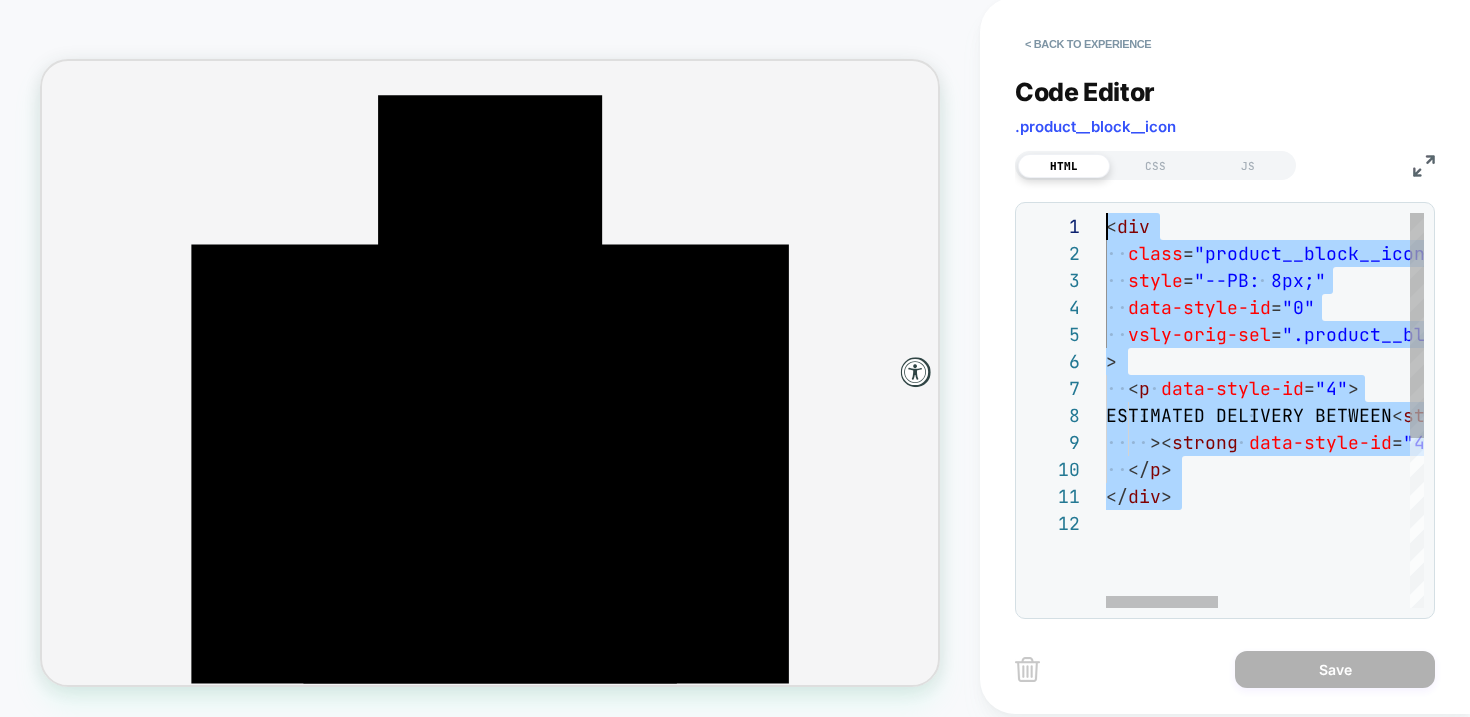 drag, startPoint x: 1141, startPoint y: 530, endPoint x: 1059, endPoint y: 184, distance: 355.584 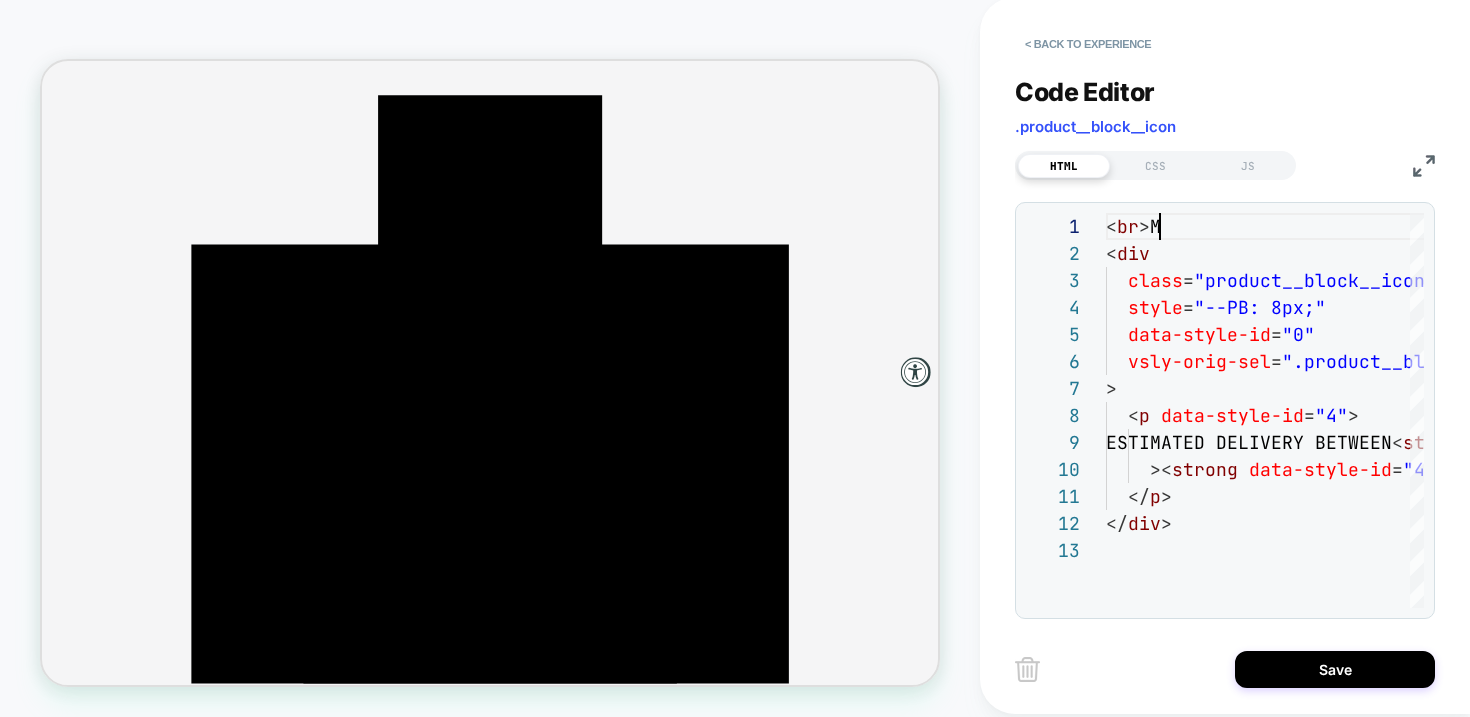 scroll, scrollTop: 0, scrollLeft: 0, axis: both 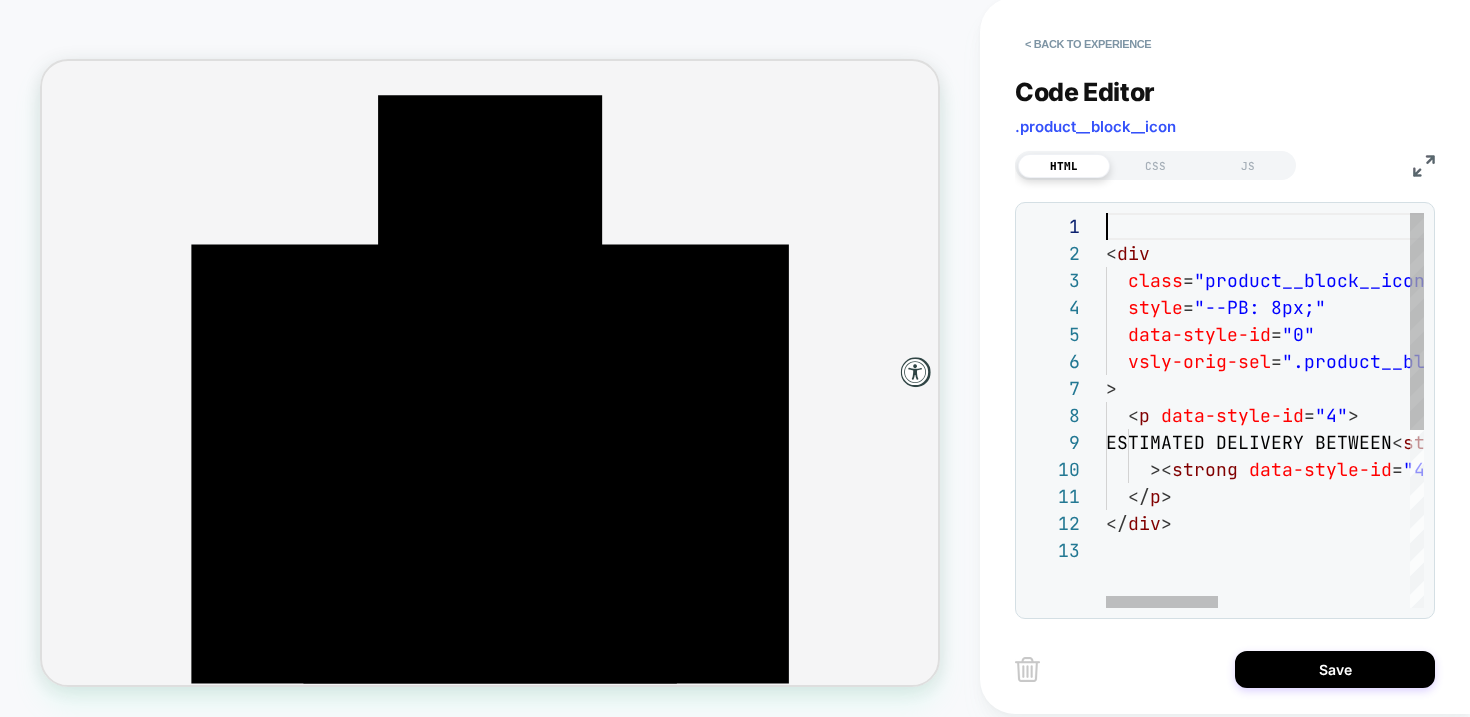 click on "ESTIMATED DELIVERY BETWEEN Aug 10-14" at bounding box center (1534, 572) 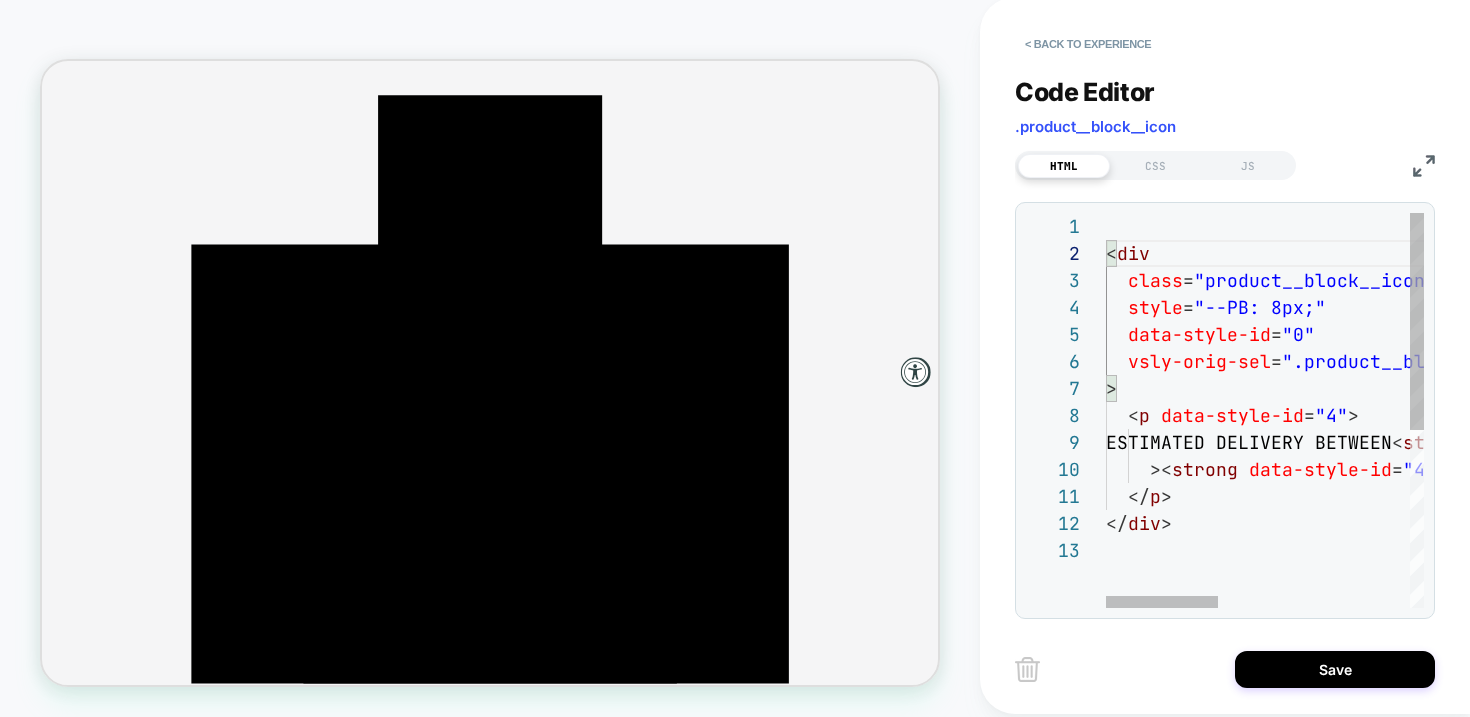 type on "**********" 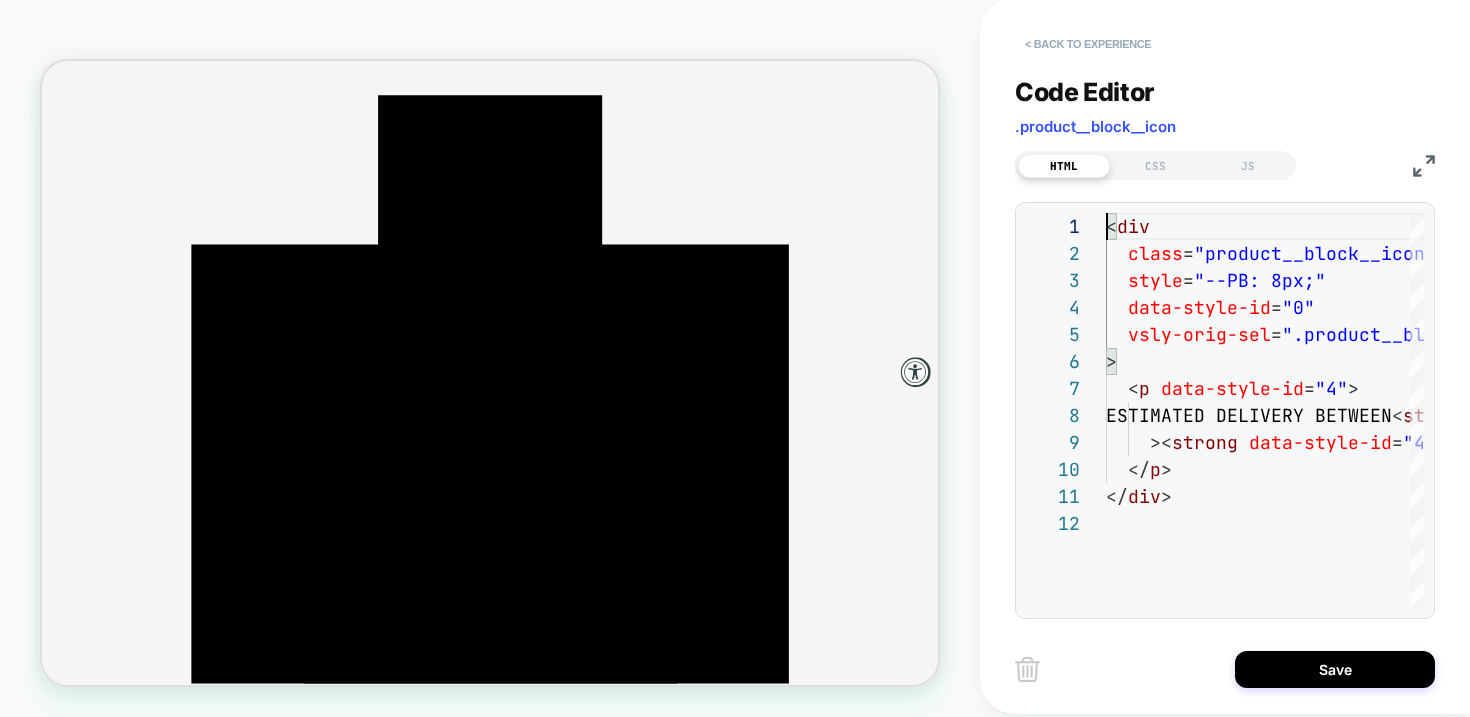 click on "< Back to experience" at bounding box center [1088, 44] 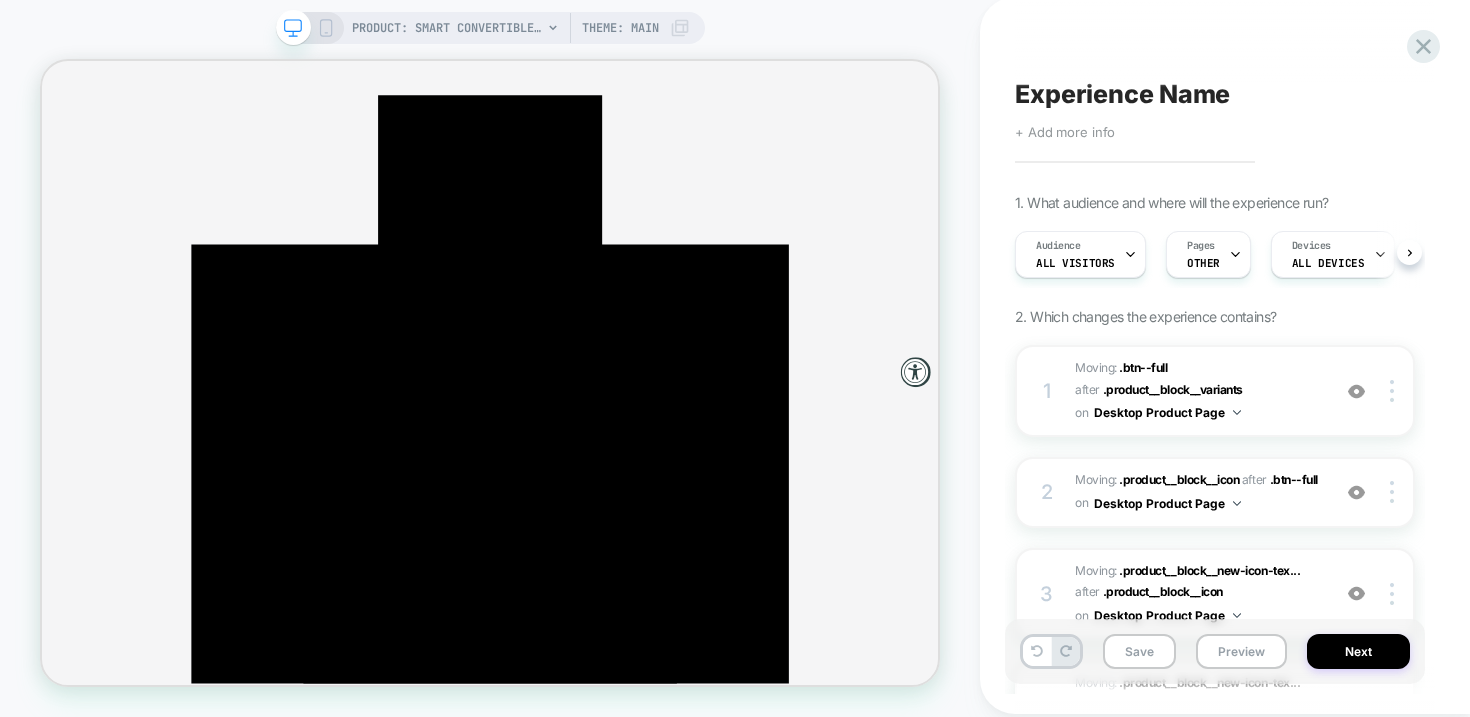 scroll, scrollTop: 0, scrollLeft: 1, axis: horizontal 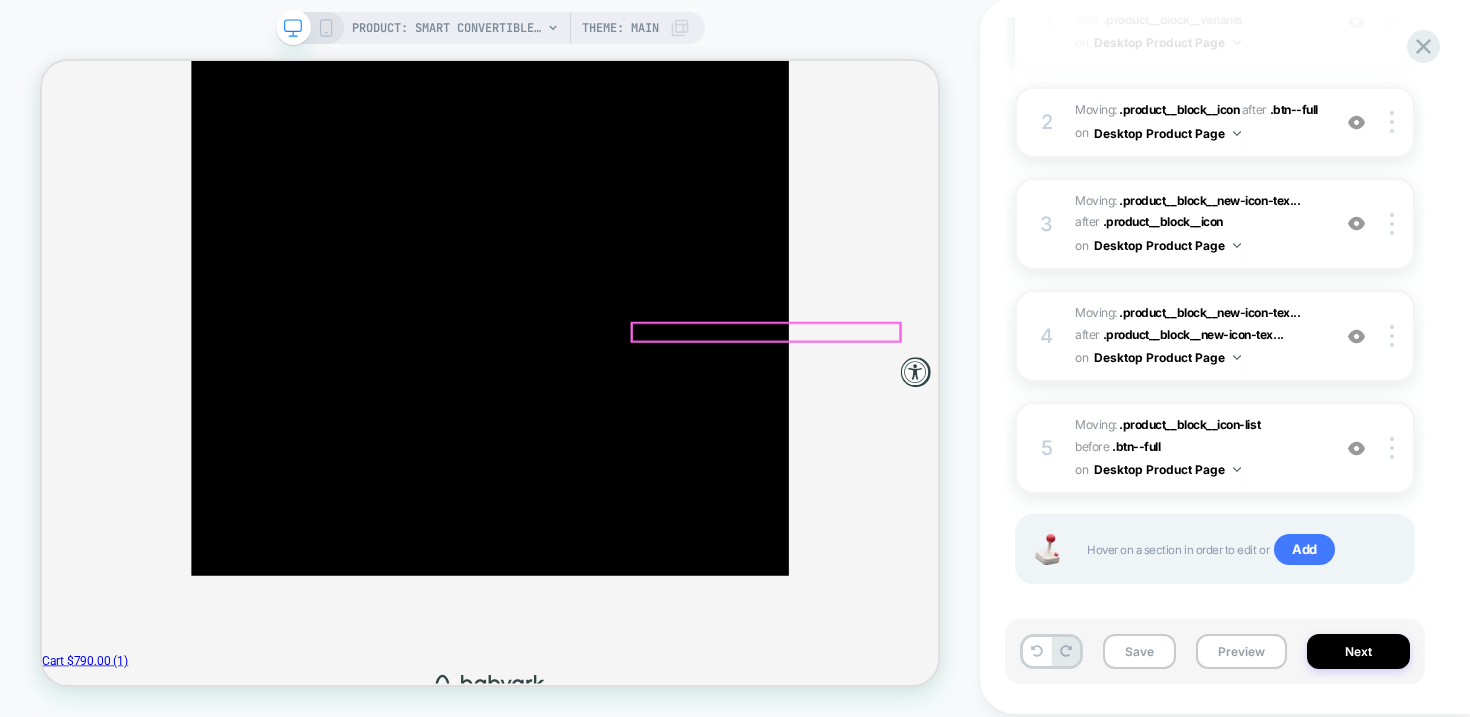 click on "ESTIMATED DELIVERY BETWEEN  Aug 10-14" at bounding box center [639, 12341] 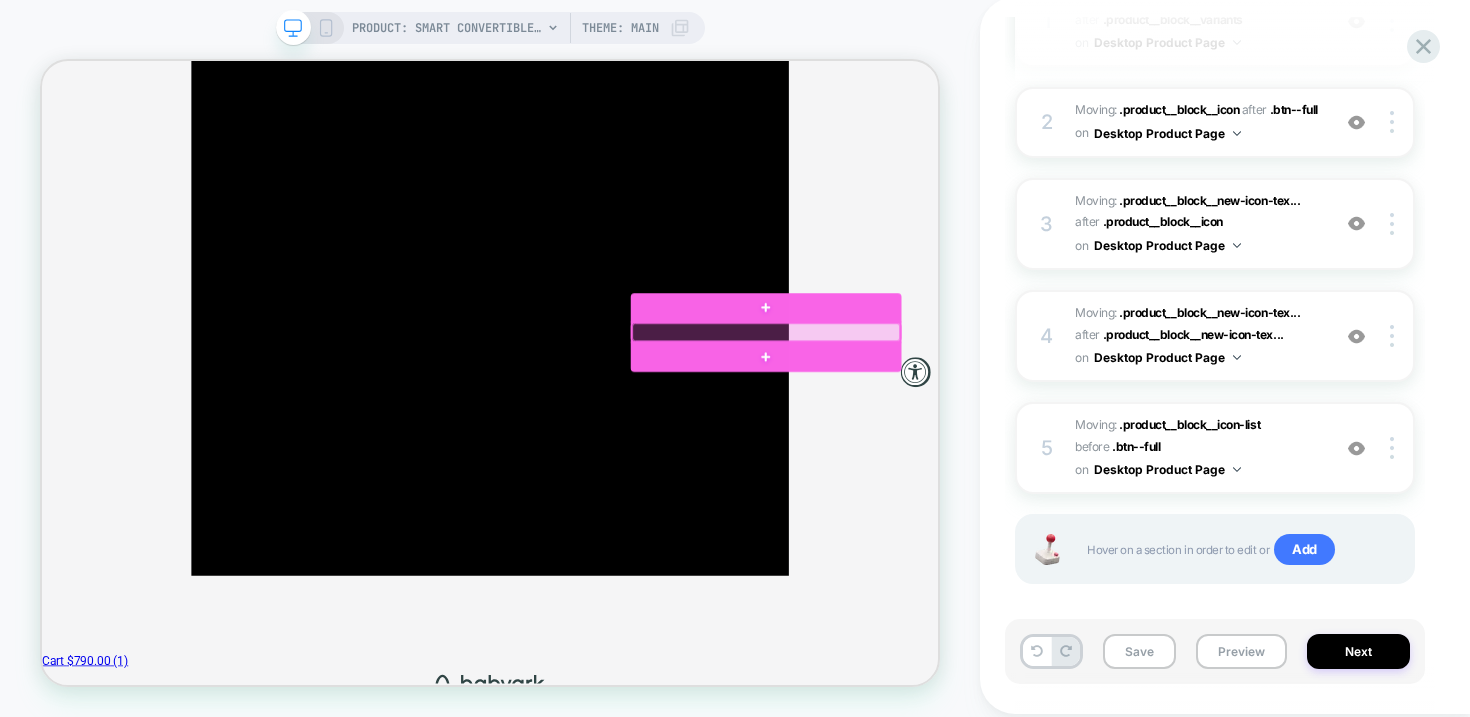 click at bounding box center (1007, 423) 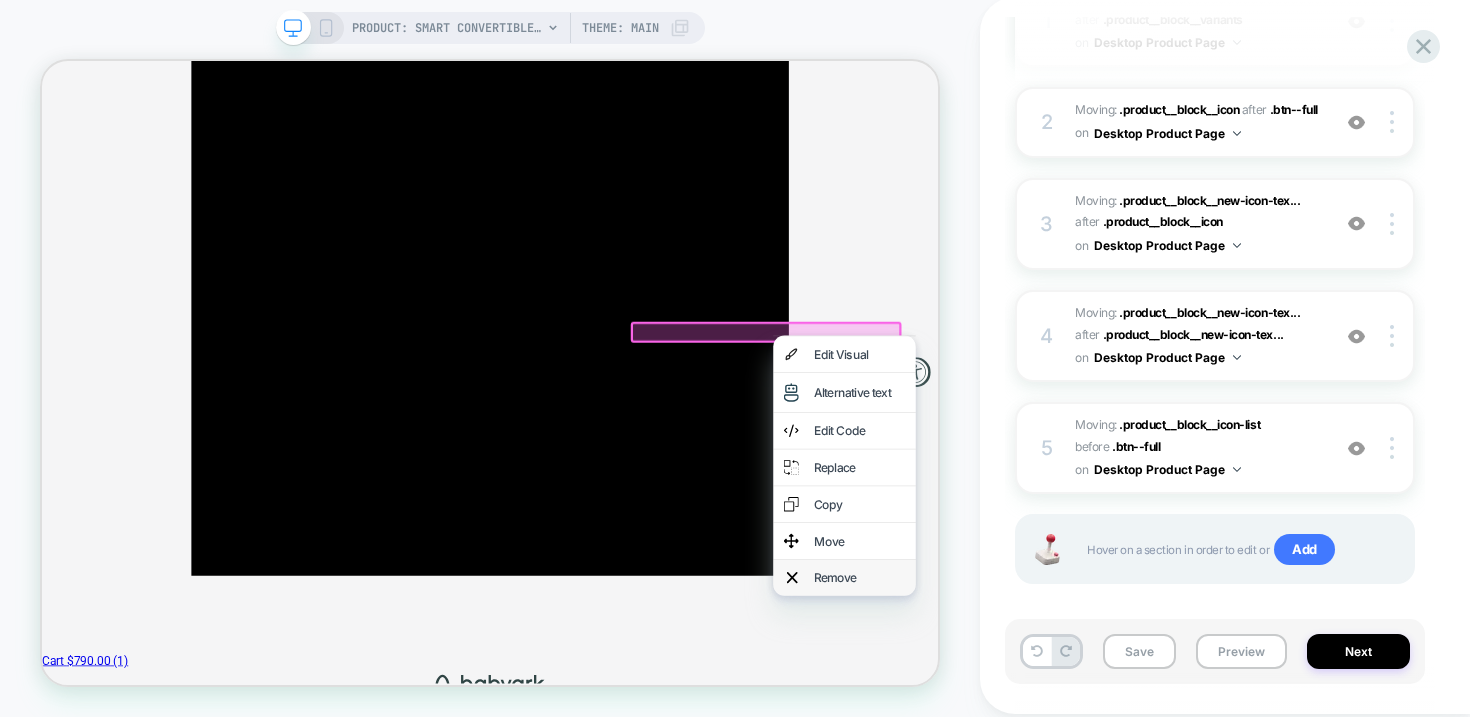 click on "Remove" at bounding box center [1132, 750] 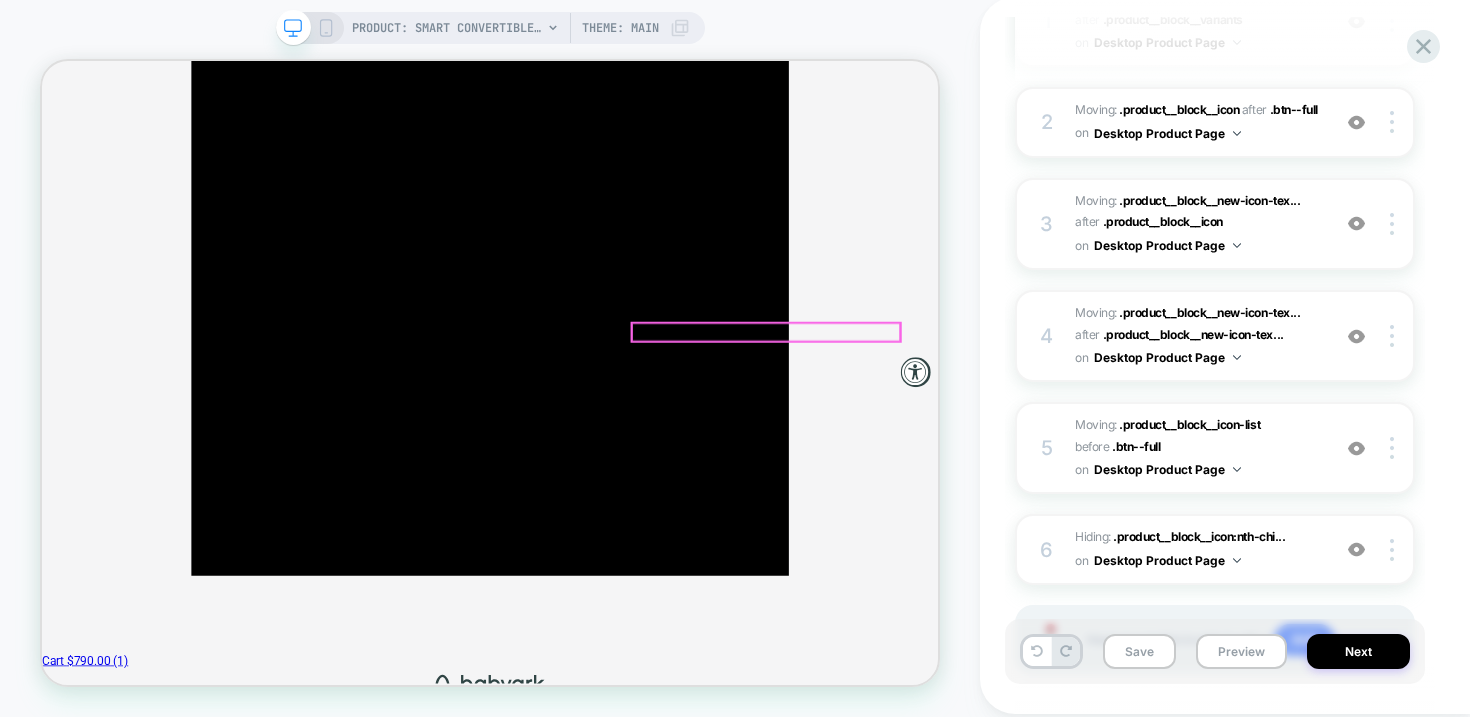 click on "ESTIMATED DELIVERY BETWEEN  Aug 10-14" at bounding box center (42, 61) 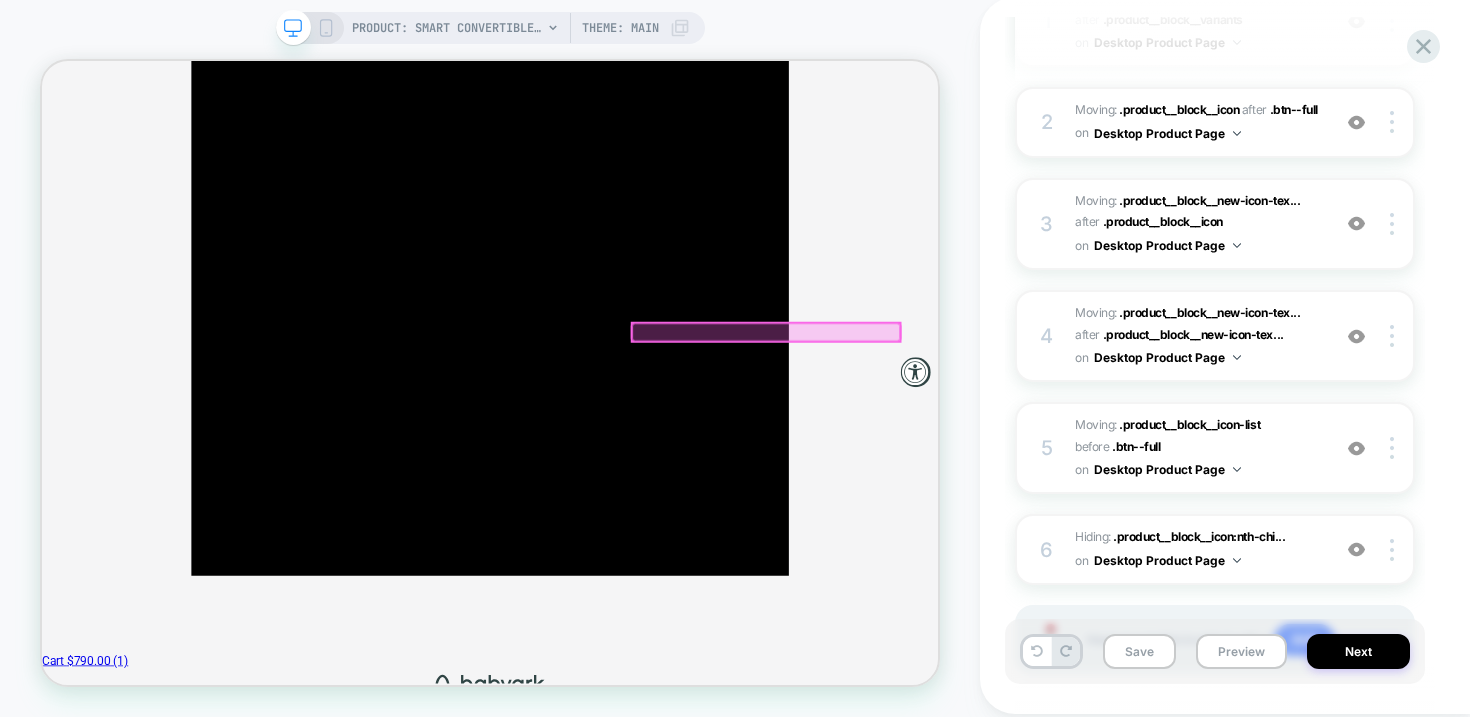 click on "Back Accessibility options en Are you sure you want to hide the widget forever? If you need it back, please clear your cookies. Ok Cancel Content Bigger Text Bigger Text Bigger Cursor Bigger Cursor Text Reader Tooltips Line Height Line Height Hide Images Hide images Readable Fonts Readable fonts Dyslexic Font Dyslexic Font Bionic Reading Bionic Reading Stop Animations Stop Animations Colors Invert Color Invert Colors Brightness Brightness Contrast Contrast Saturation Saturation Color Filters Grayscale Red/Green Blue/Yellow Green/Red Navigation Reading Line Reading Line Highlight Links Highlight Links Reading Mask Reading Mask Page Structure Page Structure Selected Language English (United States) All Languages Search language English (United States) English (British) Swedish Finnish German Italian Dutch Spanish Portuguese Turkish French Japanese Korean Hebrew Latvian Polish Greek Thai Accessibility Statement Our Commitment to Accessibility Compliance Status Accessibility Features Available Visual Adjustments" at bounding box center [639, 18206] 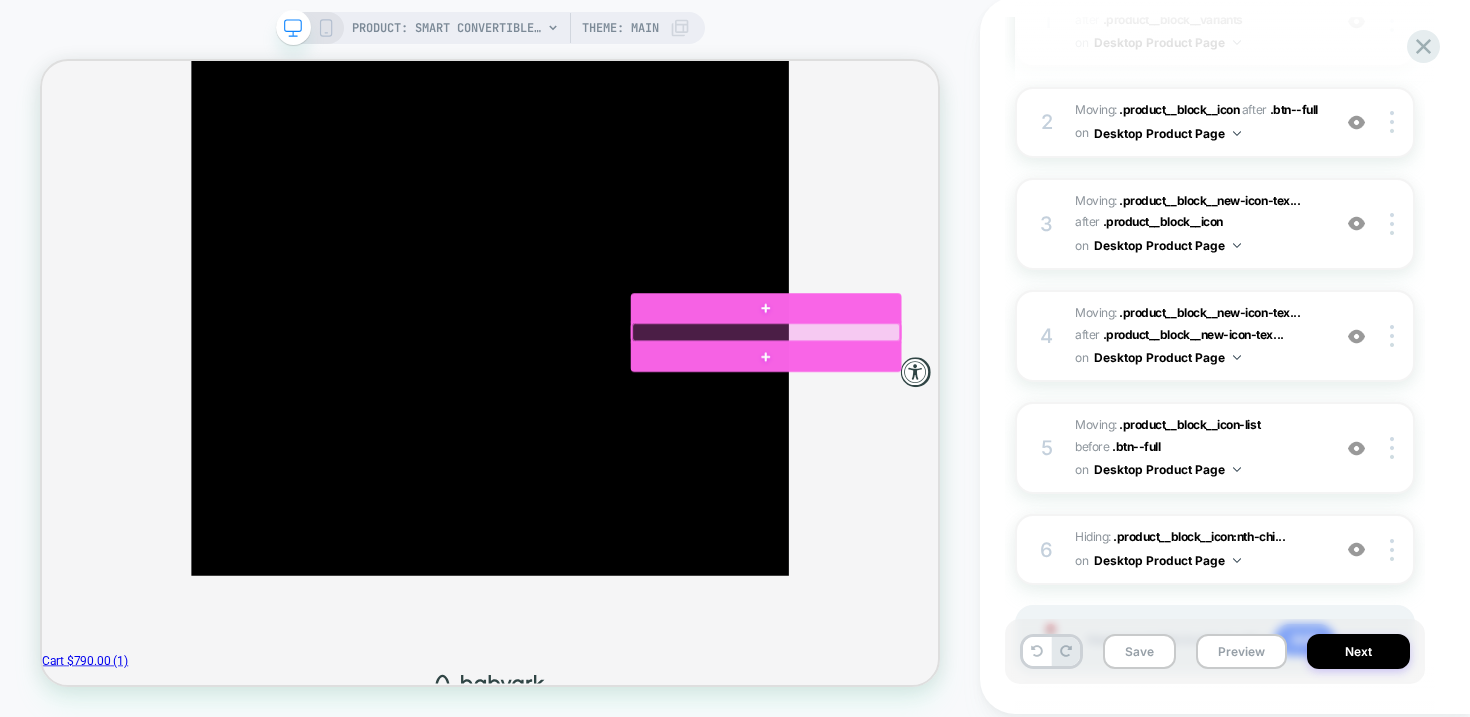 click at bounding box center [1007, 423] 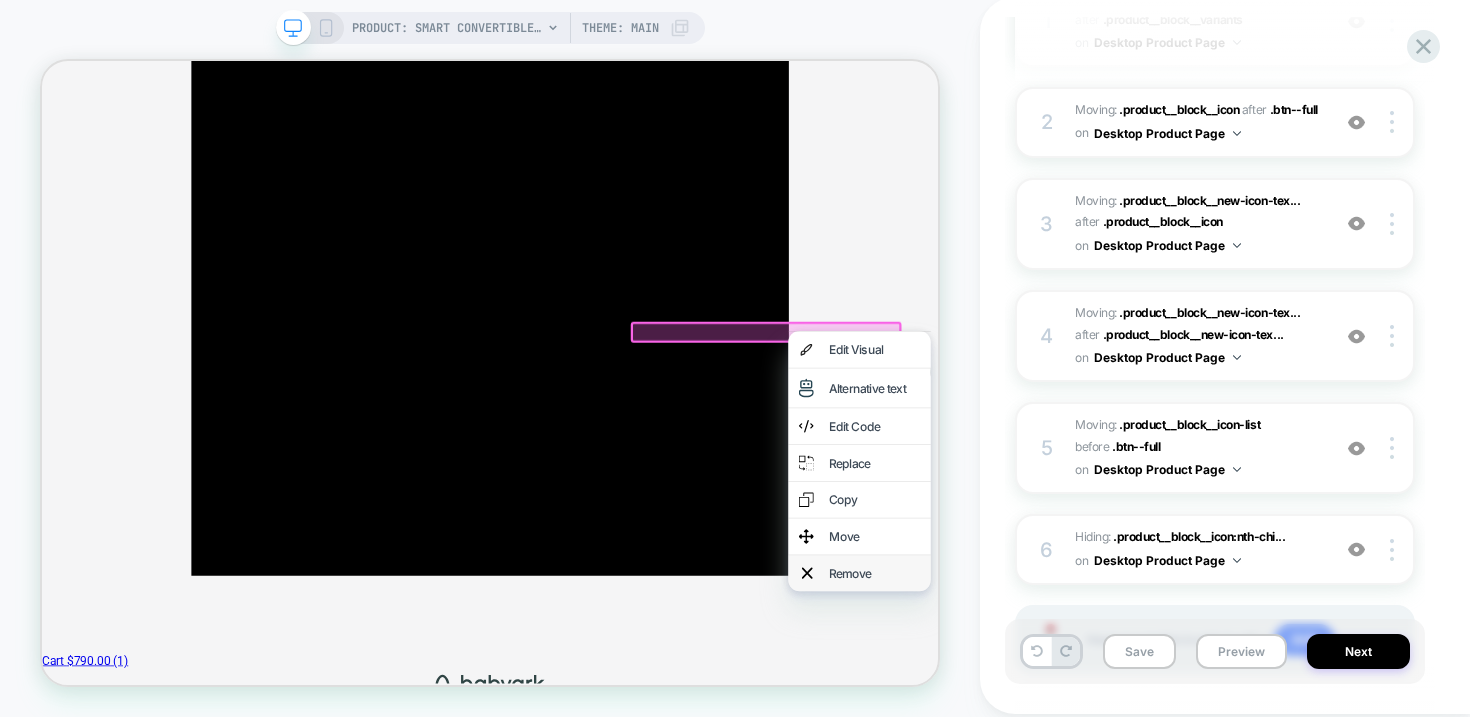 click on "Remove" at bounding box center (1152, 744) 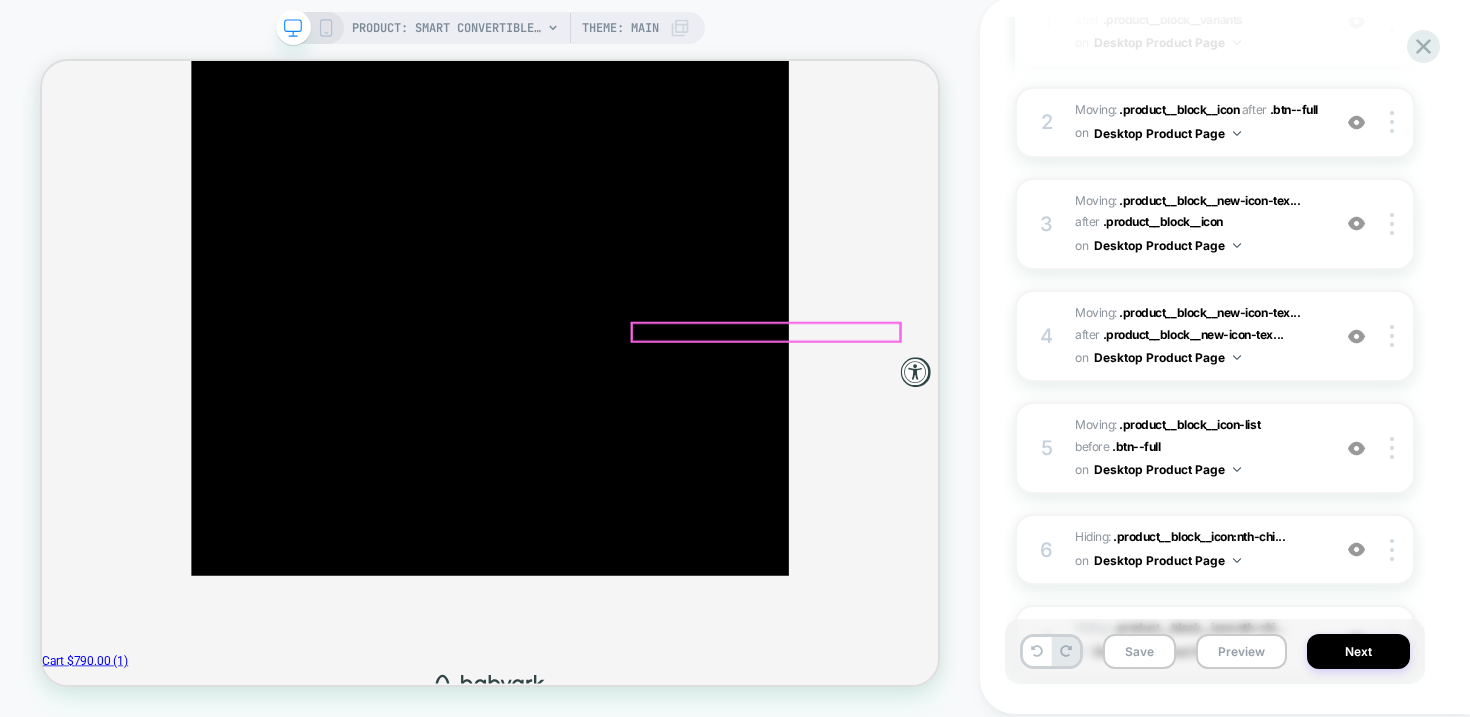 click on "ESTIMATED DELIVERY BETWEEN  Aug 10-14" at bounding box center (42, 61) 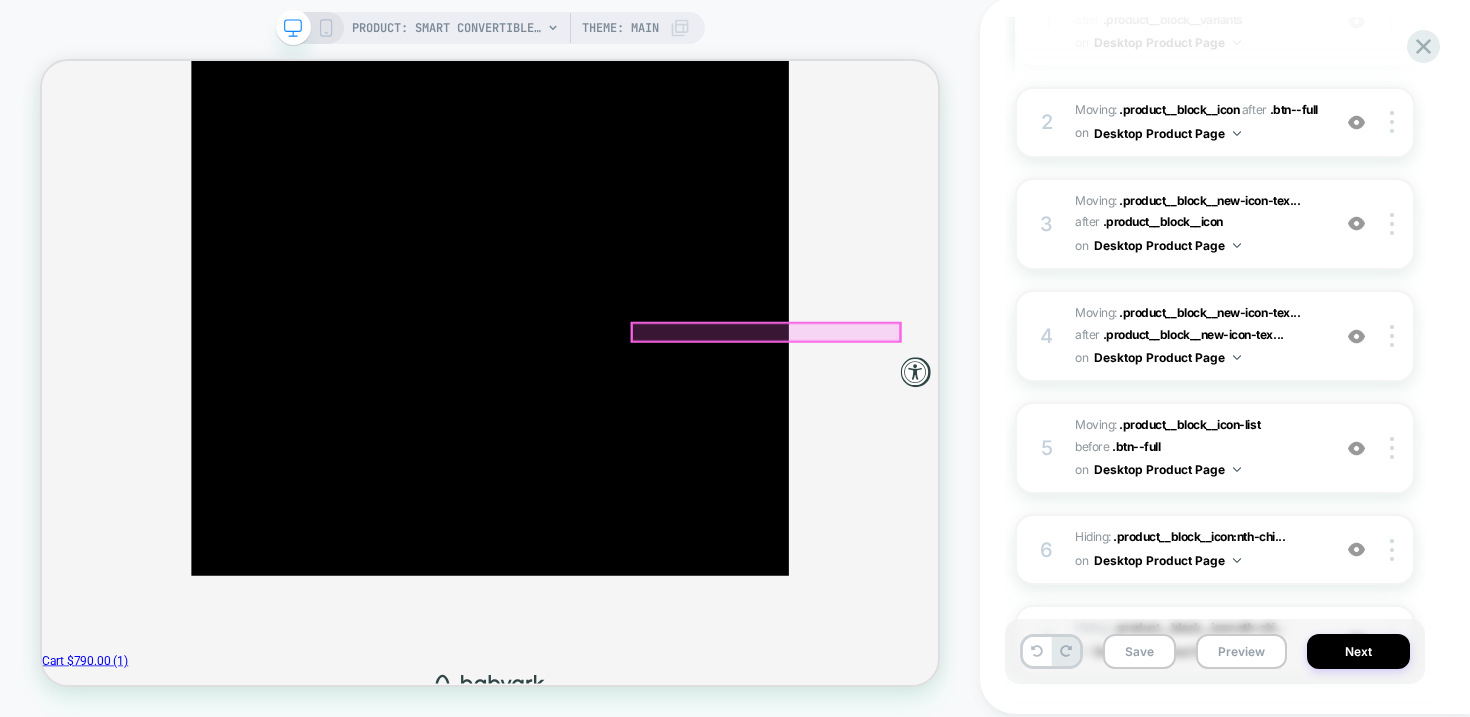 click at bounding box center (1007, 423) 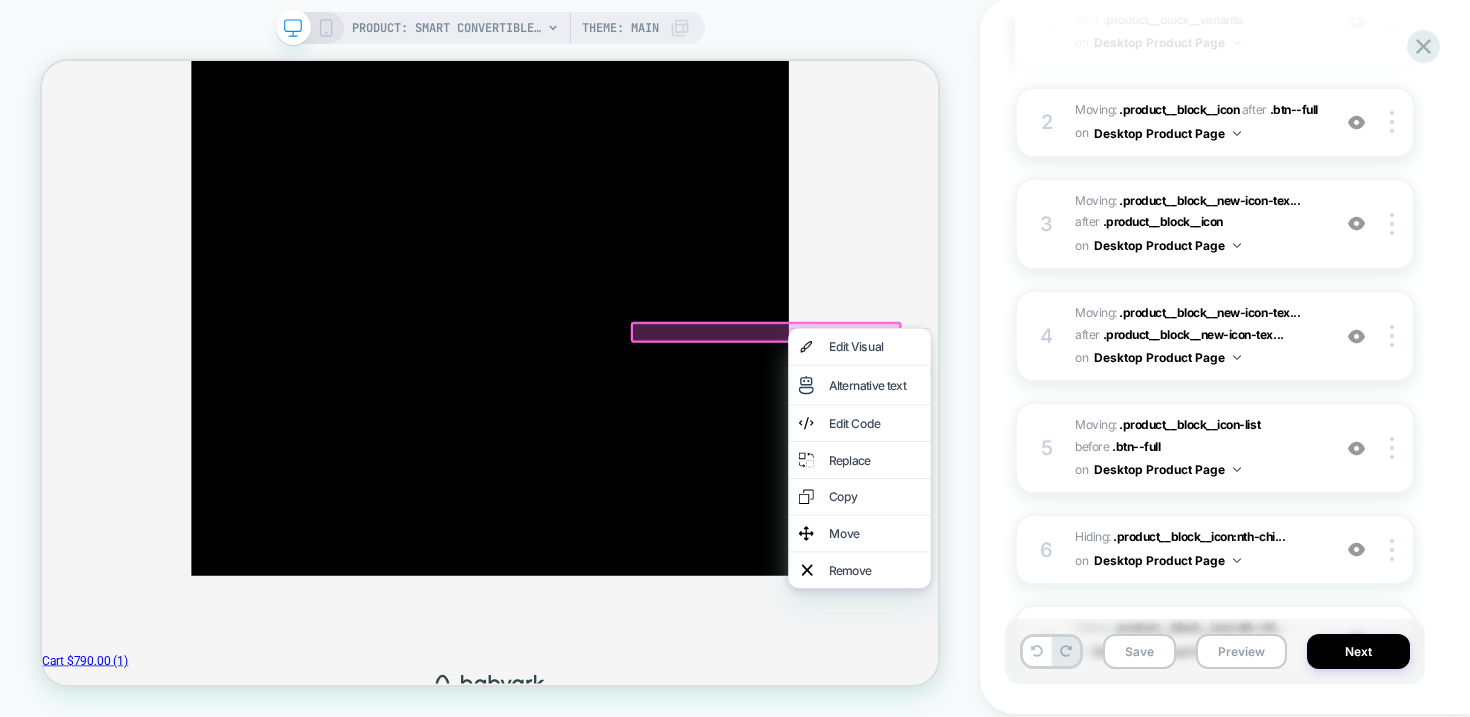 click on "Guided step-by-step installation" at bounding box center [659, 11423] 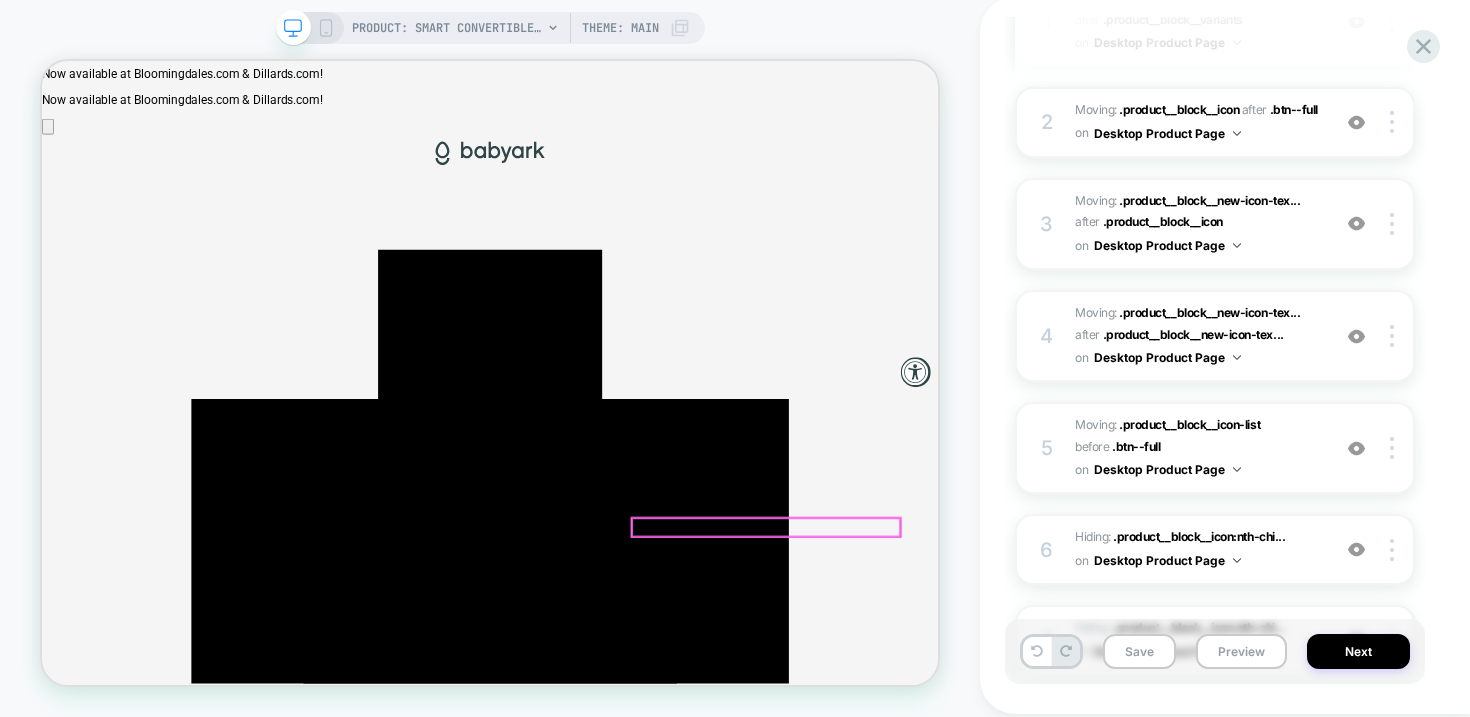 scroll, scrollTop: 721, scrollLeft: 0, axis: vertical 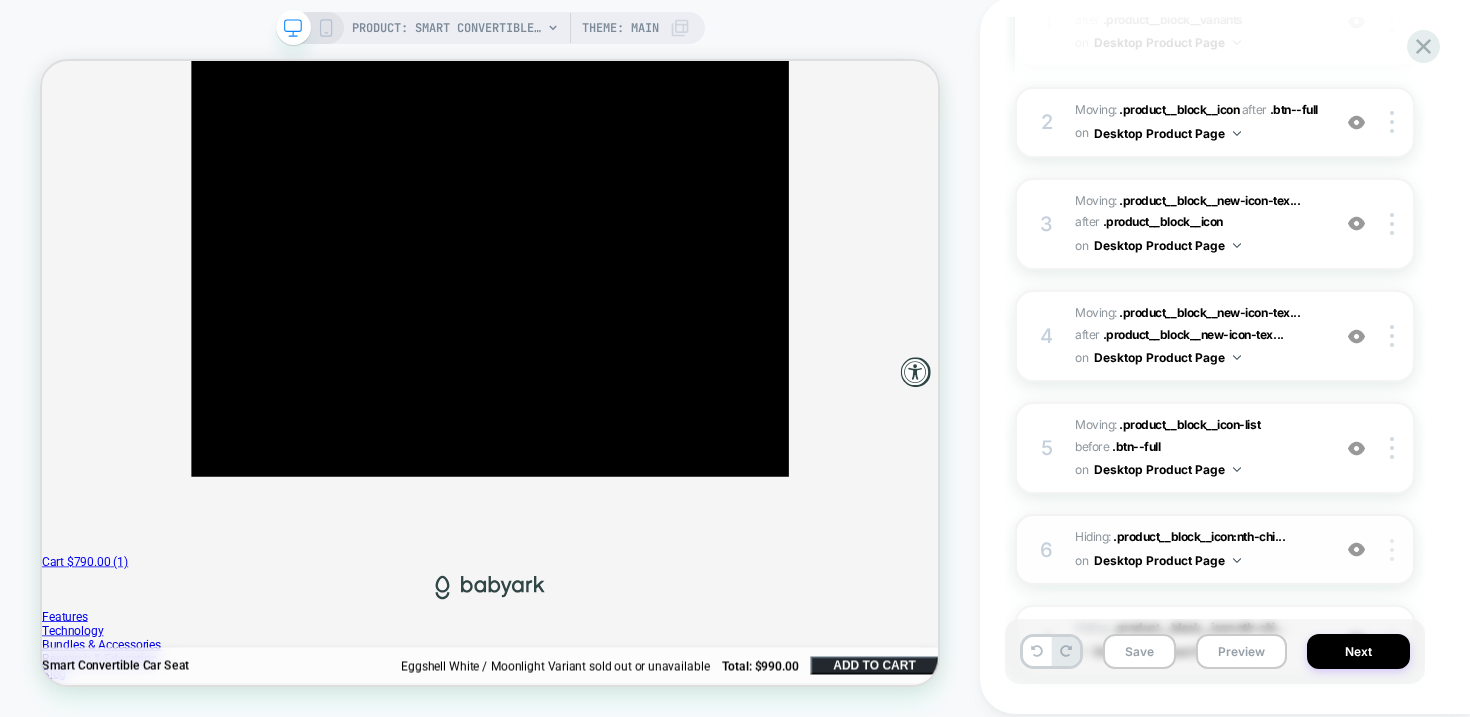 click at bounding box center (1395, 550) 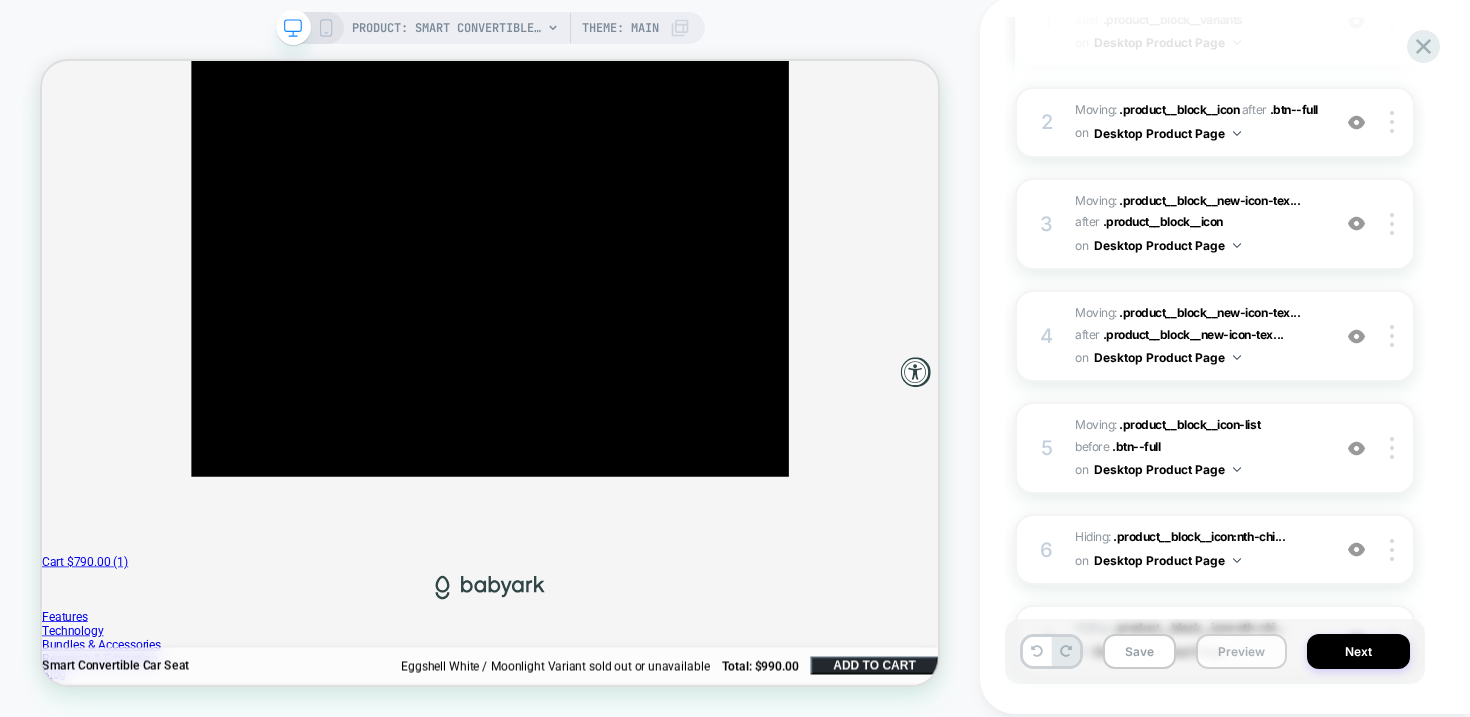 drag, startPoint x: 1229, startPoint y: 691, endPoint x: 1228, endPoint y: 640, distance: 51.009804 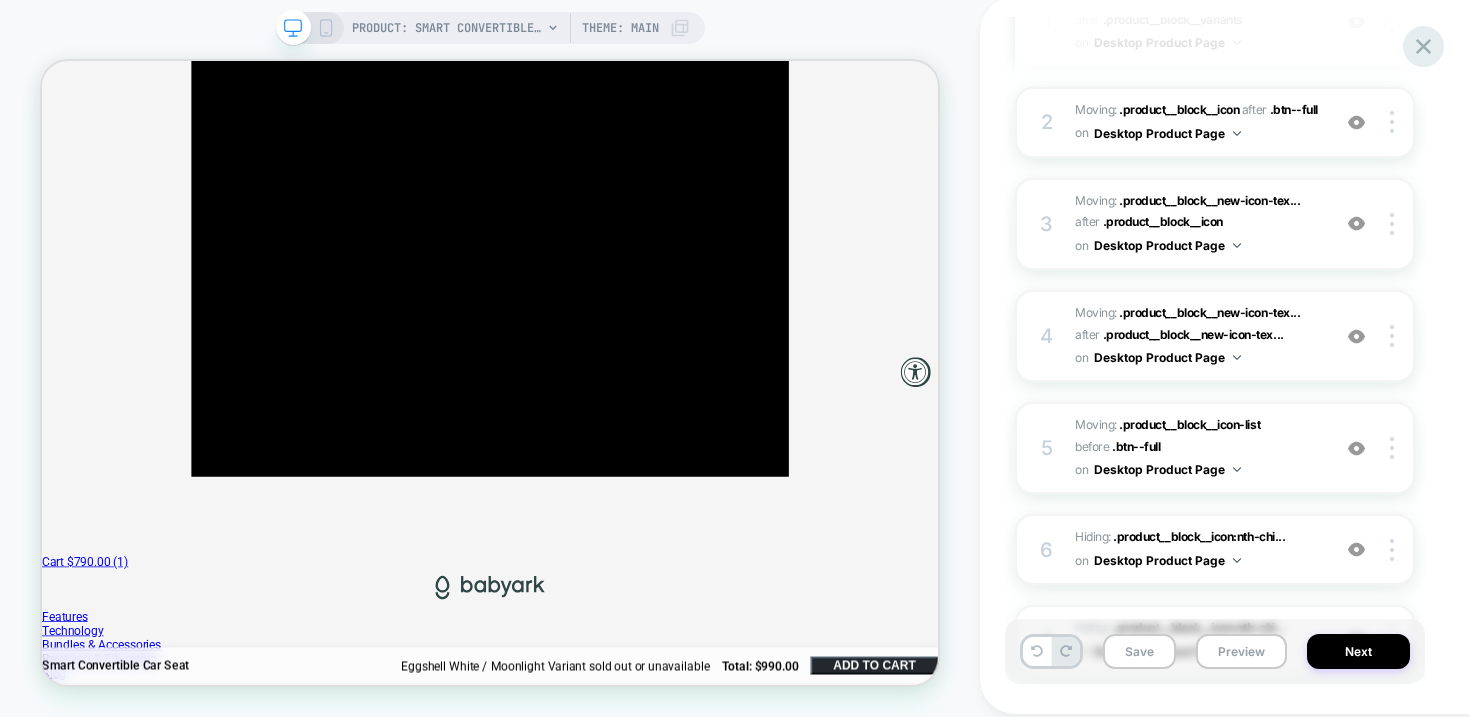 click 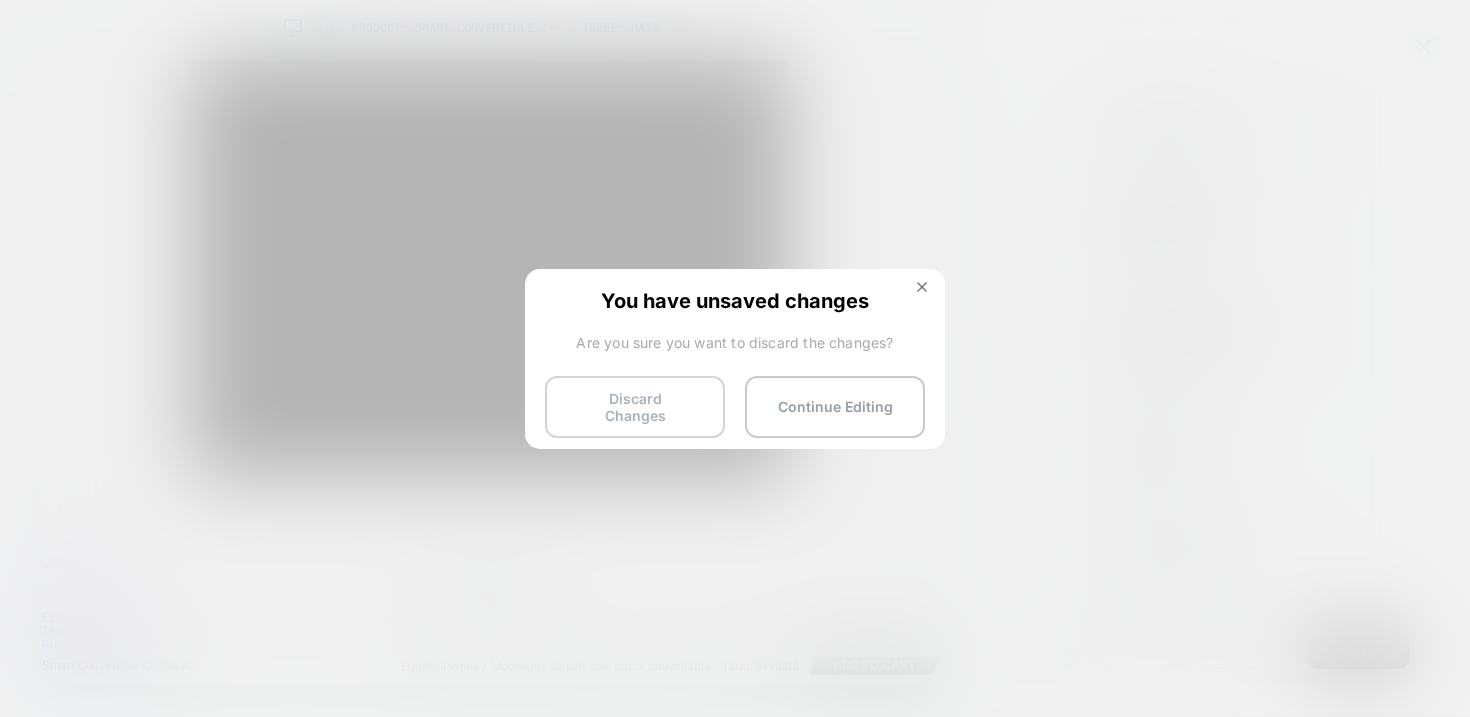click on "Discard Changes" at bounding box center [635, 407] 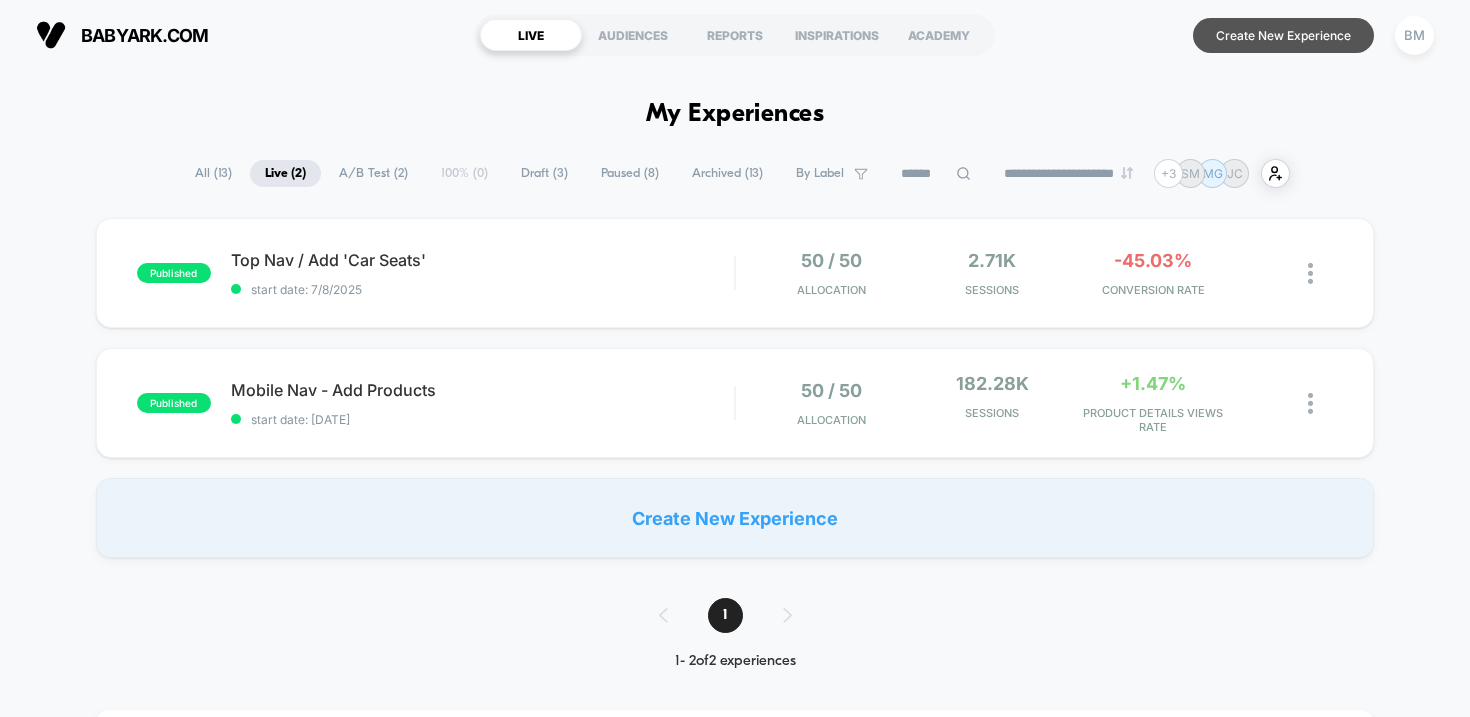 click on "Create New Experience" at bounding box center [1283, 35] 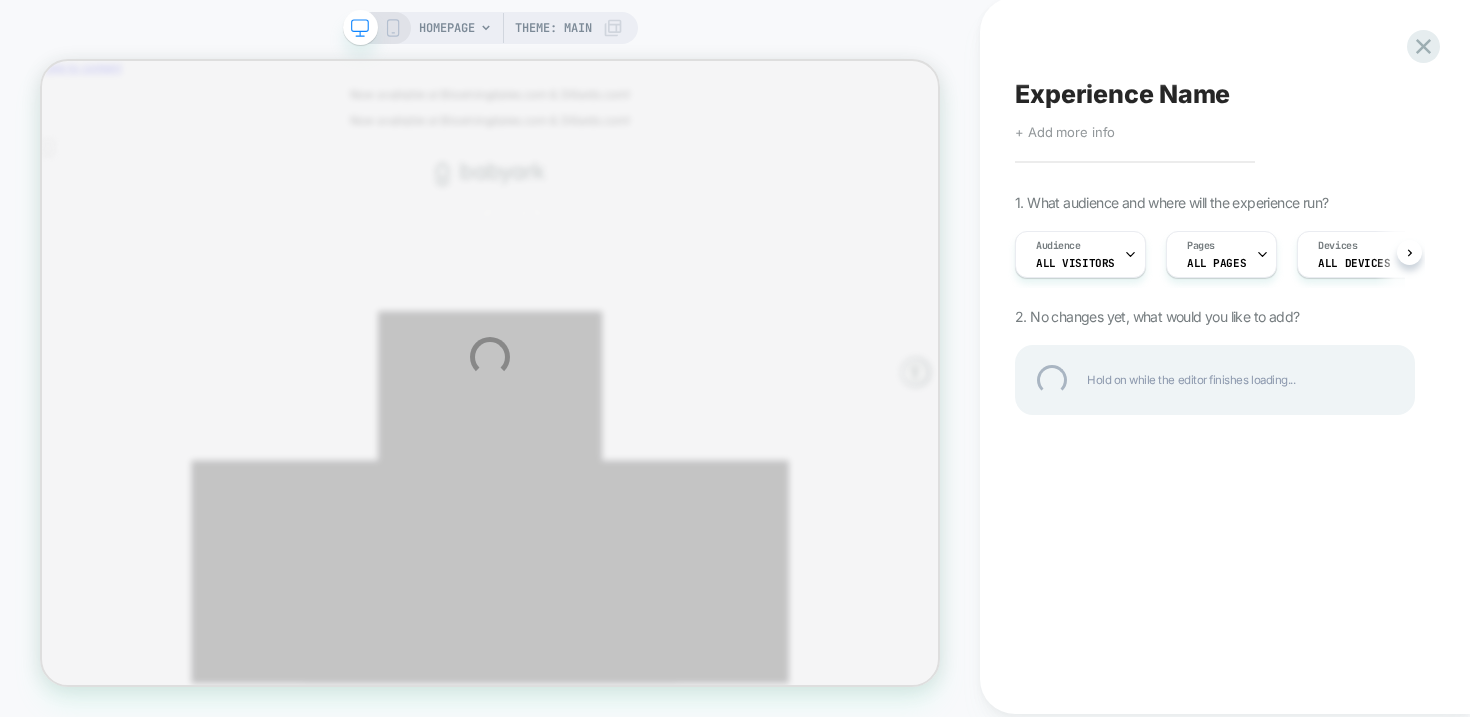 scroll, scrollTop: 0, scrollLeft: 0, axis: both 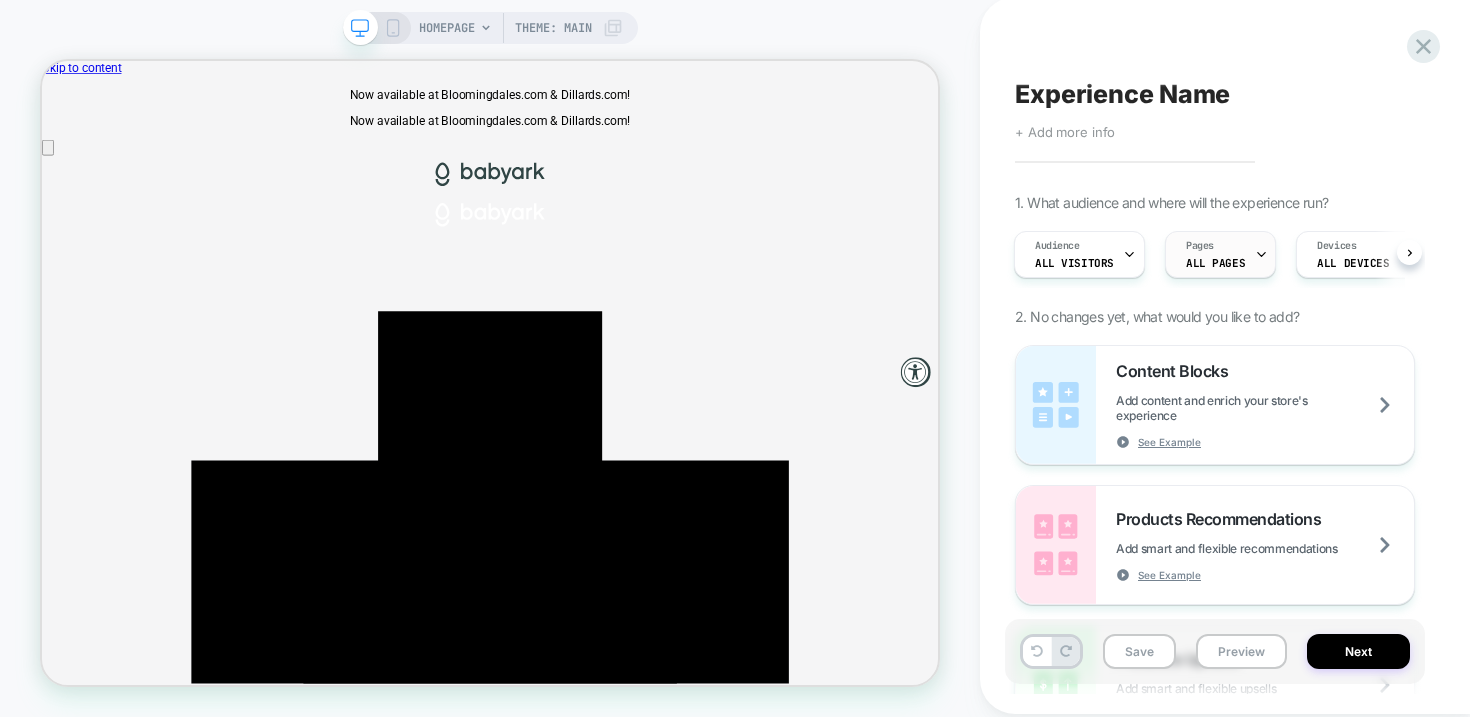 click on "ALL PAGES" at bounding box center (1215, 263) 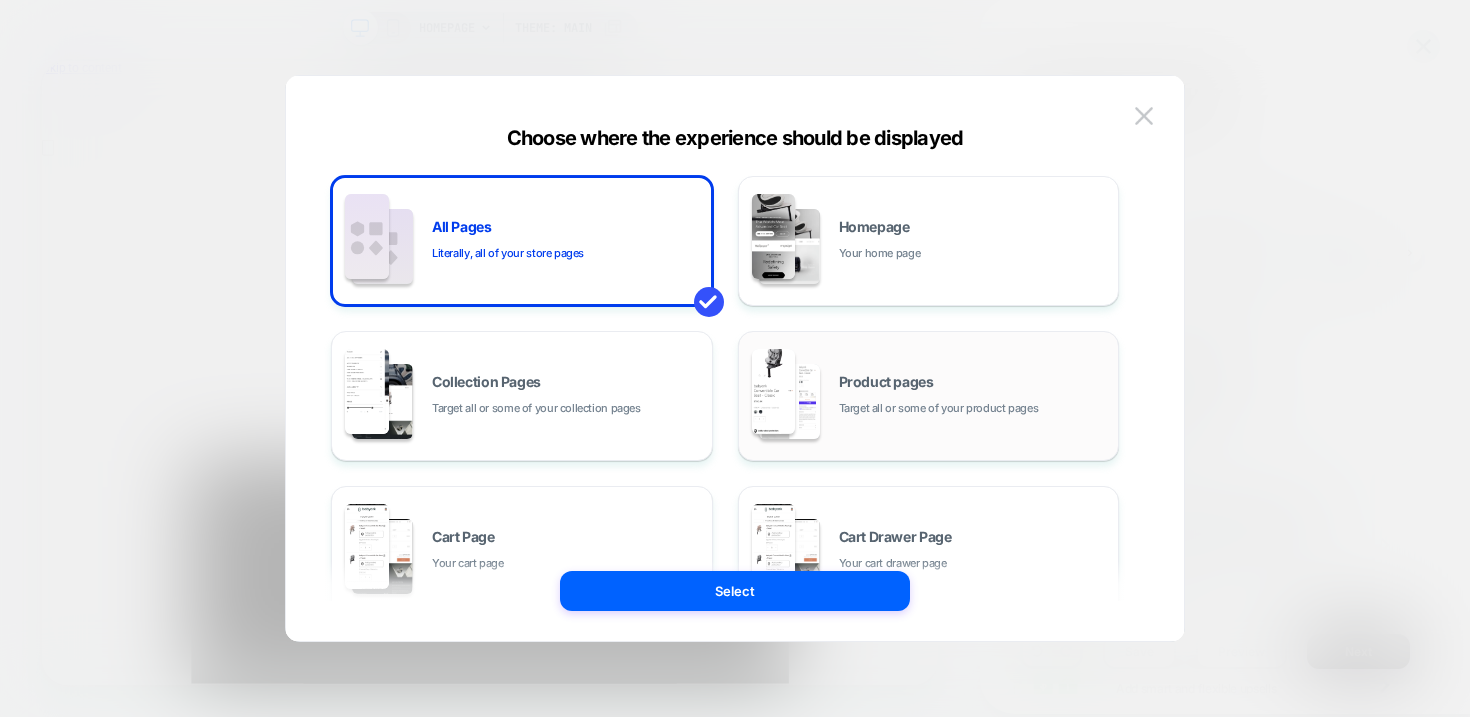 click on "Product pages Target all or some of your product pages" at bounding box center (974, 396) 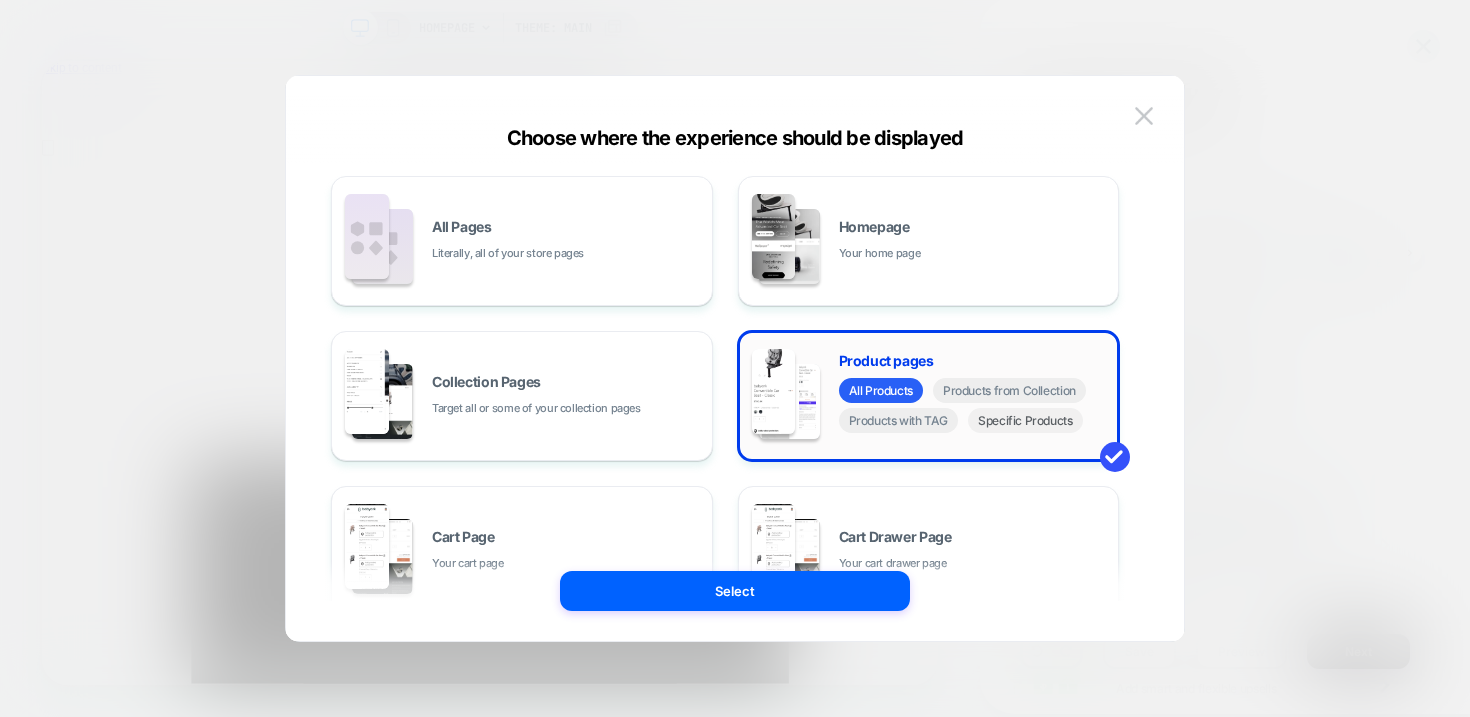 click on "Specific Products" at bounding box center [1025, 420] 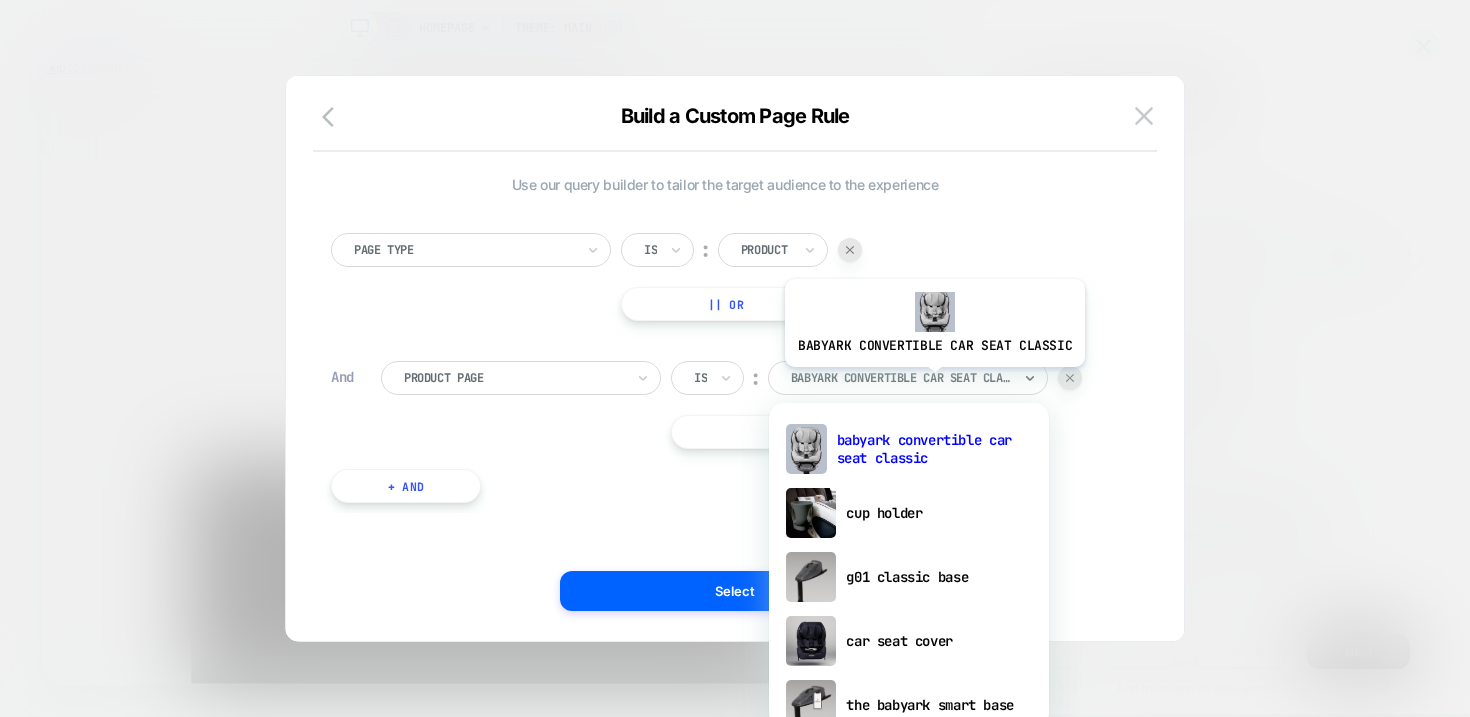 click at bounding box center (901, 378) 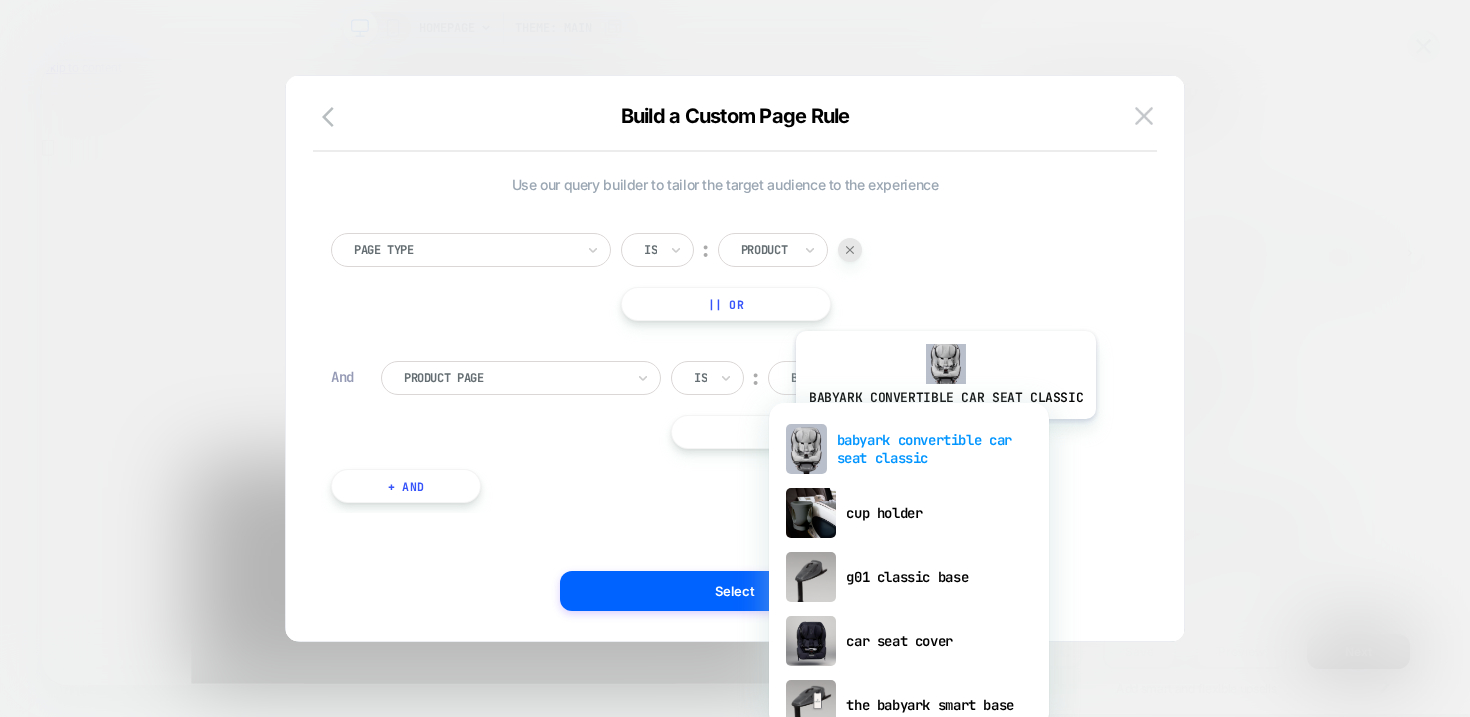 click on "babyark convertible car seat classic" at bounding box center (909, 449) 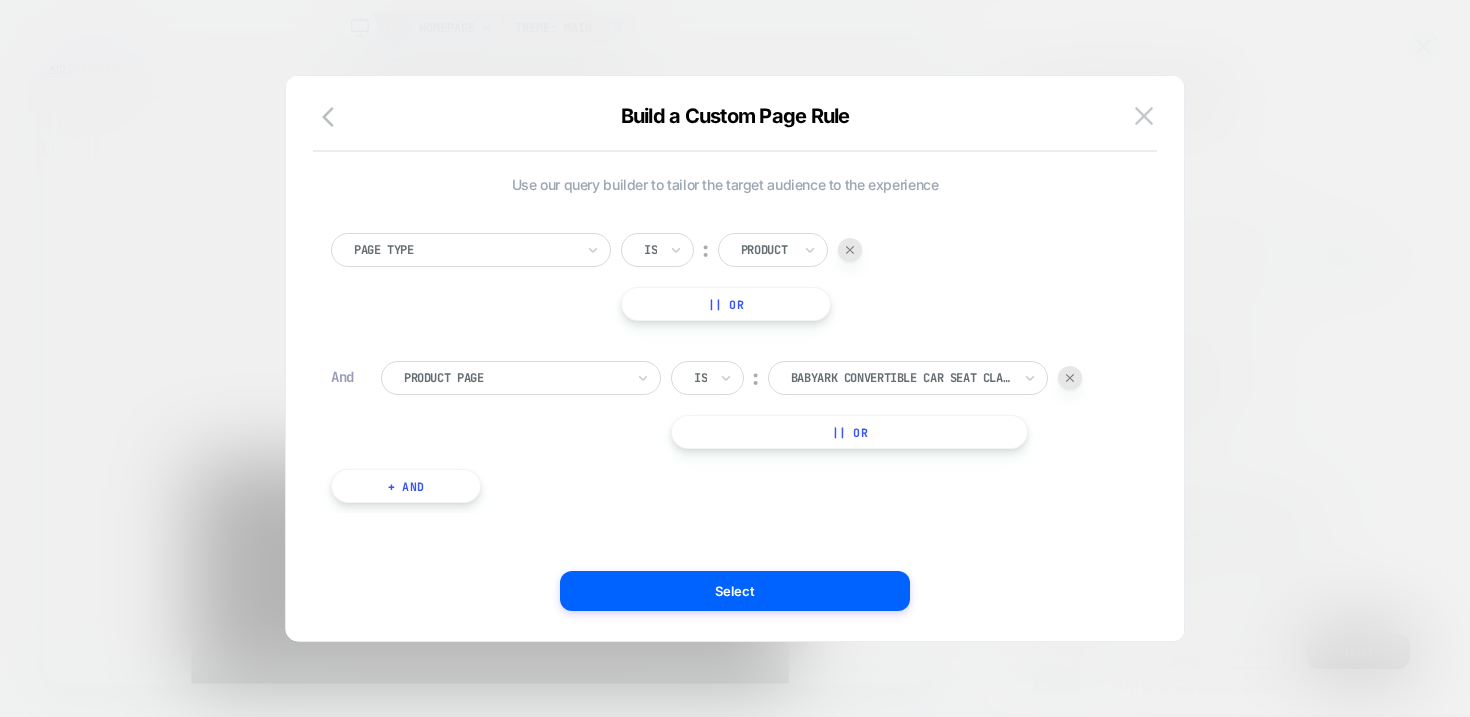 click on "|| Or" at bounding box center [849, 432] 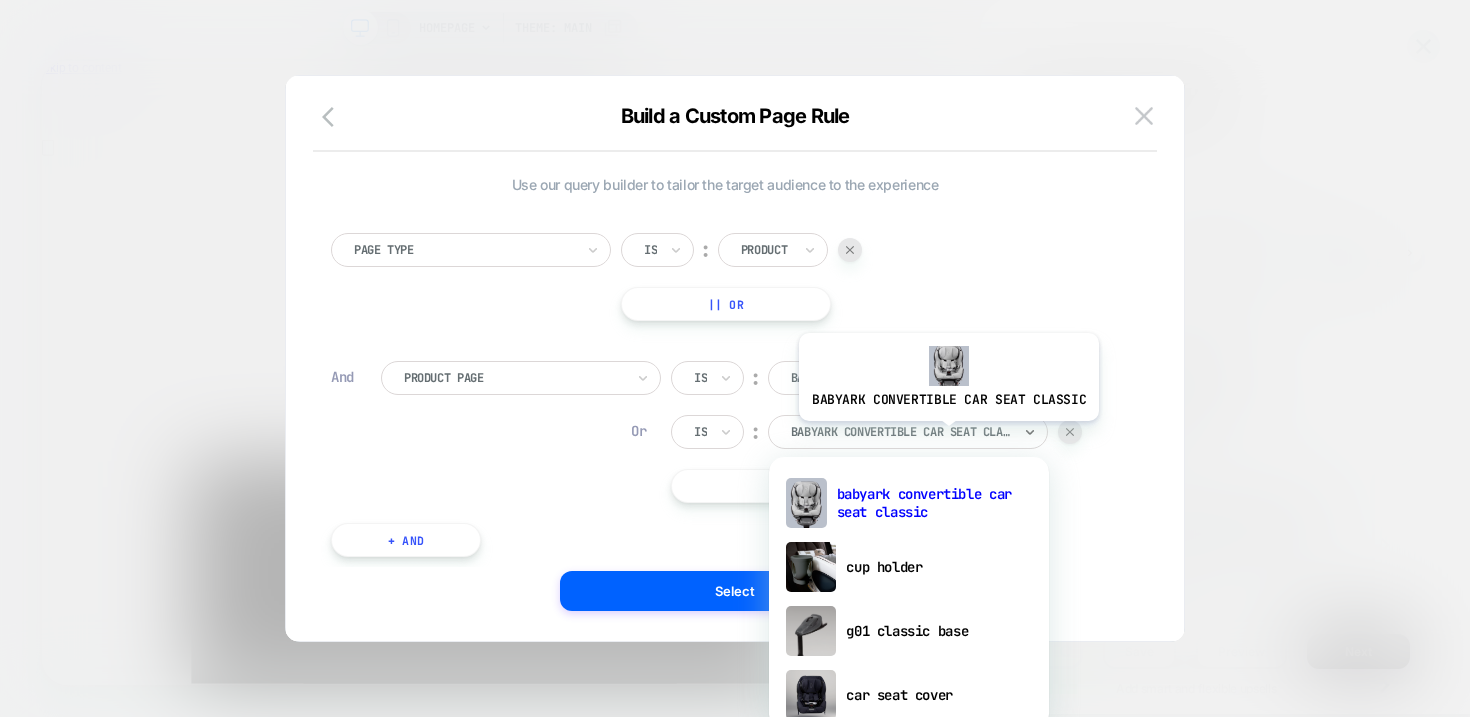 click at bounding box center [901, 432] 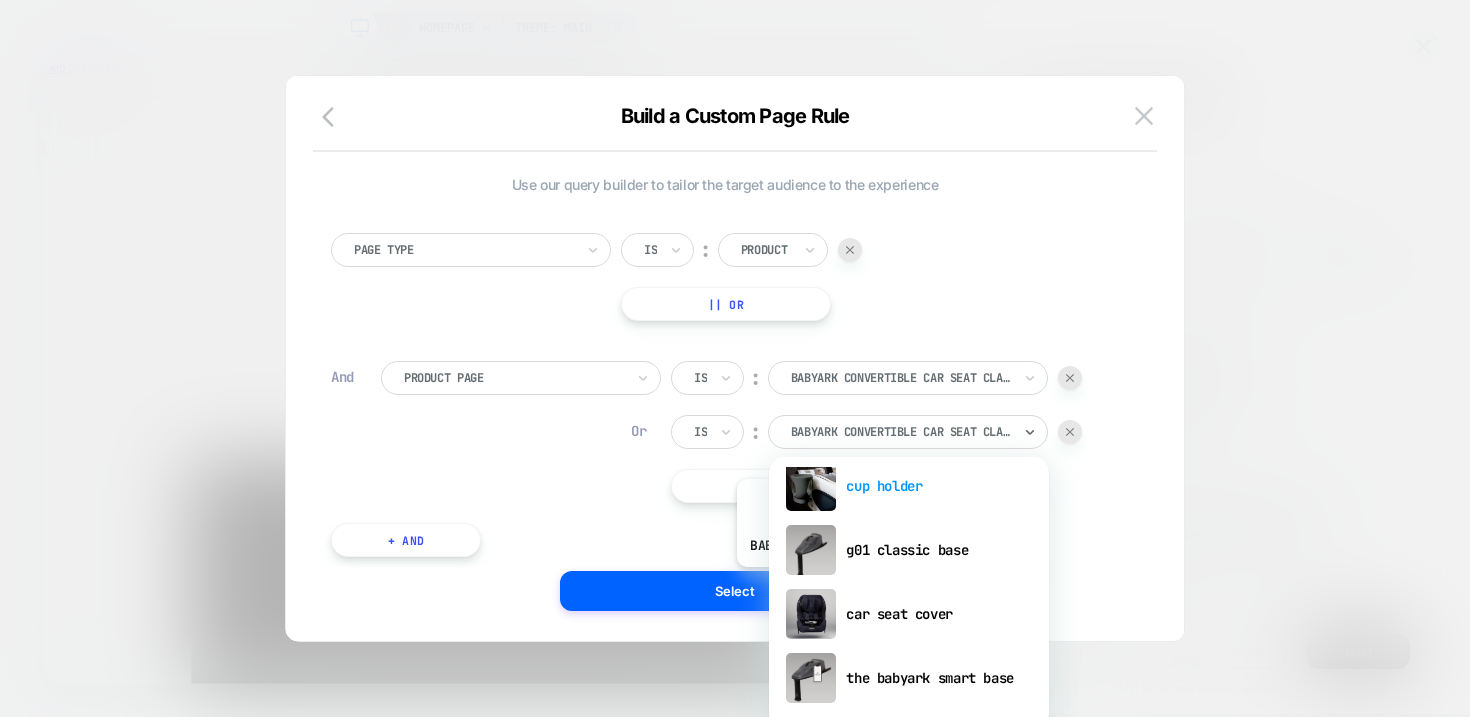 scroll, scrollTop: 349, scrollLeft: 0, axis: vertical 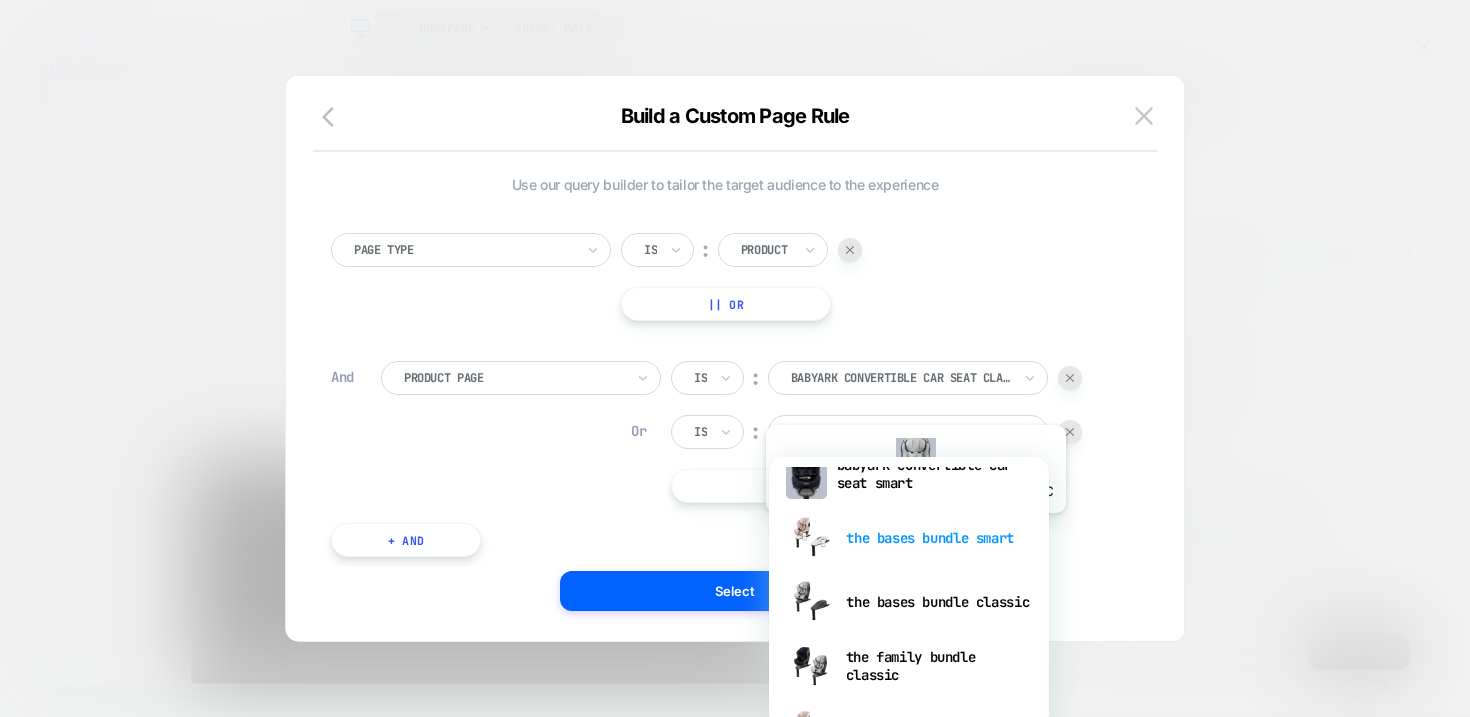 click on "the bases bundle smart" at bounding box center [909, 538] 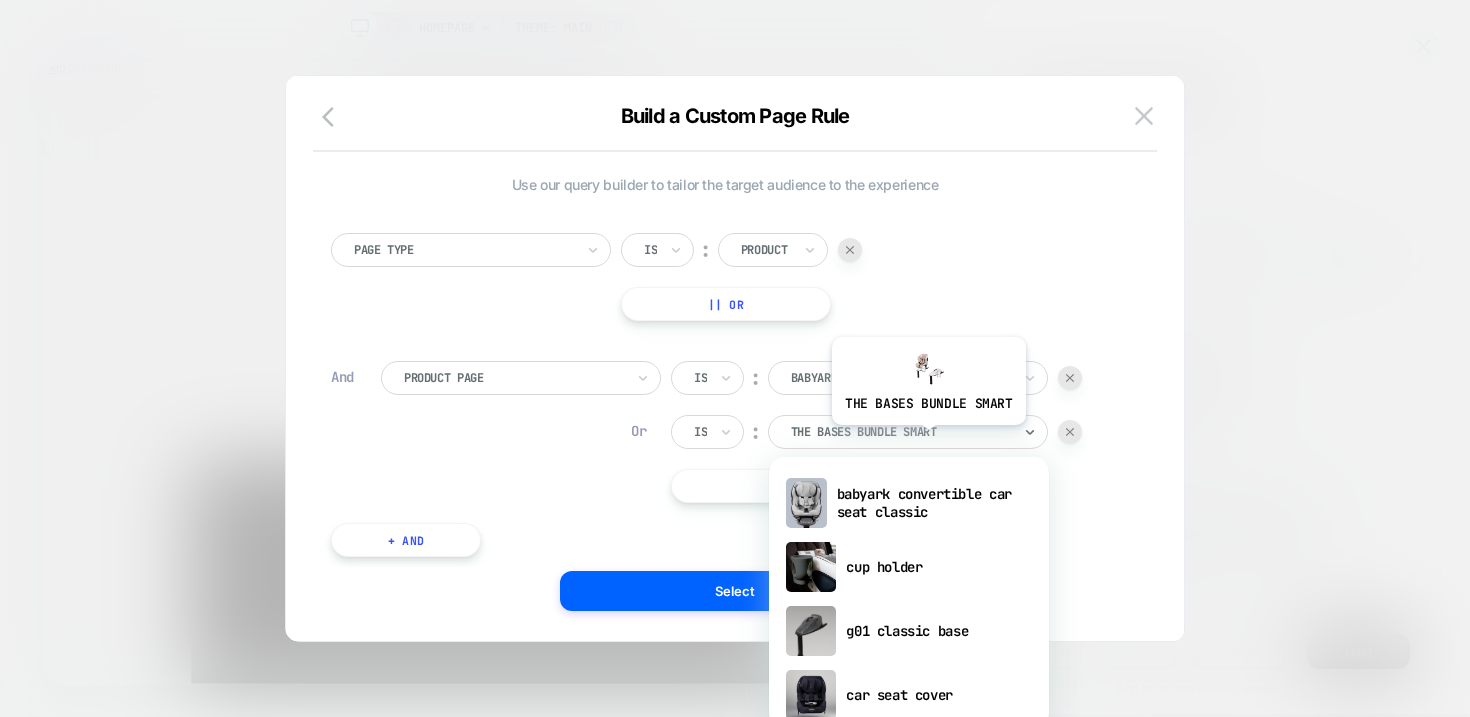 click at bounding box center [901, 432] 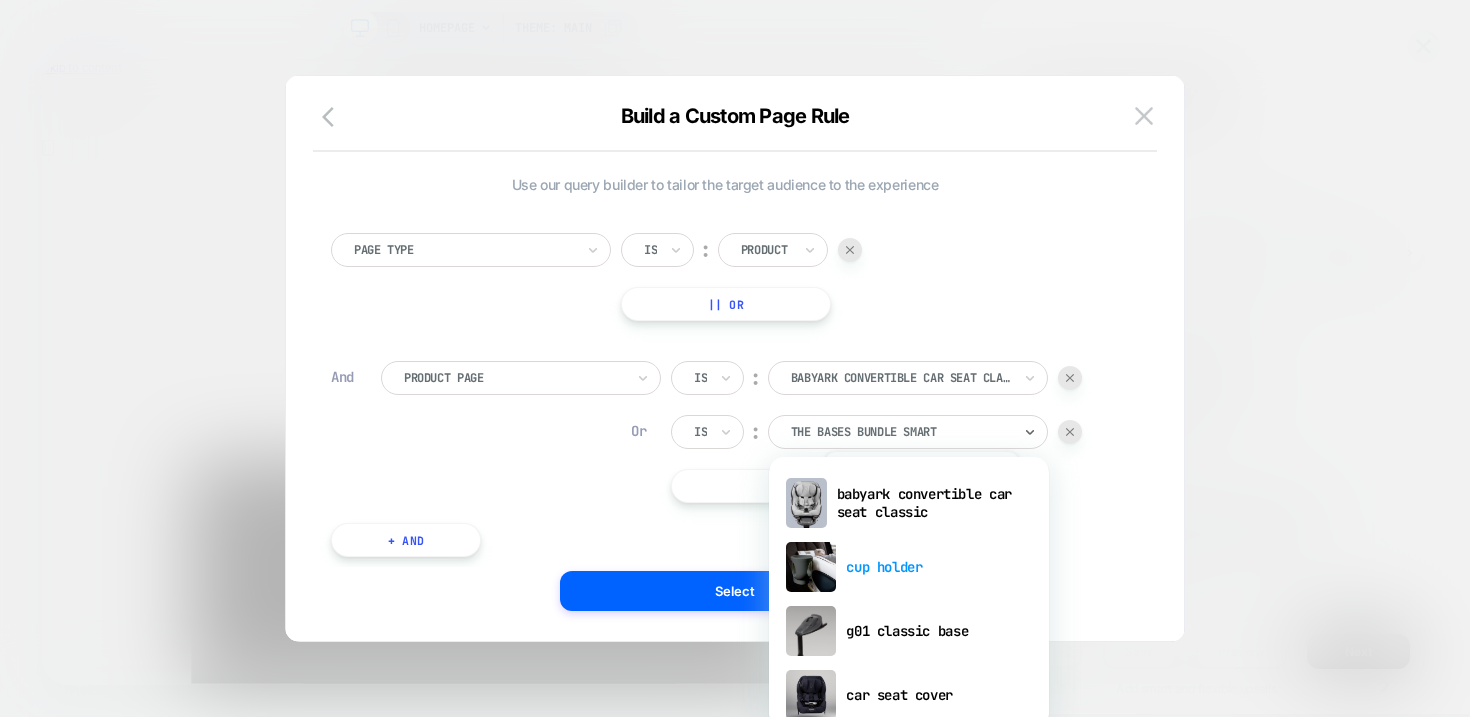 scroll, scrollTop: 169, scrollLeft: 0, axis: vertical 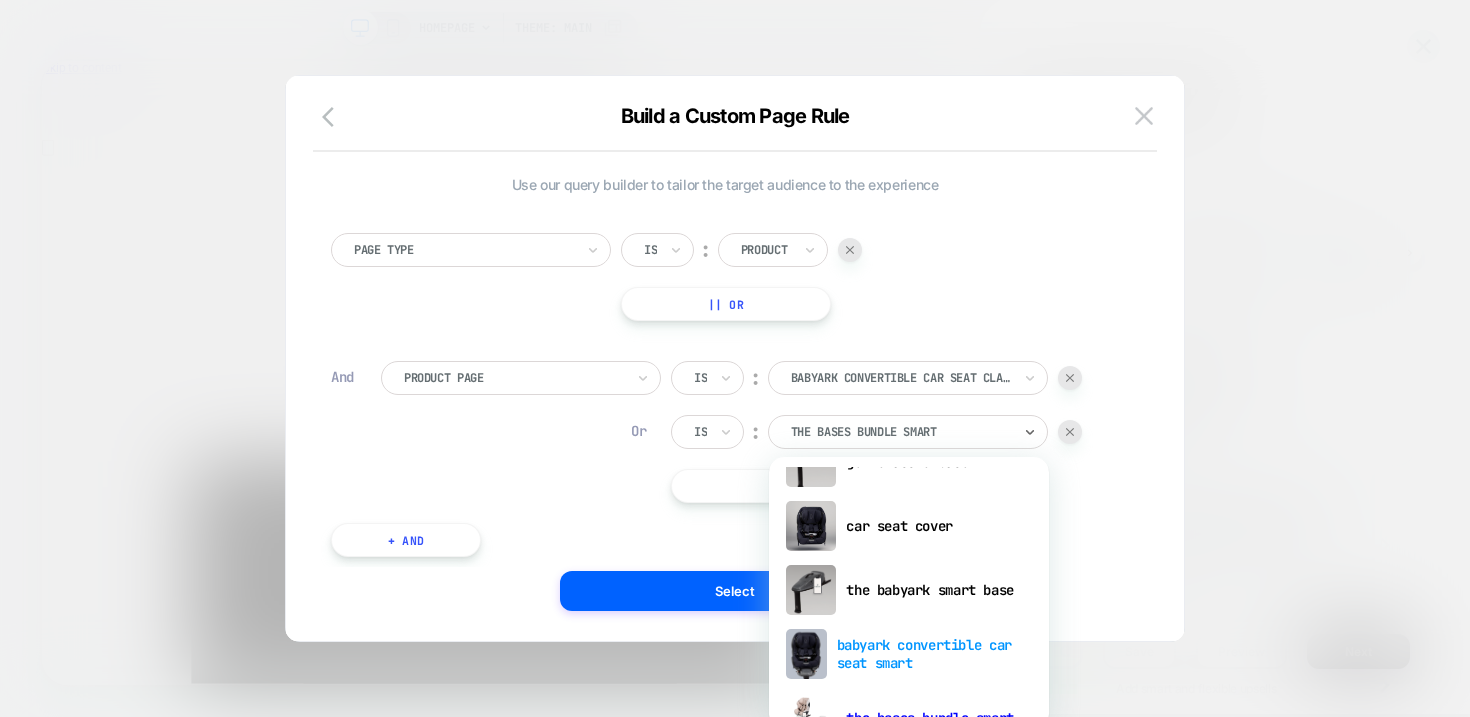 click on "babyark convertible car seat smart" at bounding box center (909, 654) 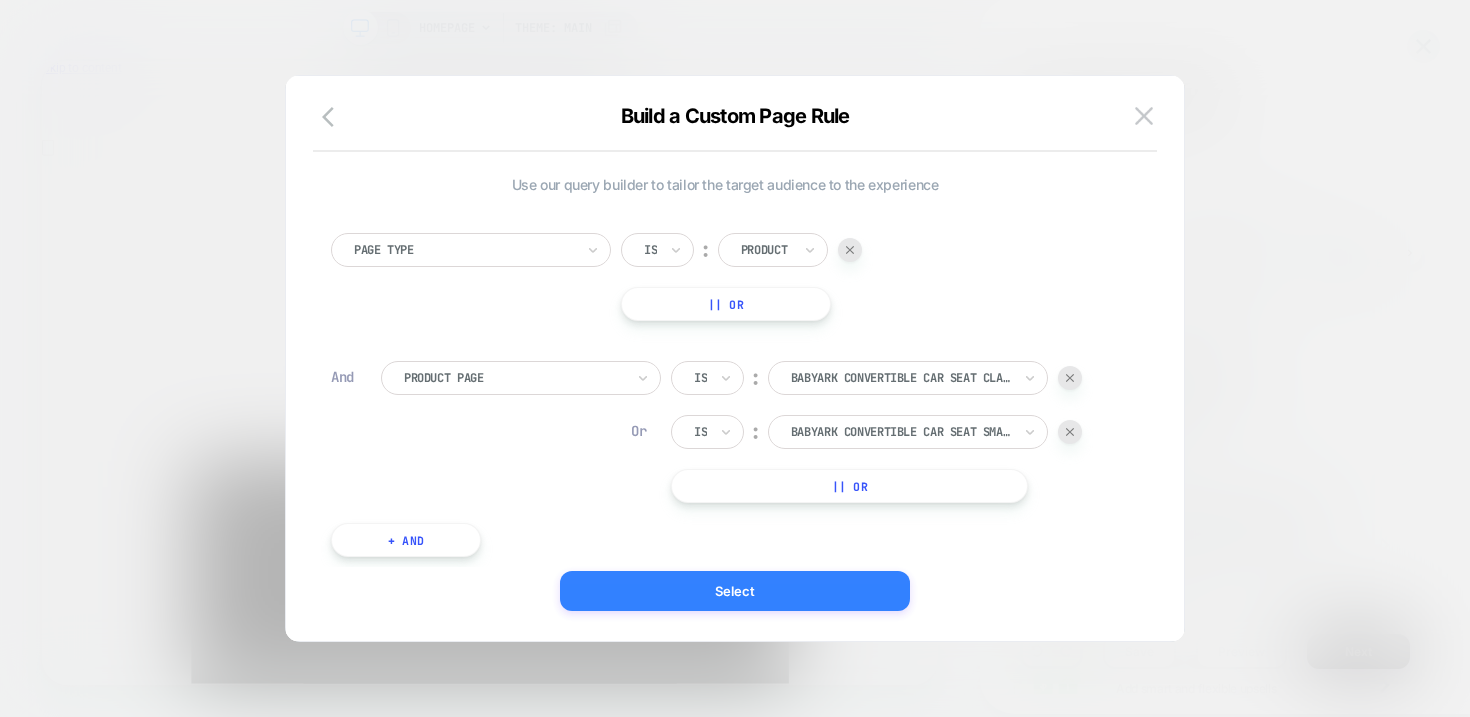 click on "Select" at bounding box center [735, 591] 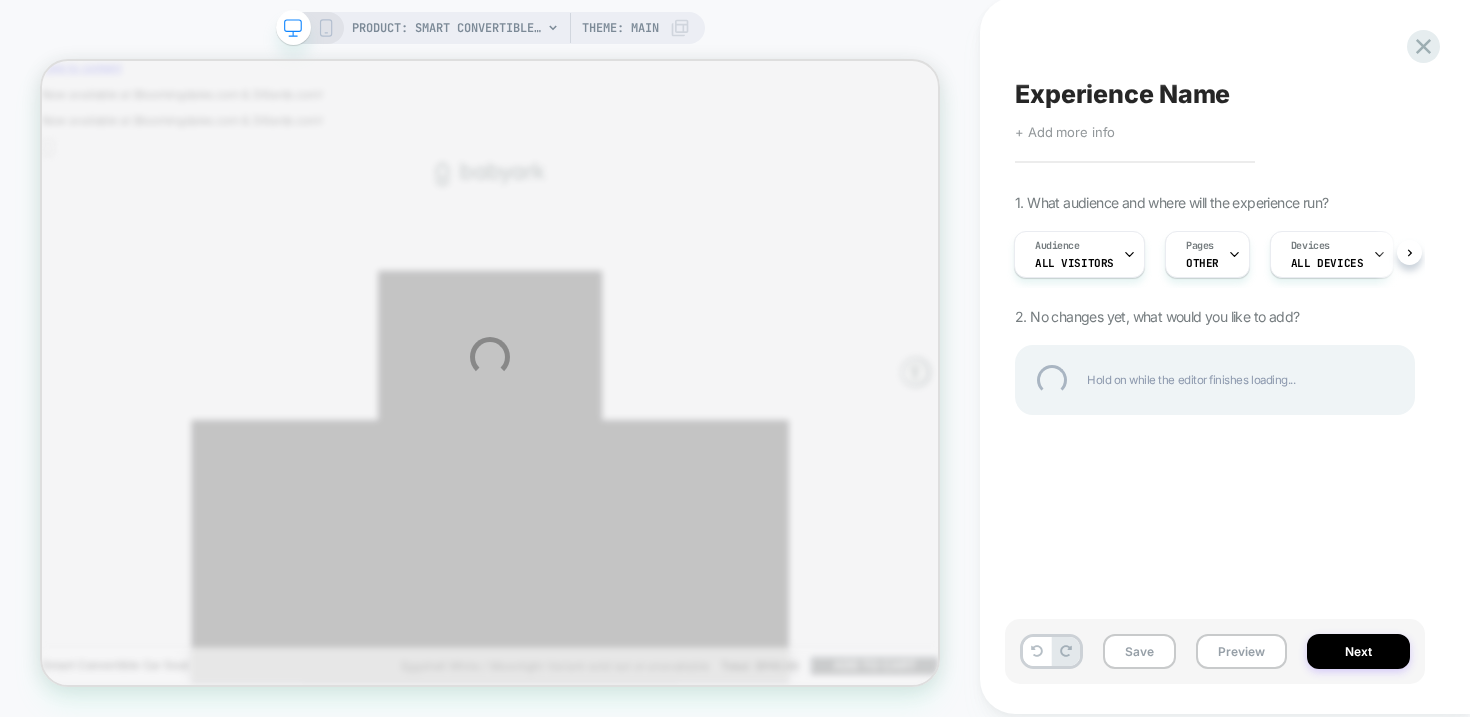scroll, scrollTop: 0, scrollLeft: 0, axis: both 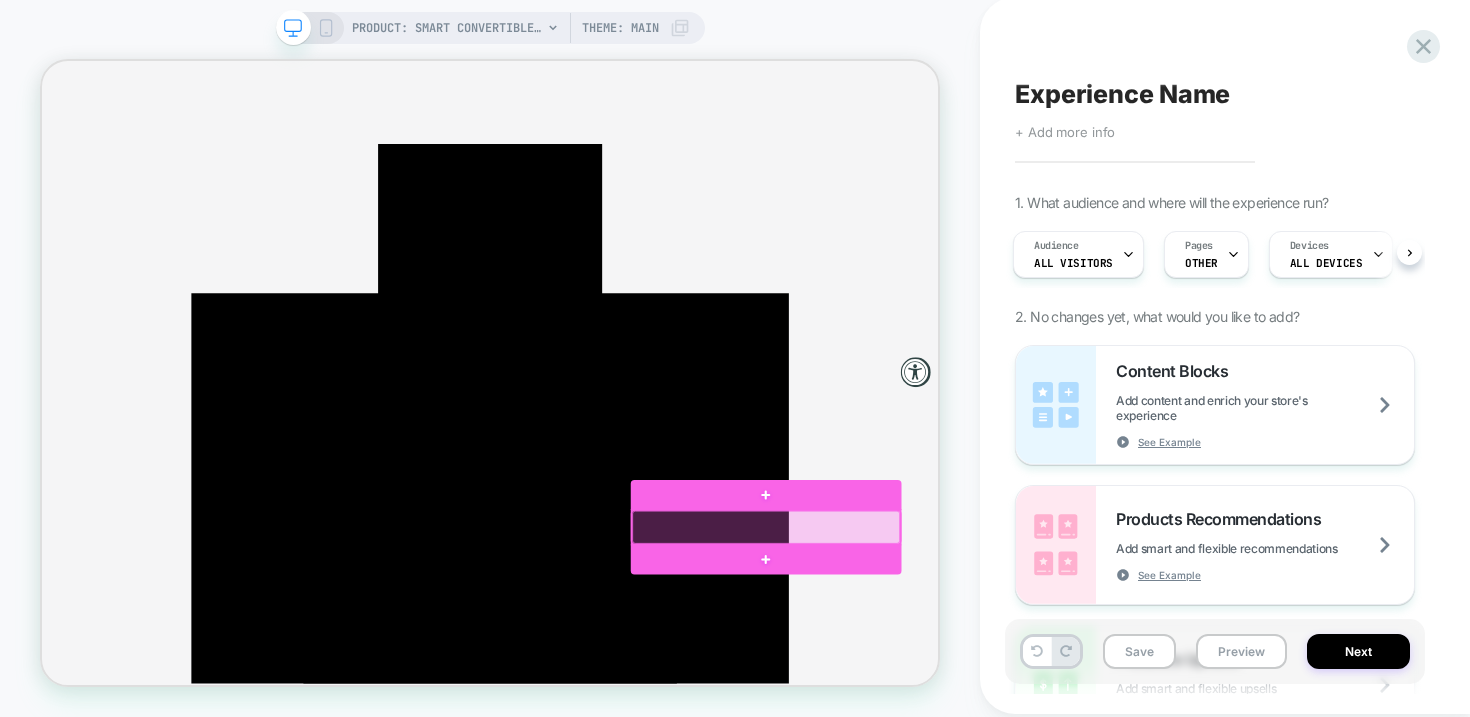click at bounding box center [1007, 683] 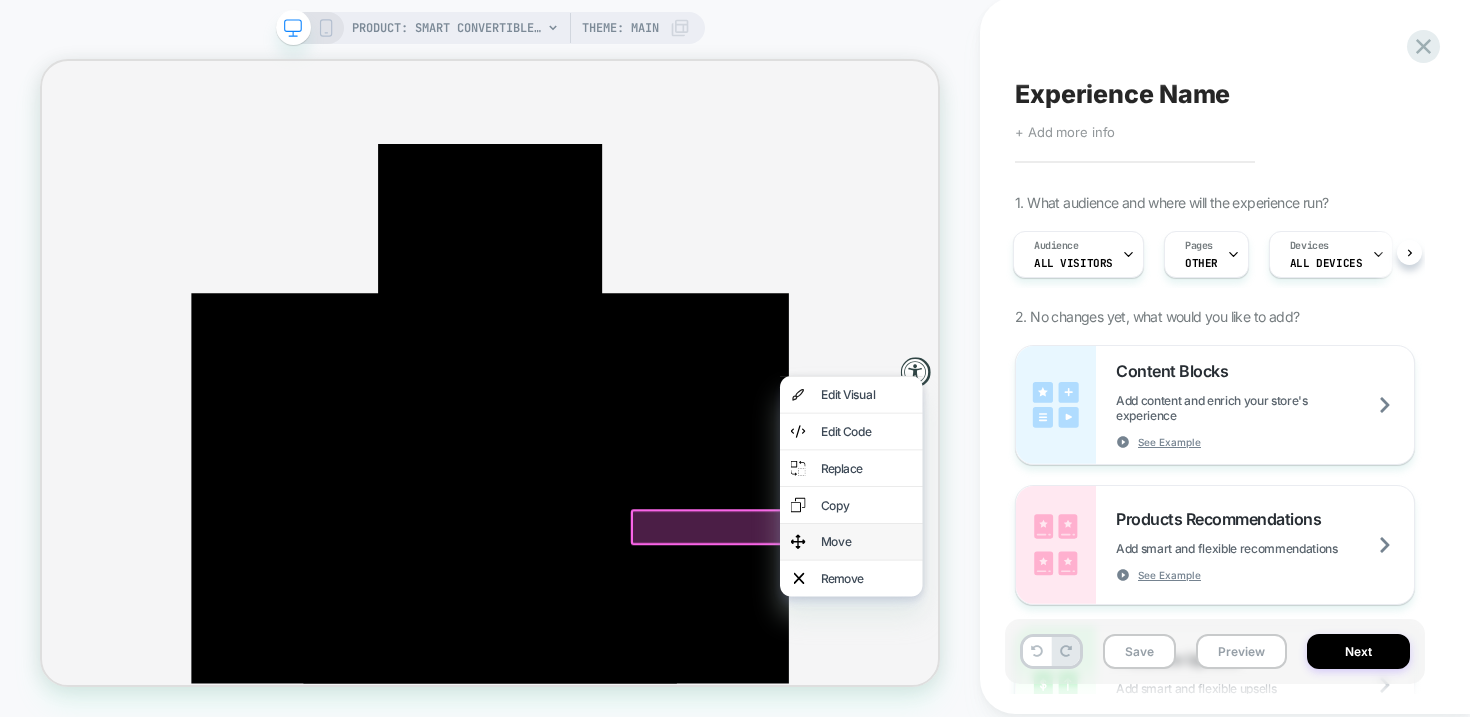 click on "Move" at bounding box center (1141, 702) 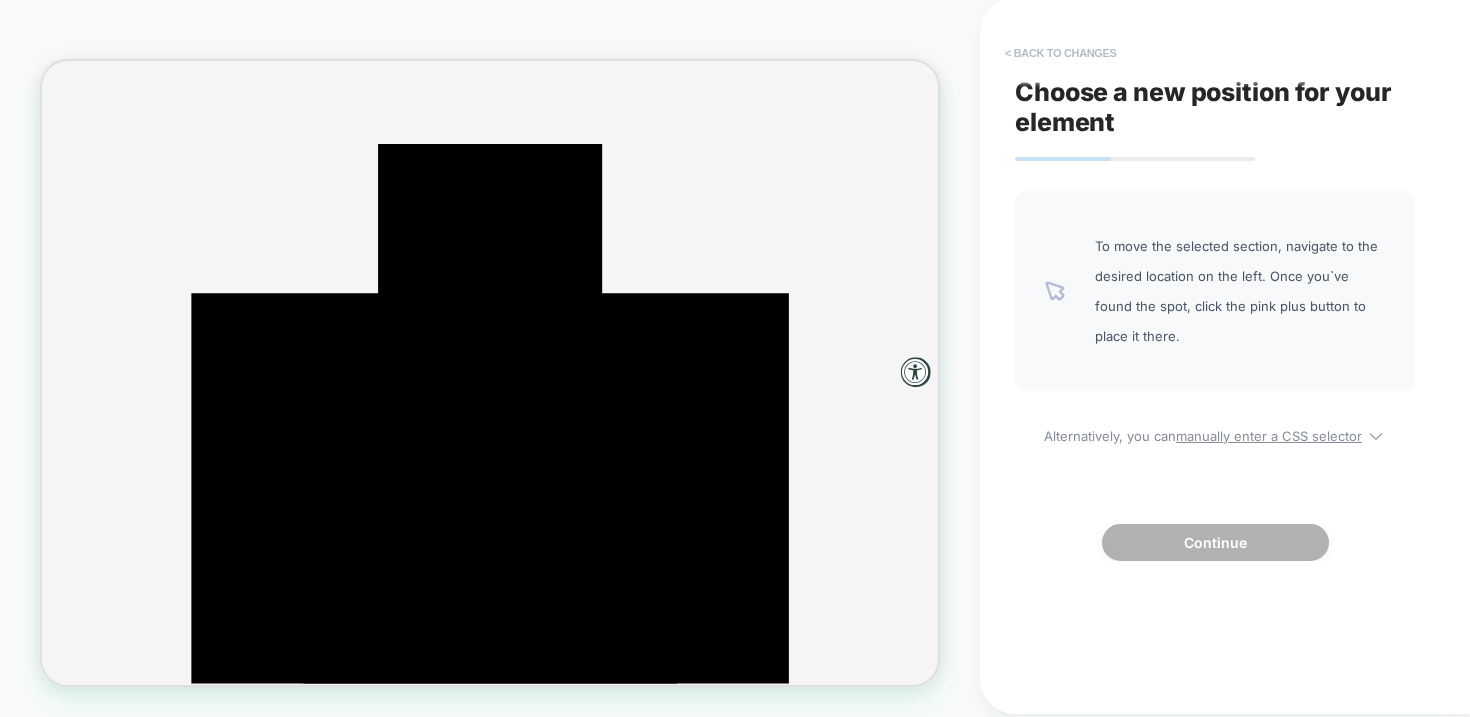 click on "< Back to changes" at bounding box center [1061, 53] 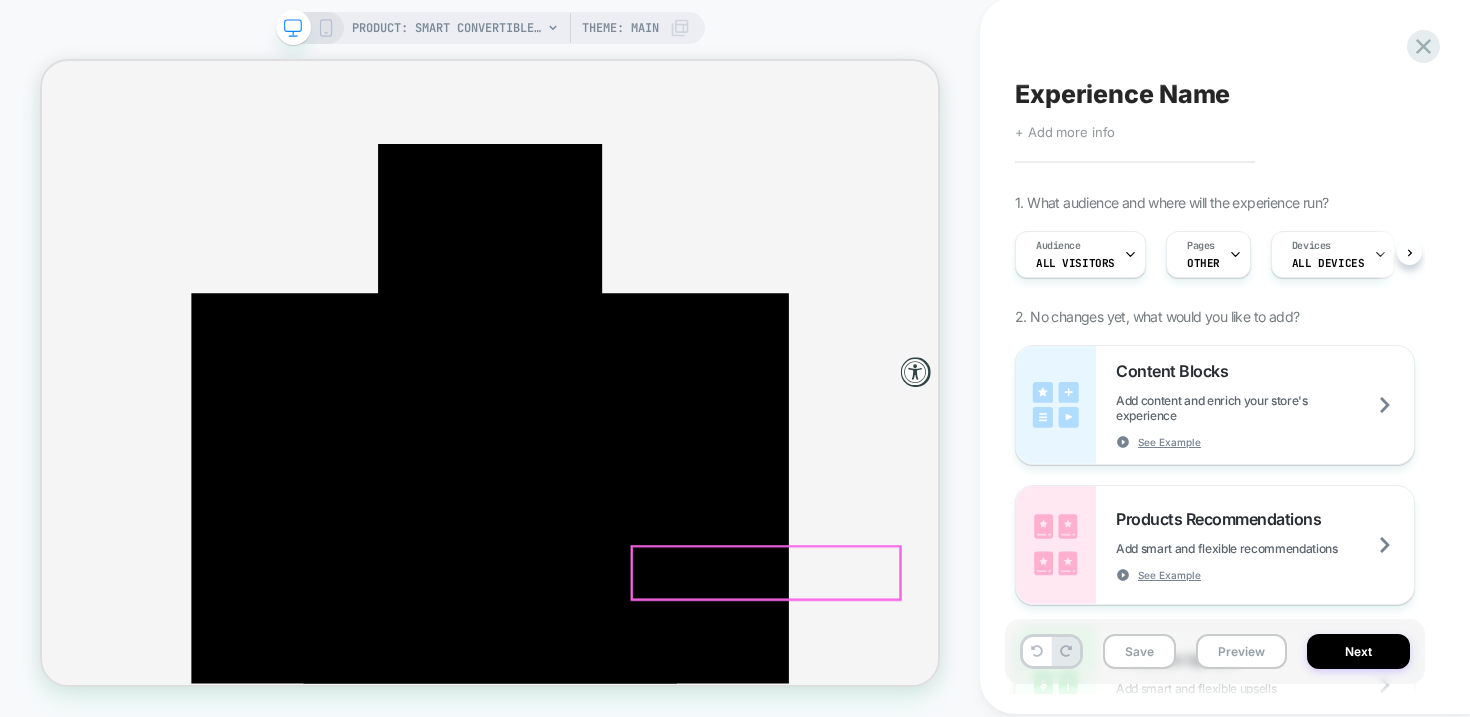 scroll, scrollTop: 0, scrollLeft: 1, axis: horizontal 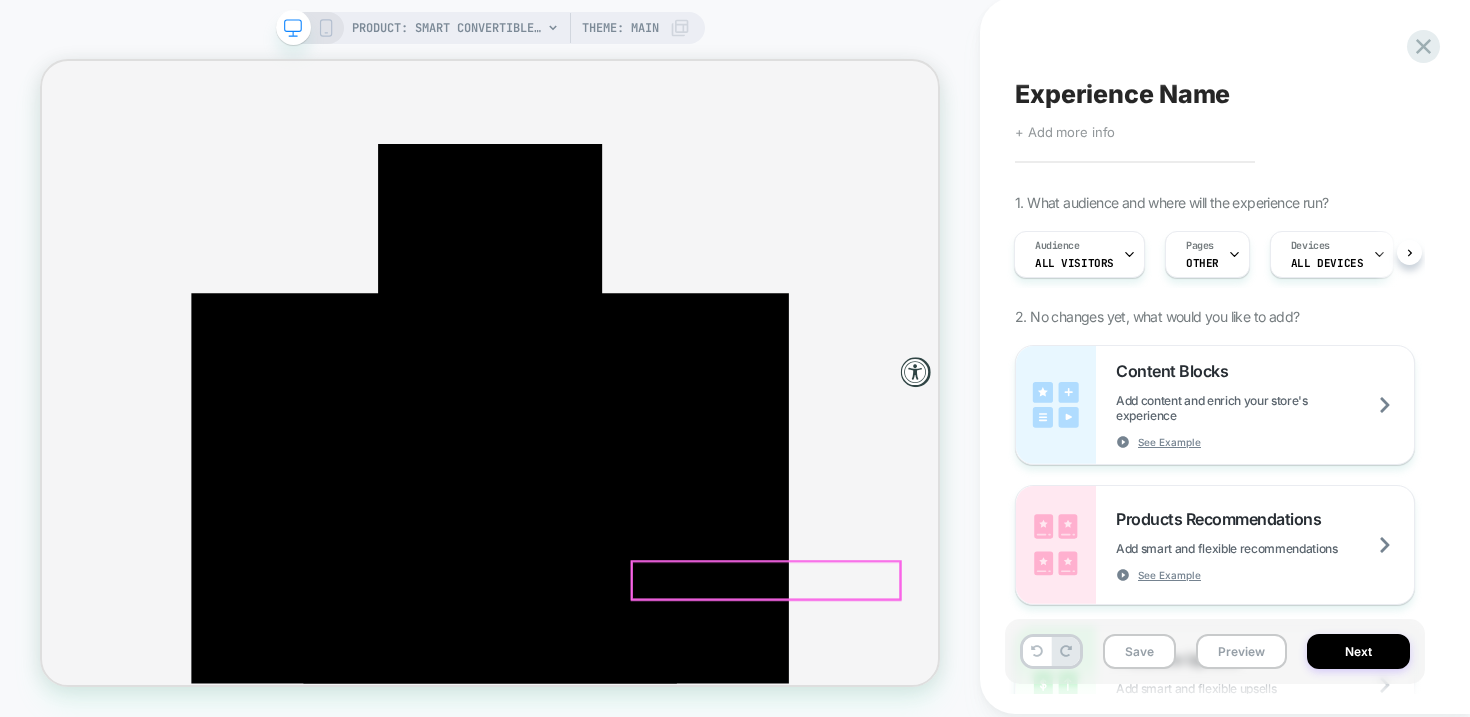 click on "Add to Cart" at bounding box center (98, 12719) 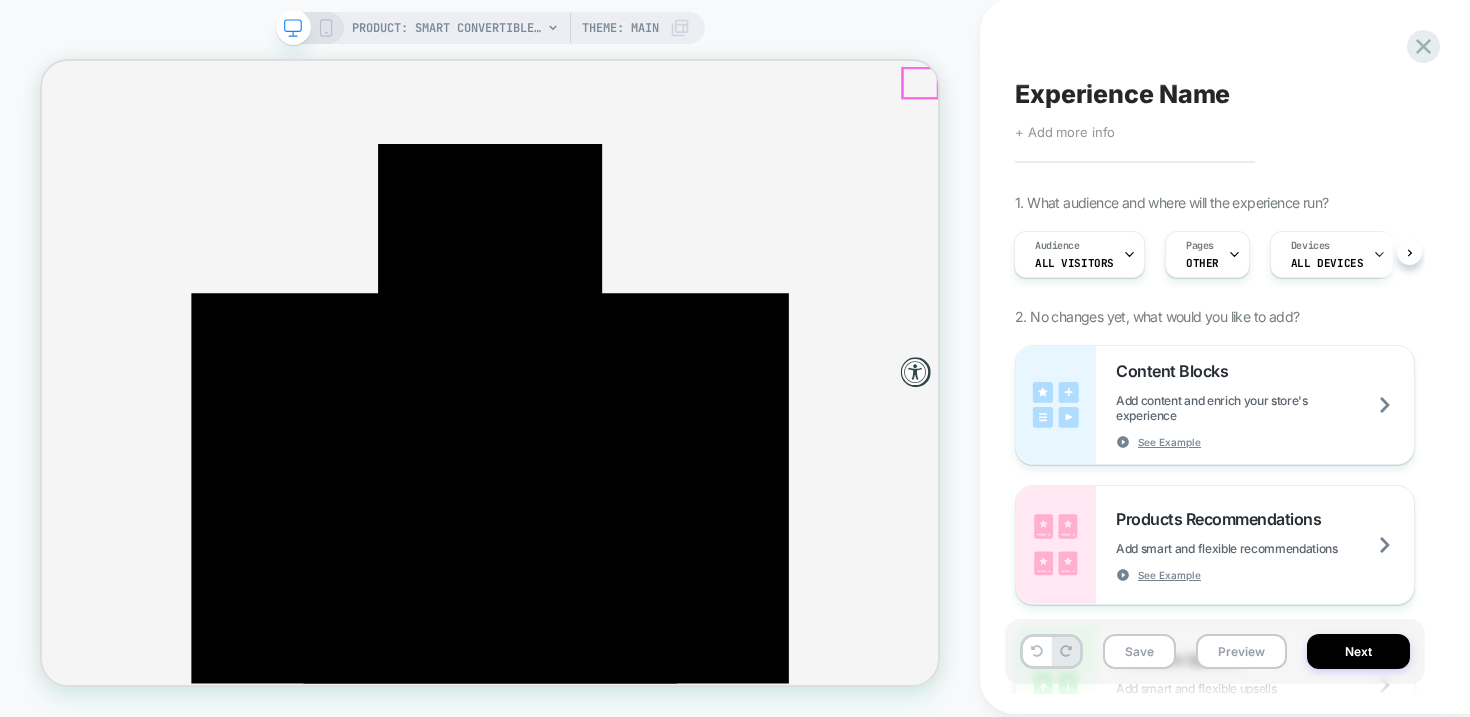 click at bounding box center [50, 5049] 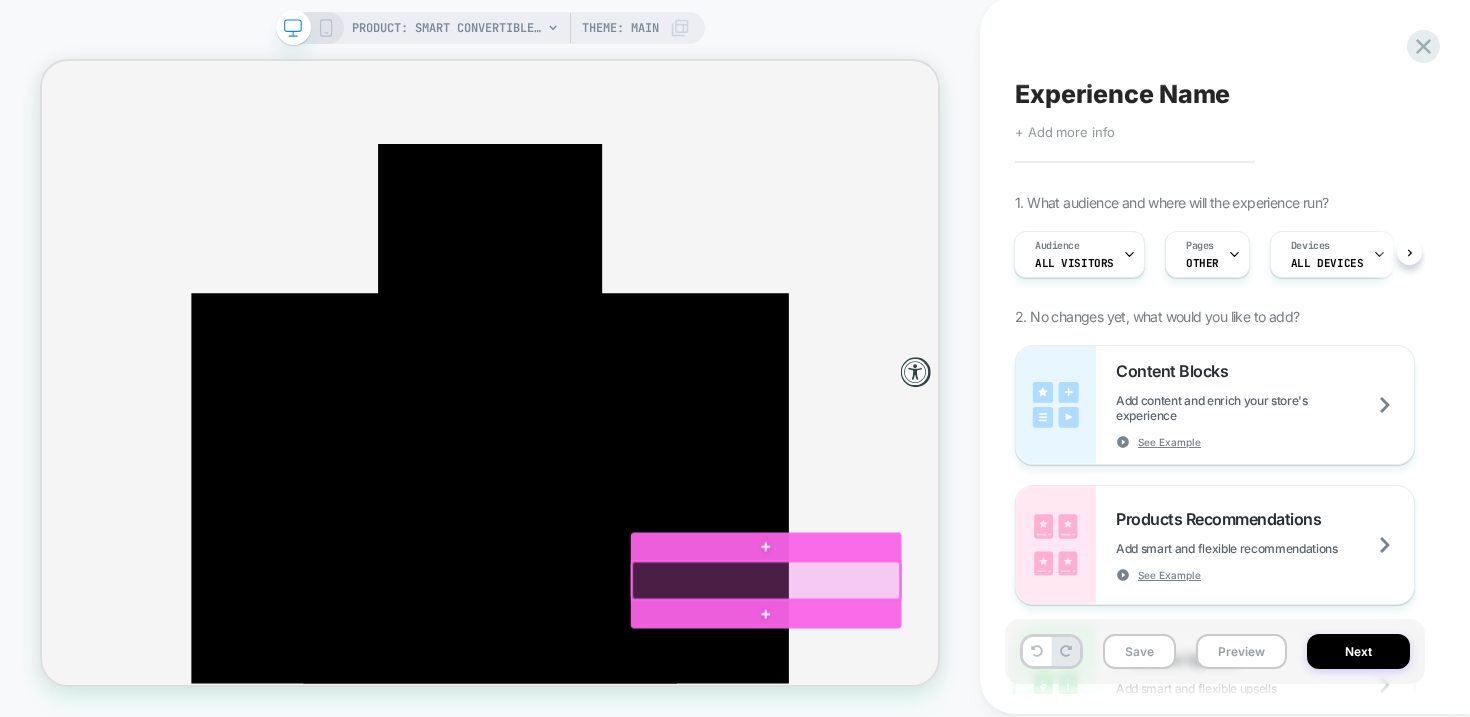 click at bounding box center (1007, 754) 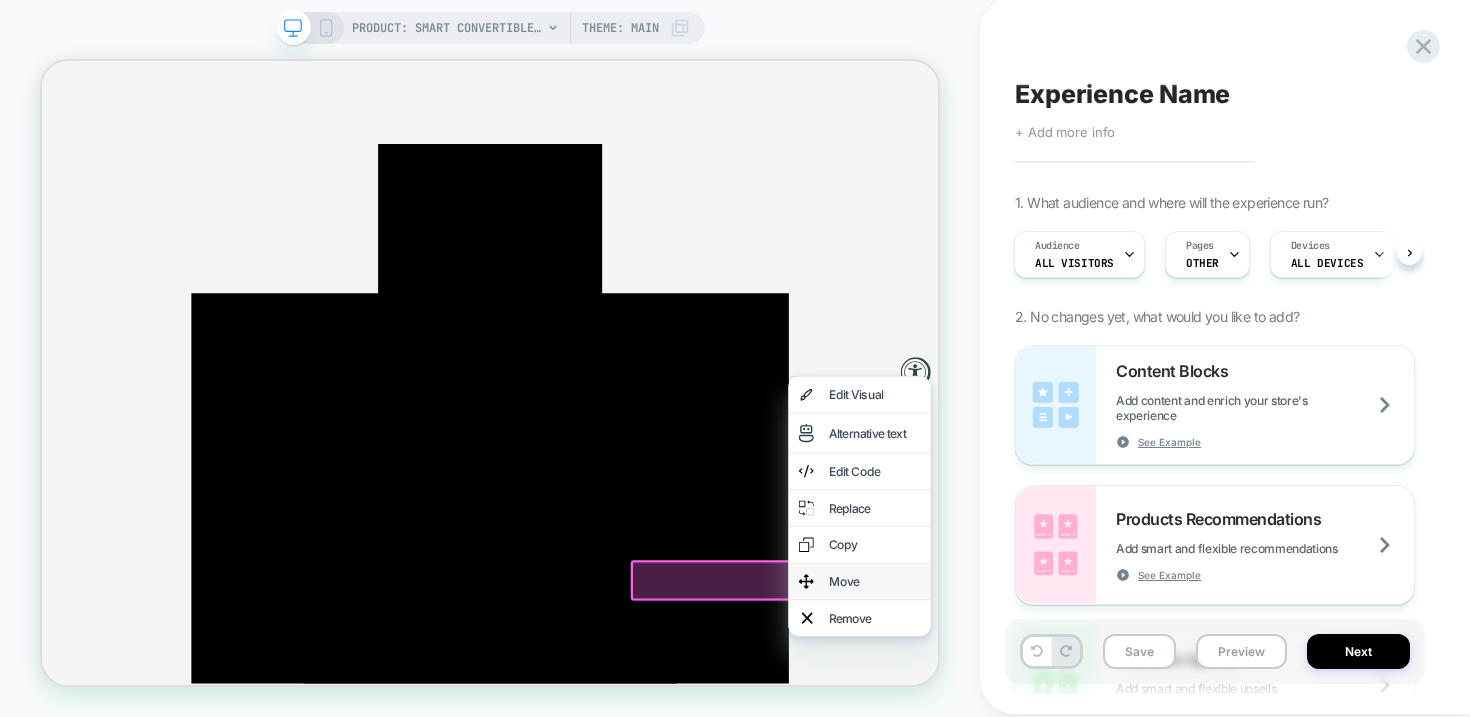 click on "Move" at bounding box center [1152, 755] 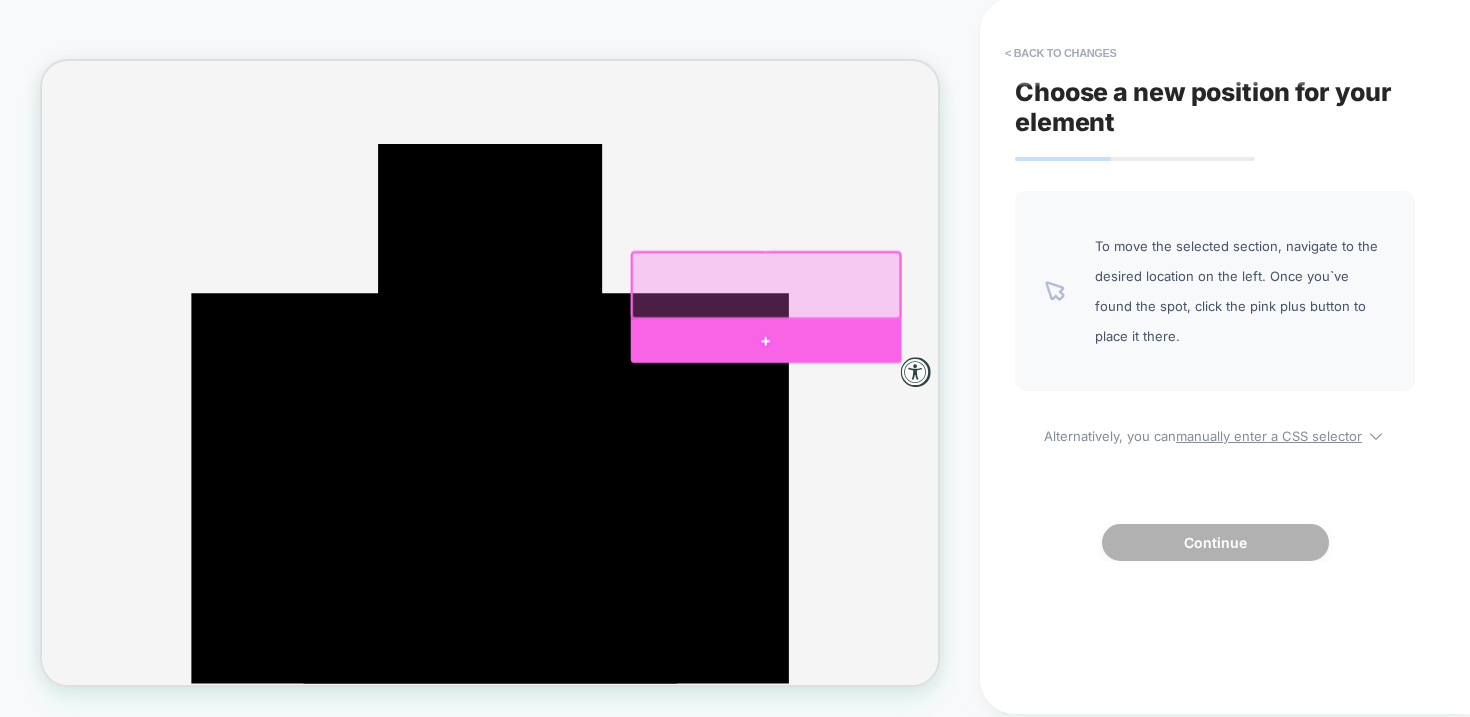 click at bounding box center (1007, 435) 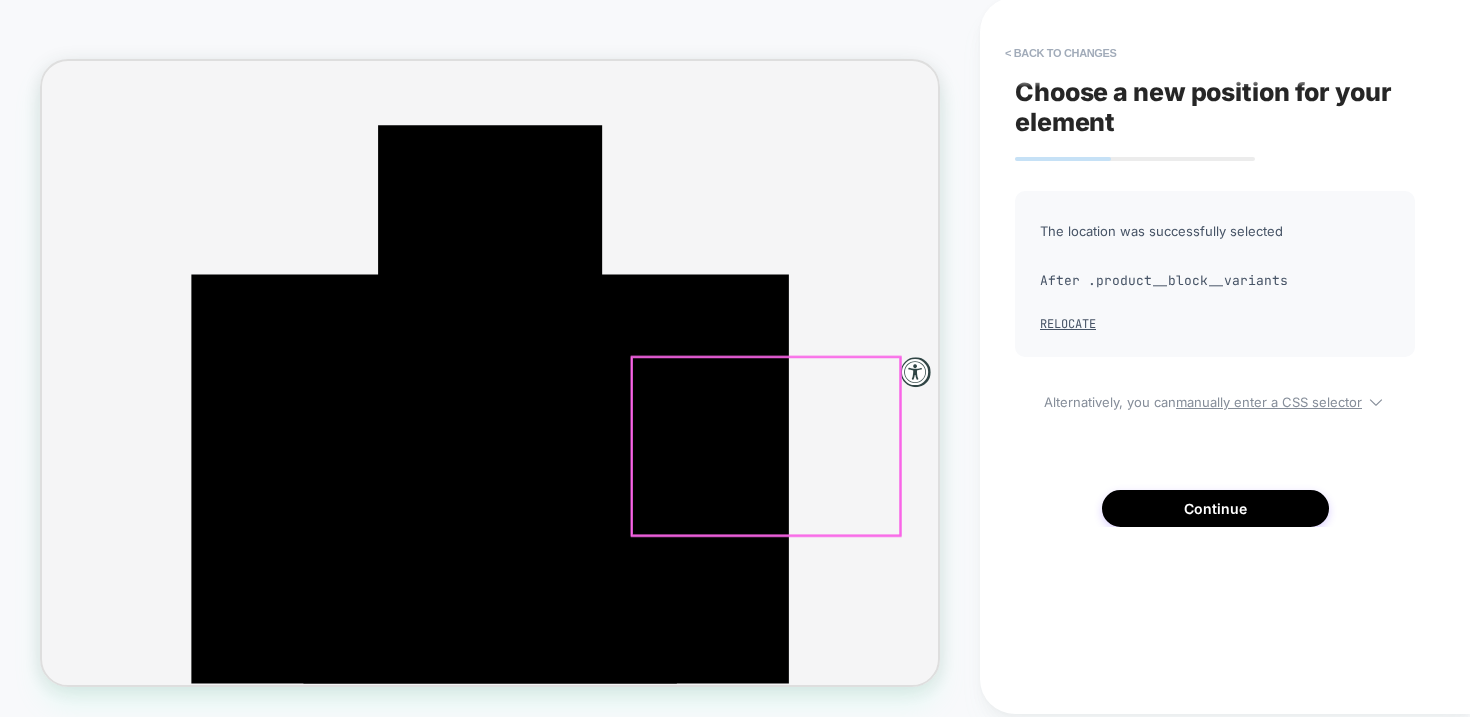 scroll, scrollTop: 196, scrollLeft: 0, axis: vertical 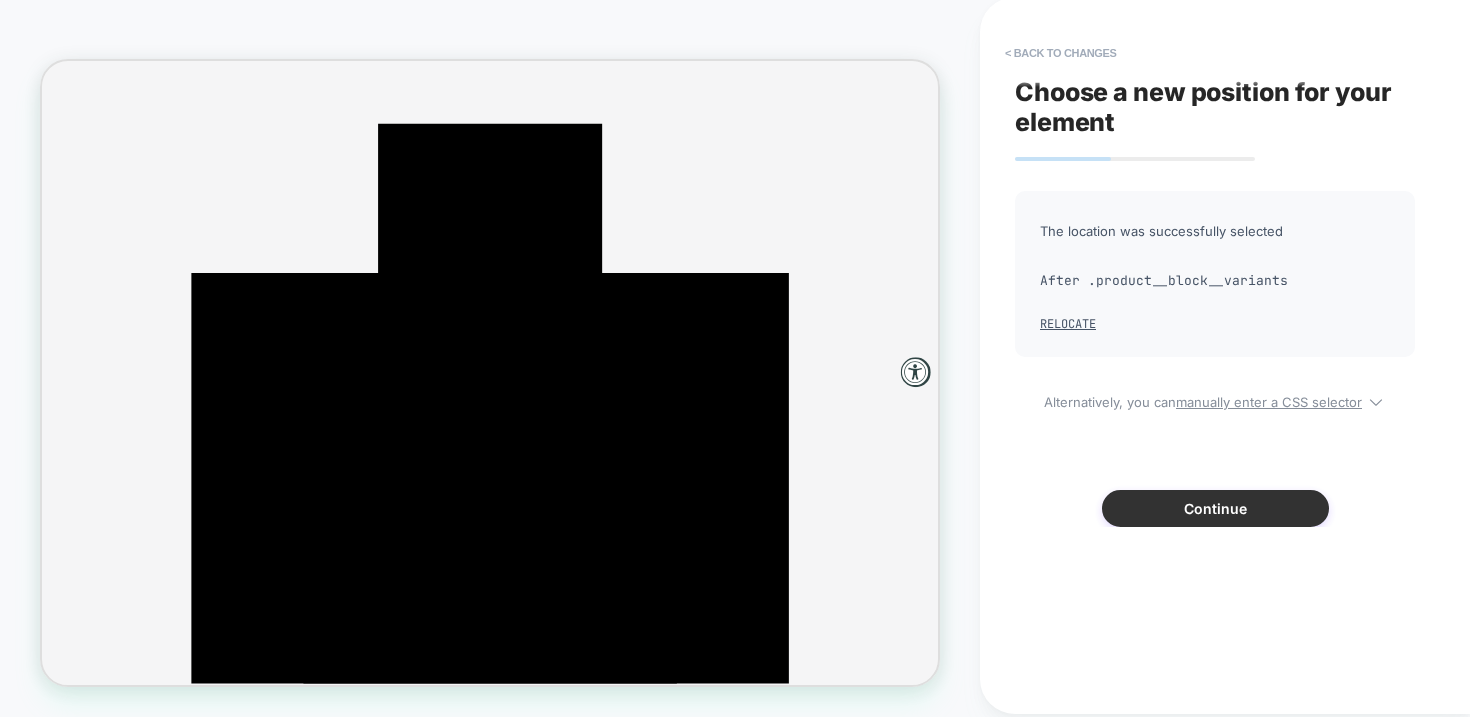 click on "Continue" at bounding box center (1215, 508) 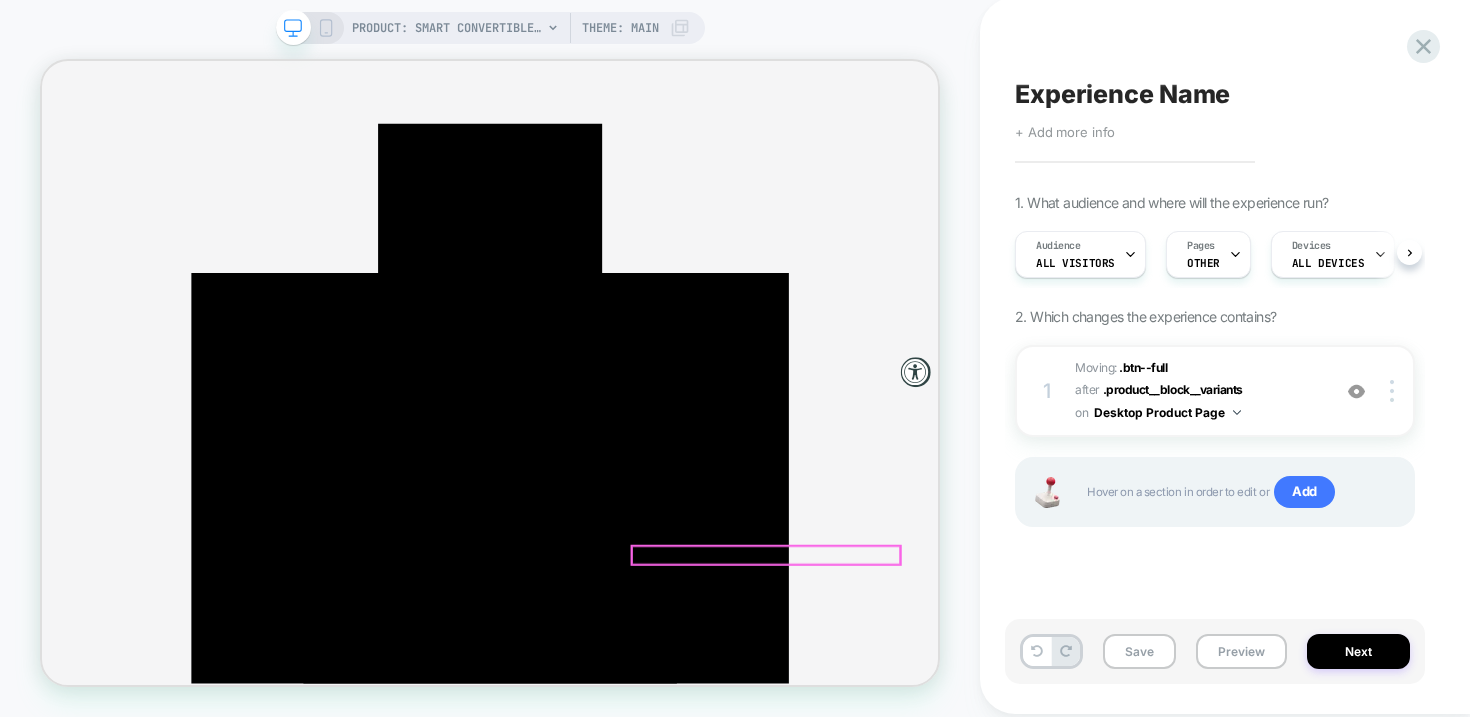 scroll, scrollTop: 0, scrollLeft: 1, axis: horizontal 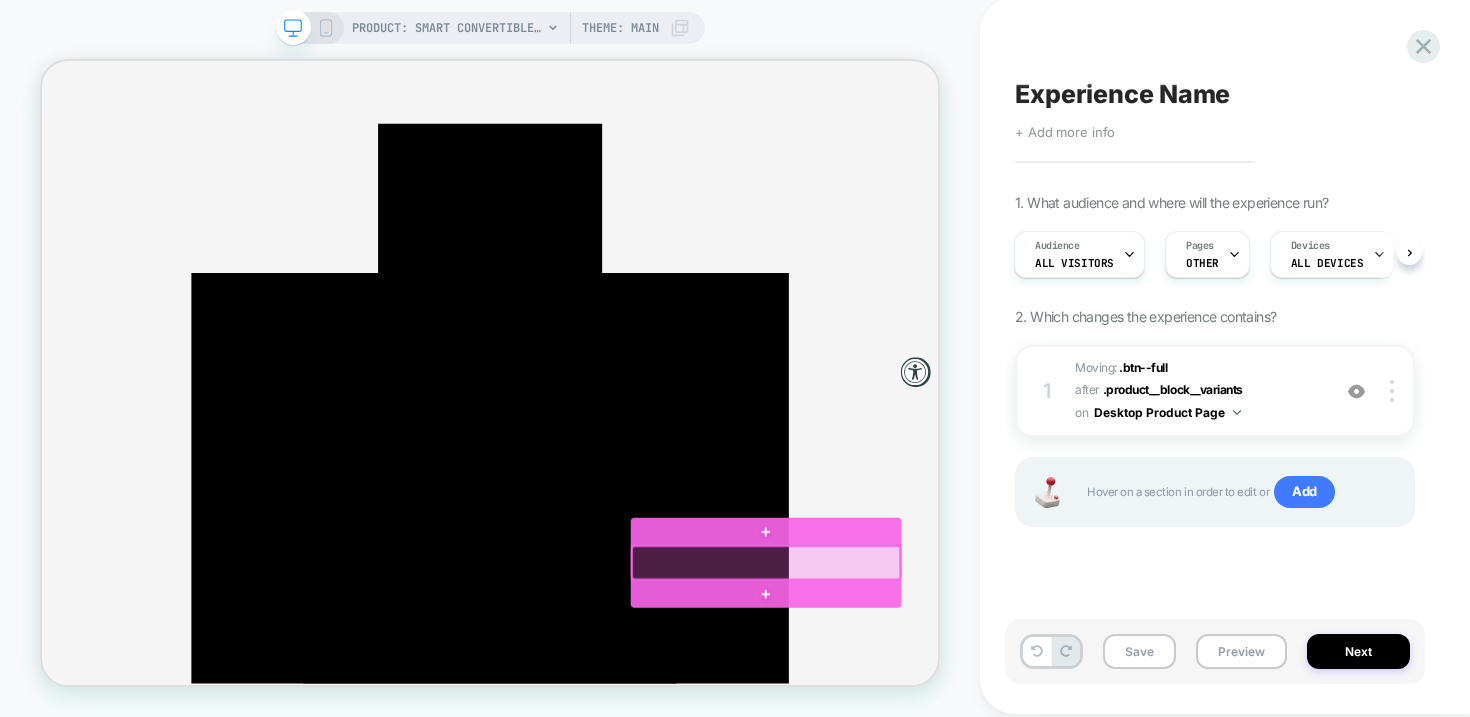 click at bounding box center [1007, 730] 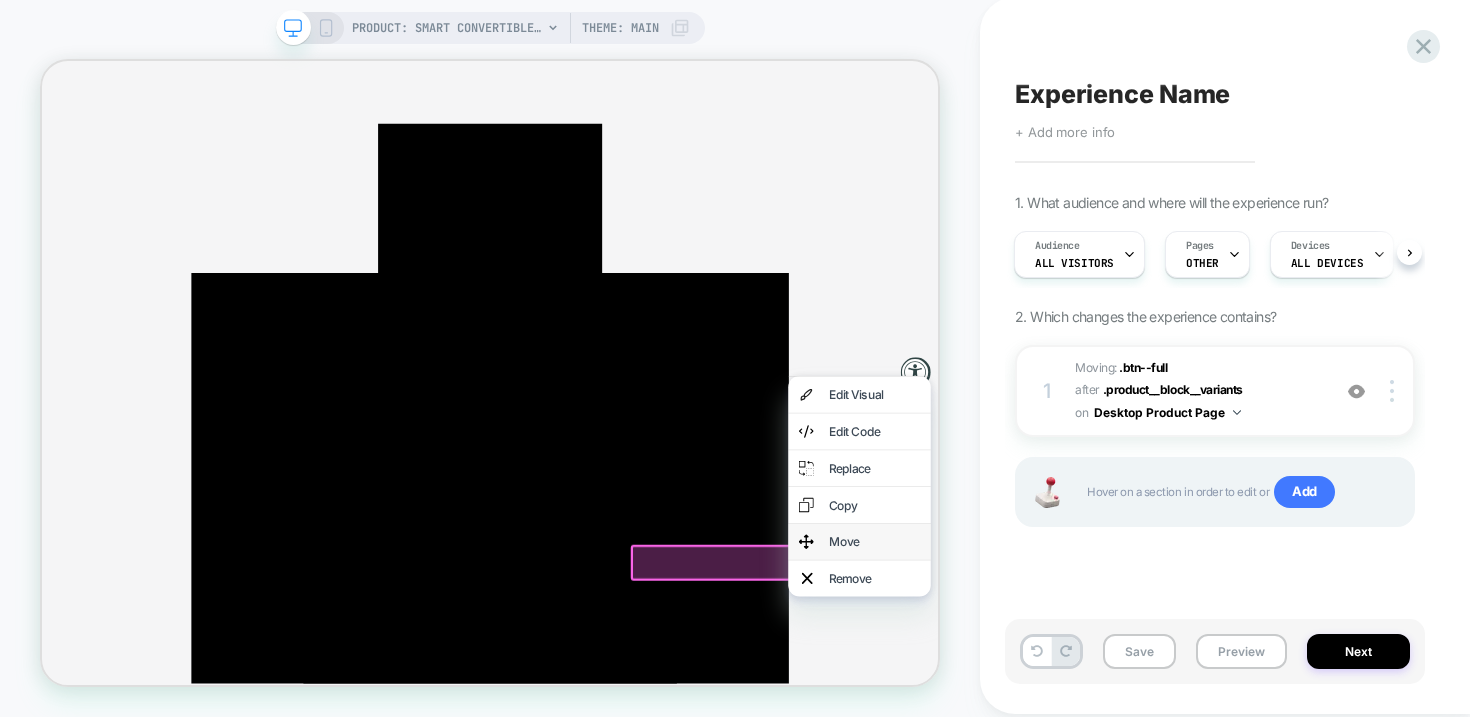 click on "Move" at bounding box center (1152, 702) 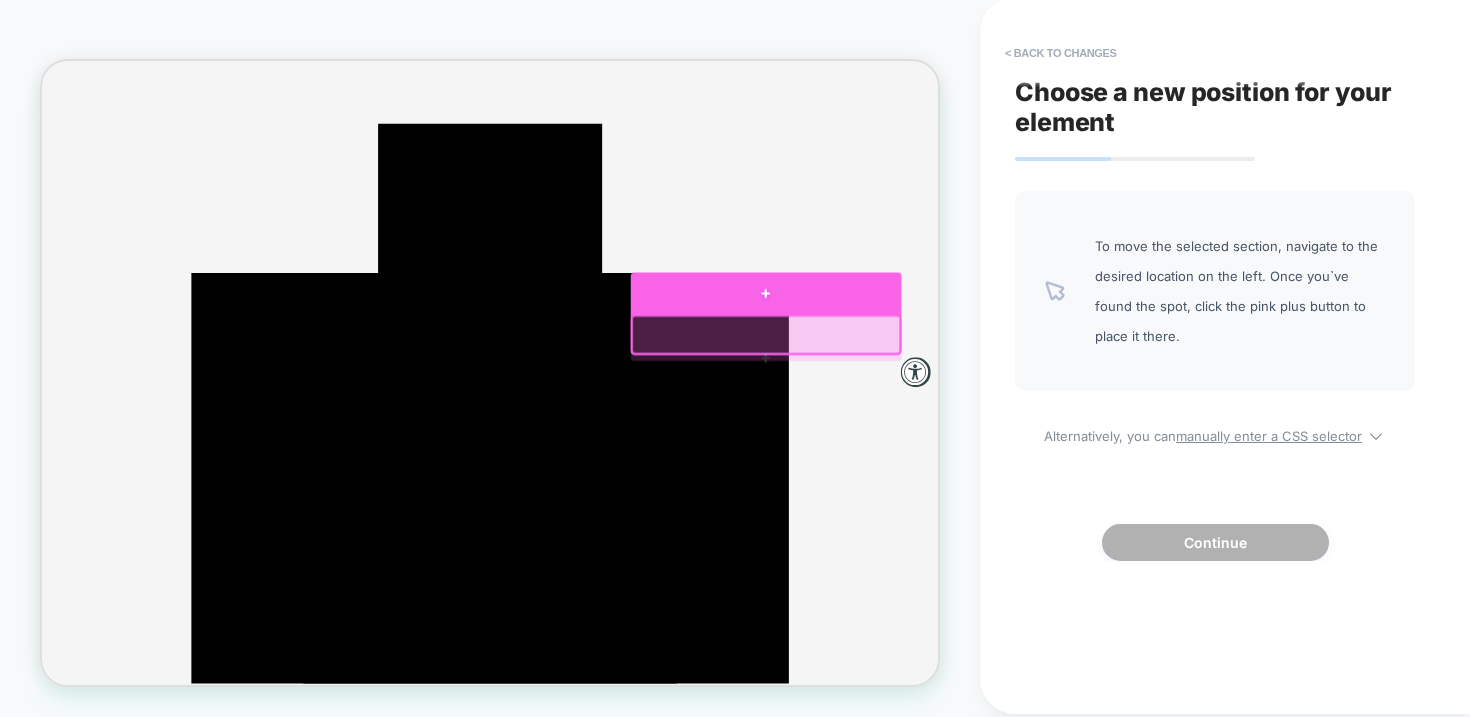 click at bounding box center (1007, 371) 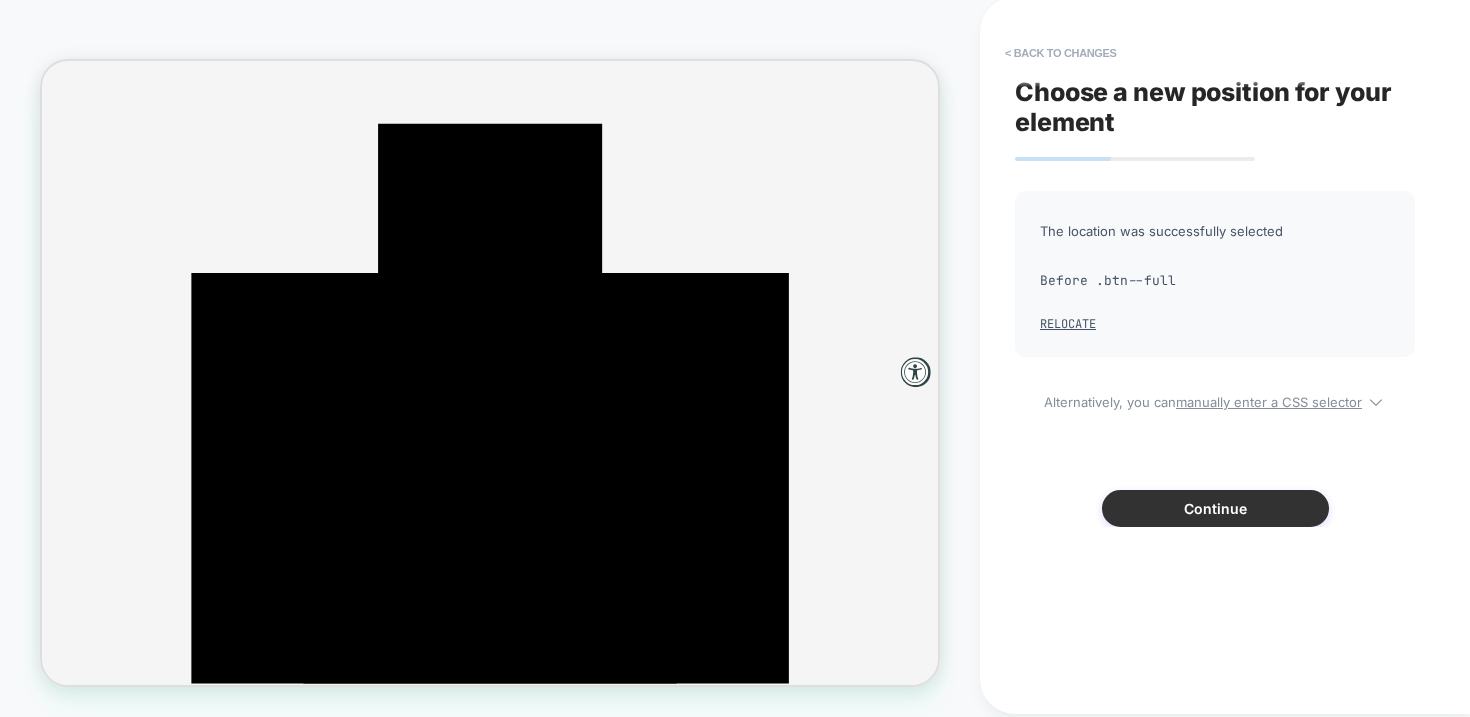 click on "Continue" at bounding box center (1215, 508) 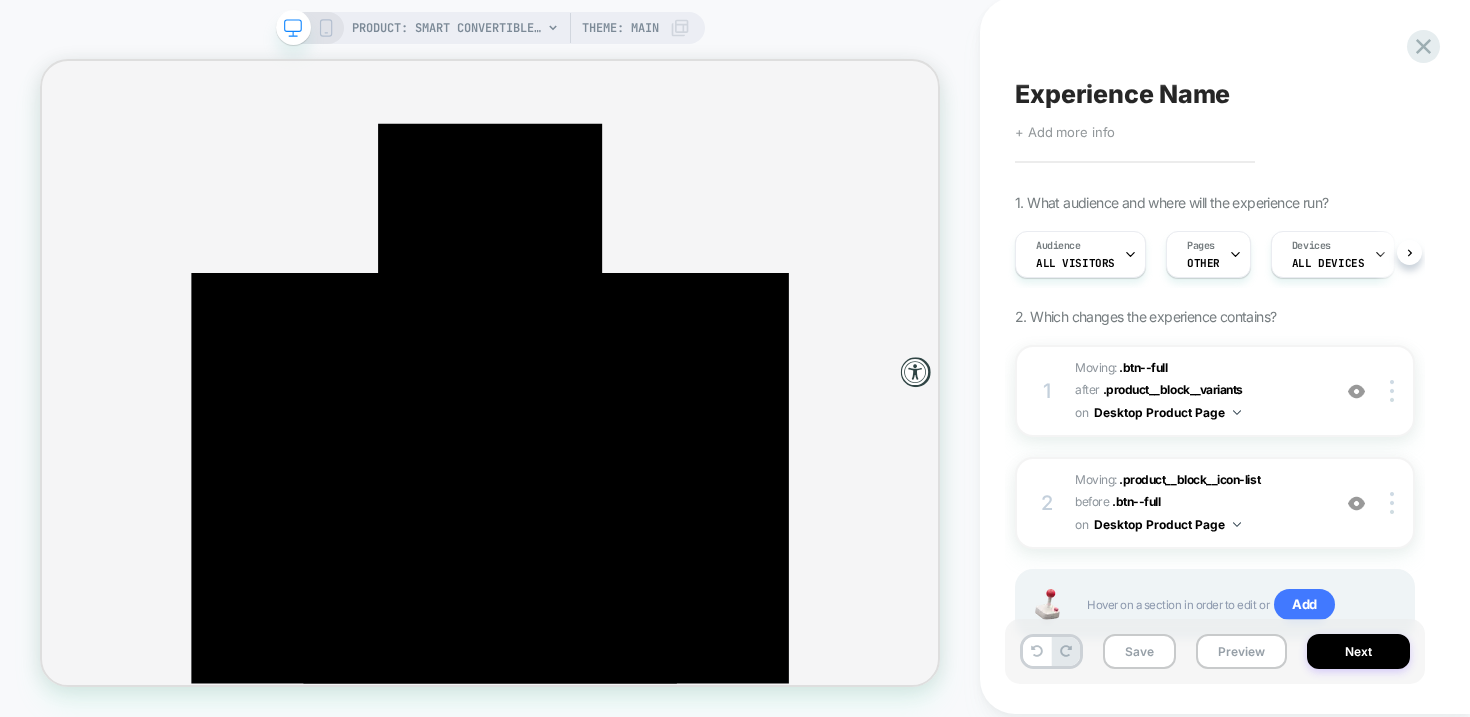 scroll, scrollTop: 0, scrollLeft: 1, axis: horizontal 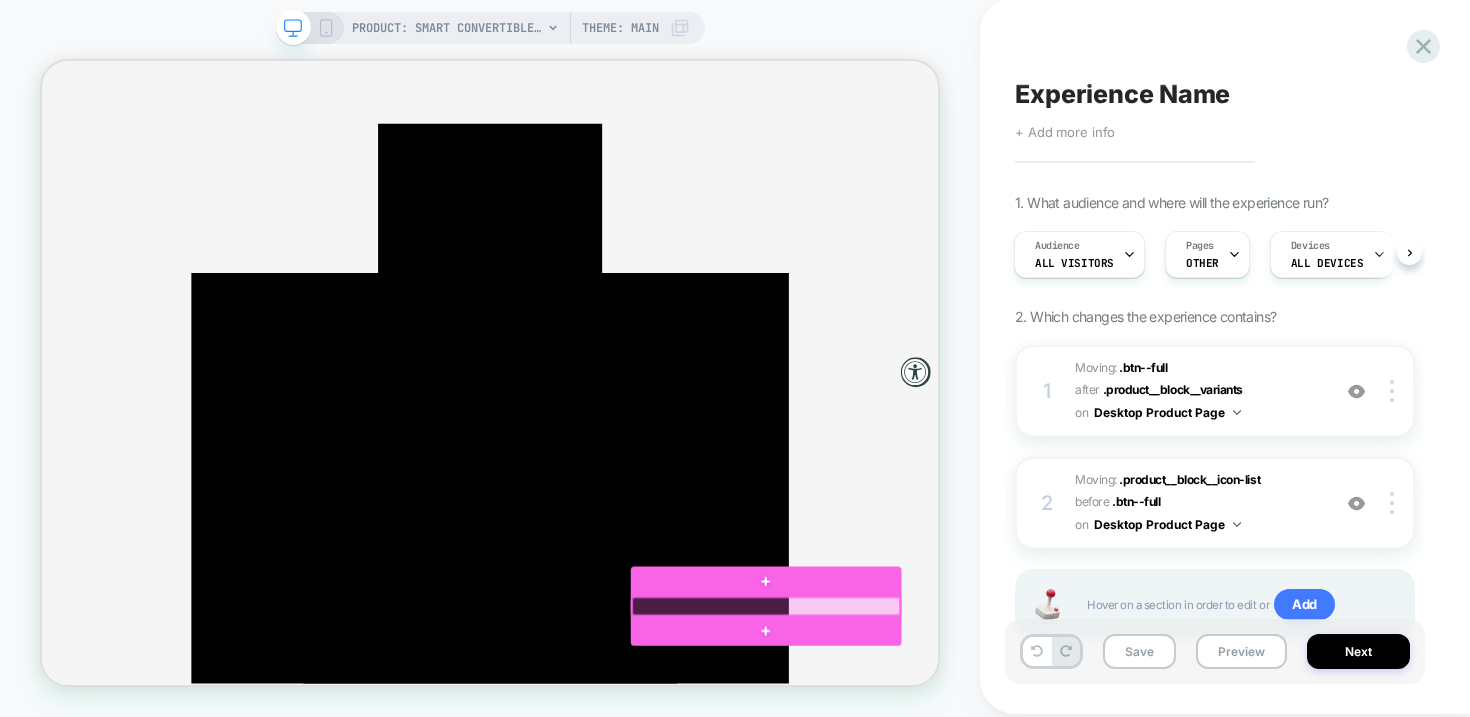 click at bounding box center (1007, 788) 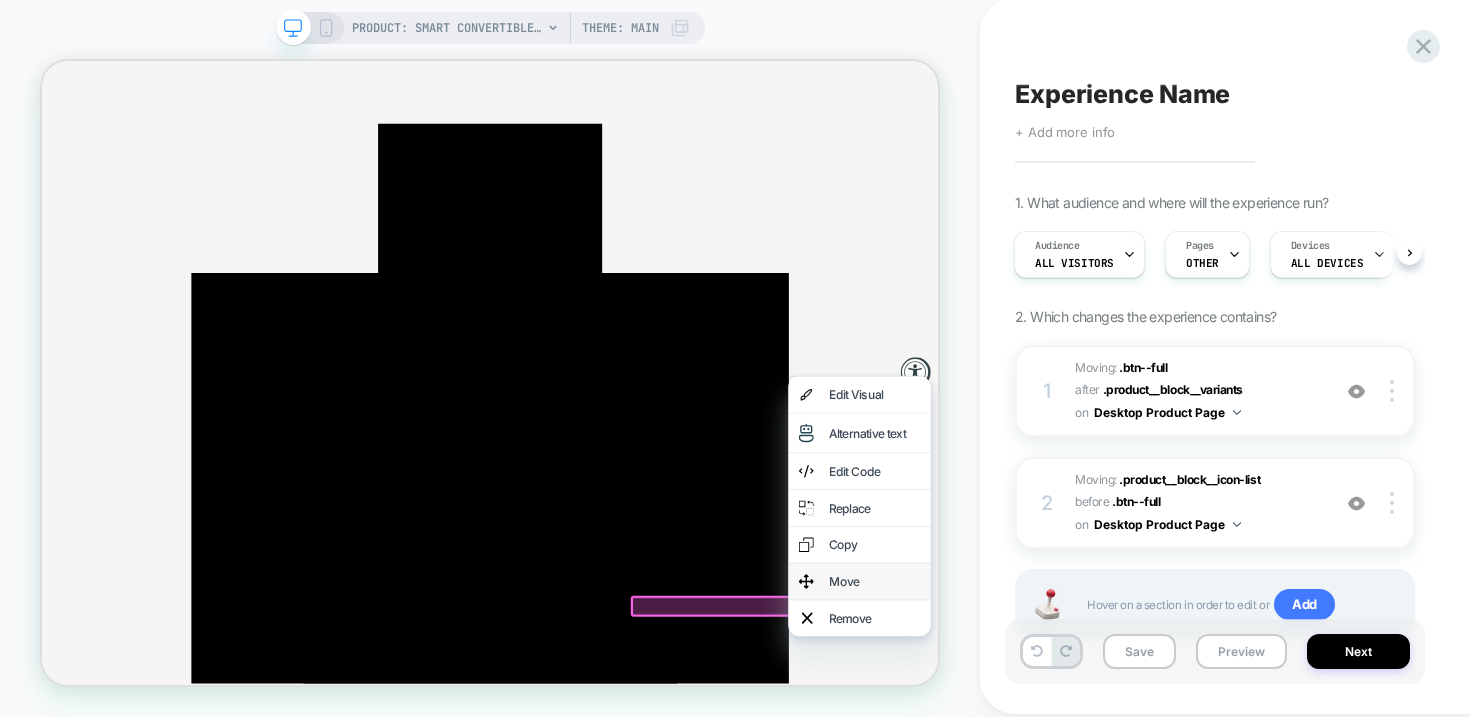 click on "Move" at bounding box center [1152, 755] 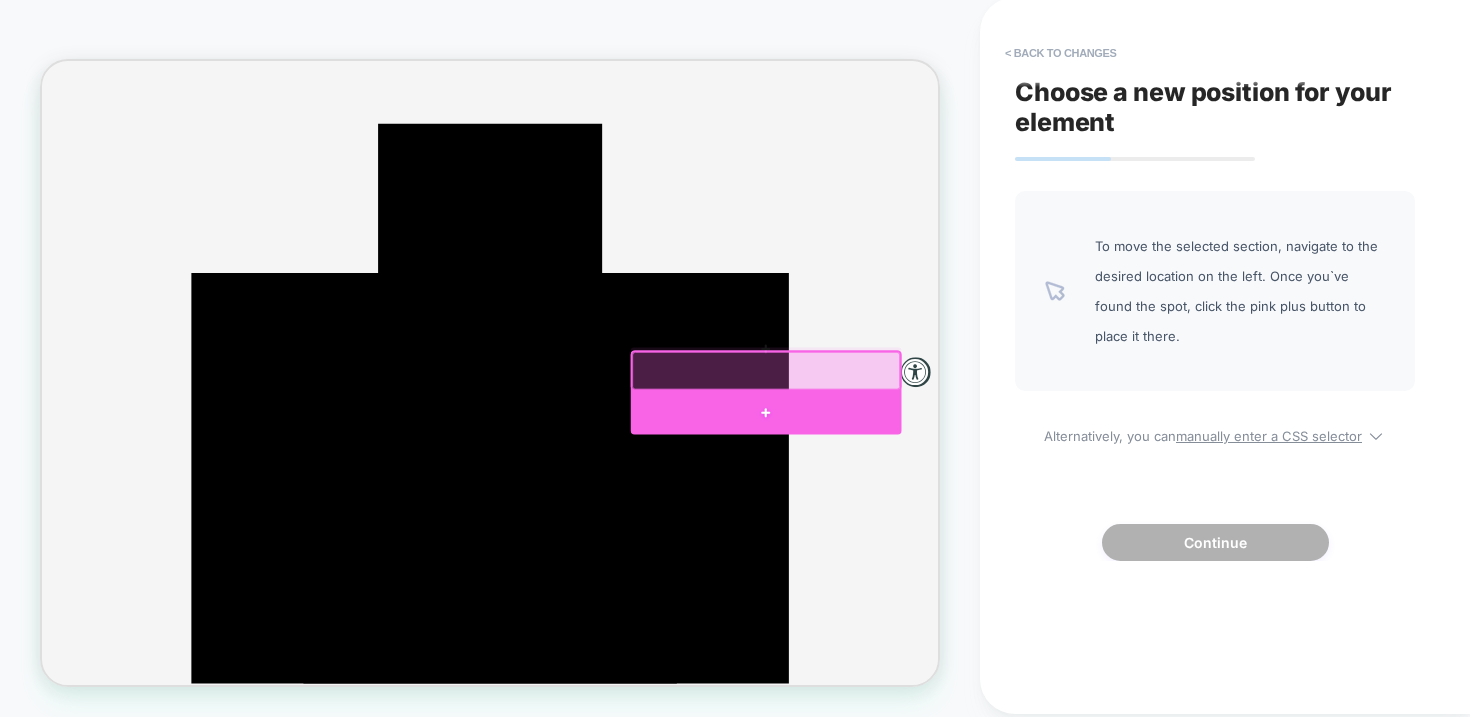 click at bounding box center [1007, 530] 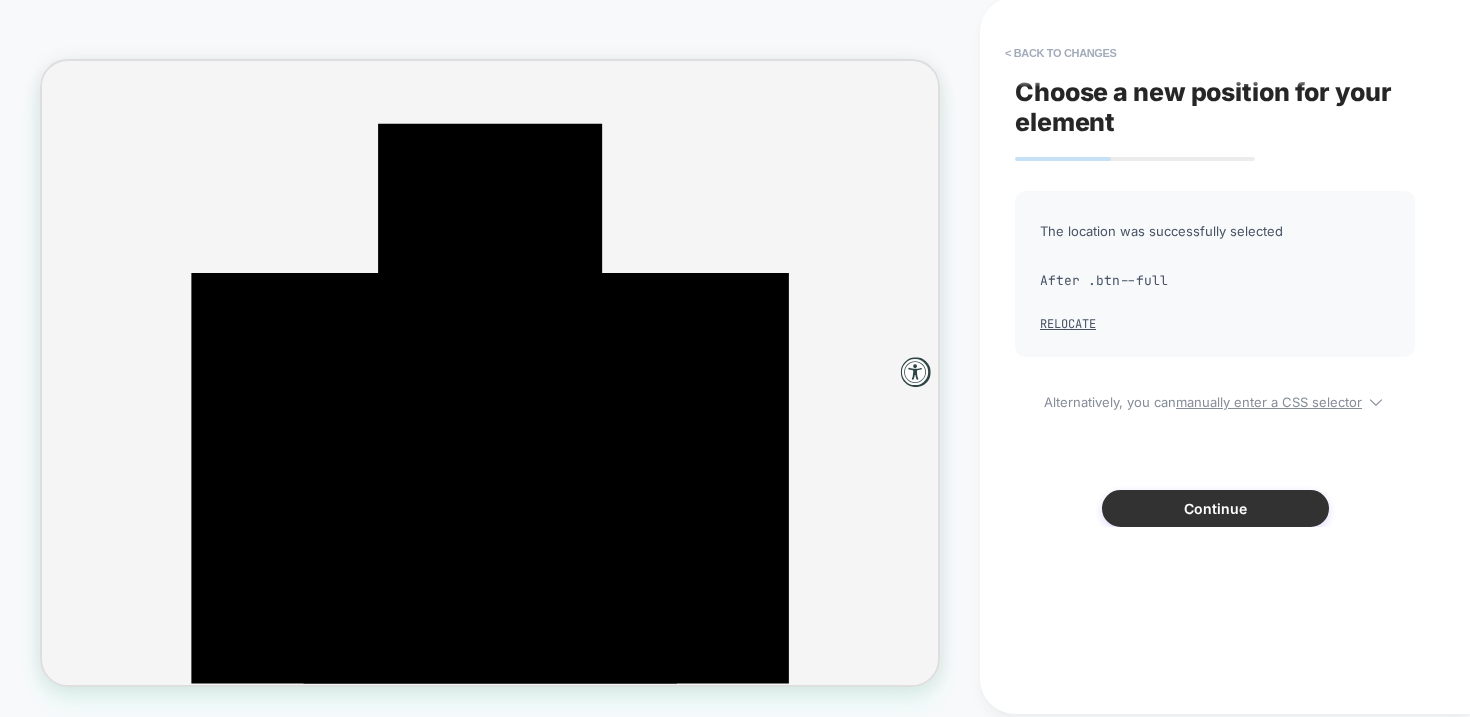 click on "Continue" at bounding box center [1215, 508] 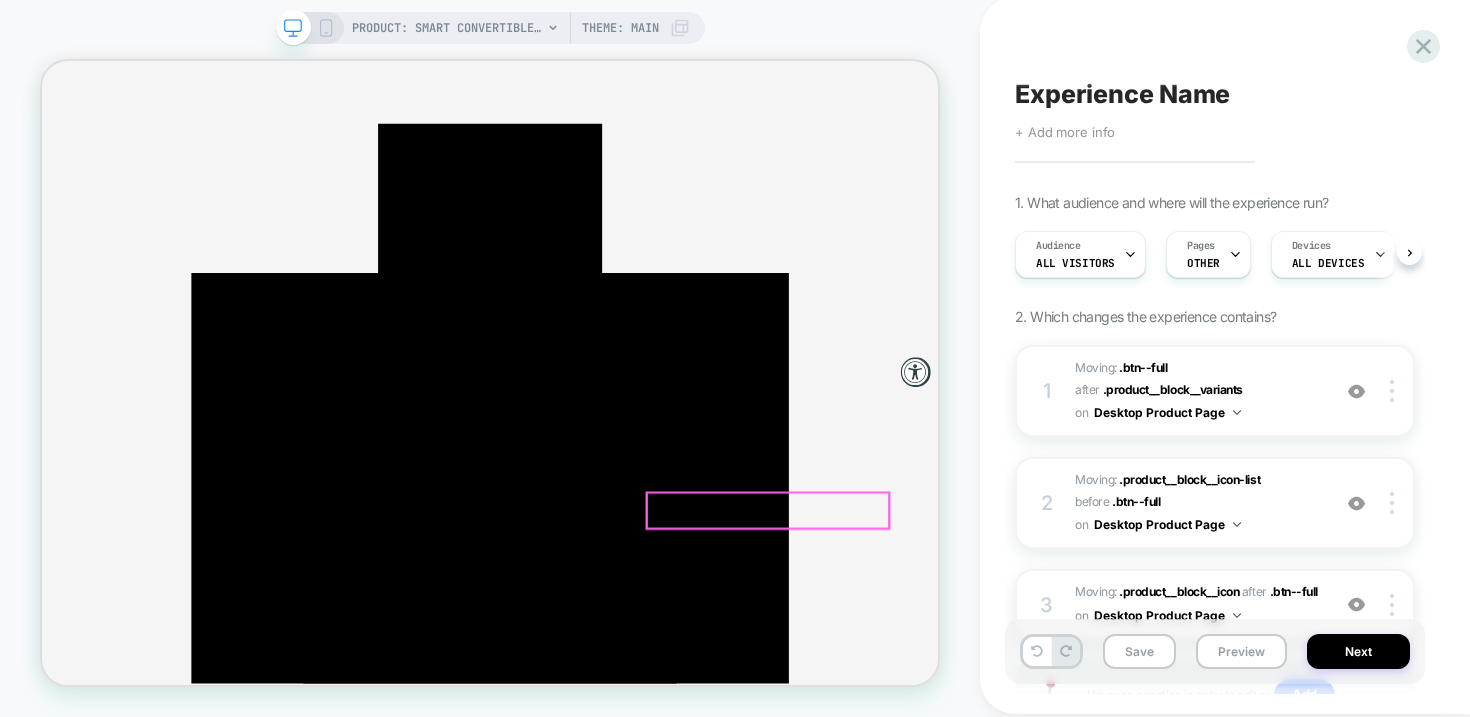 scroll, scrollTop: 0, scrollLeft: 1, axis: horizontal 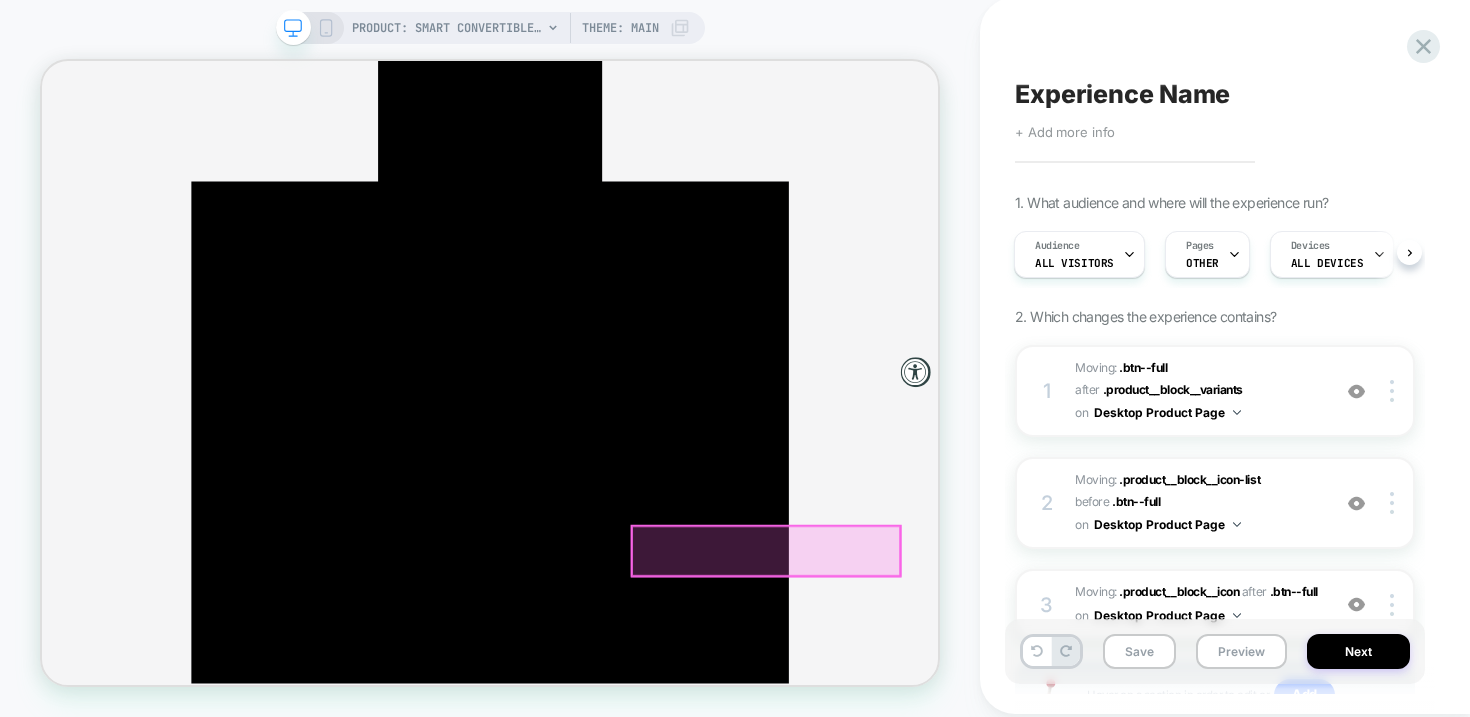click at bounding box center (1007, 714) 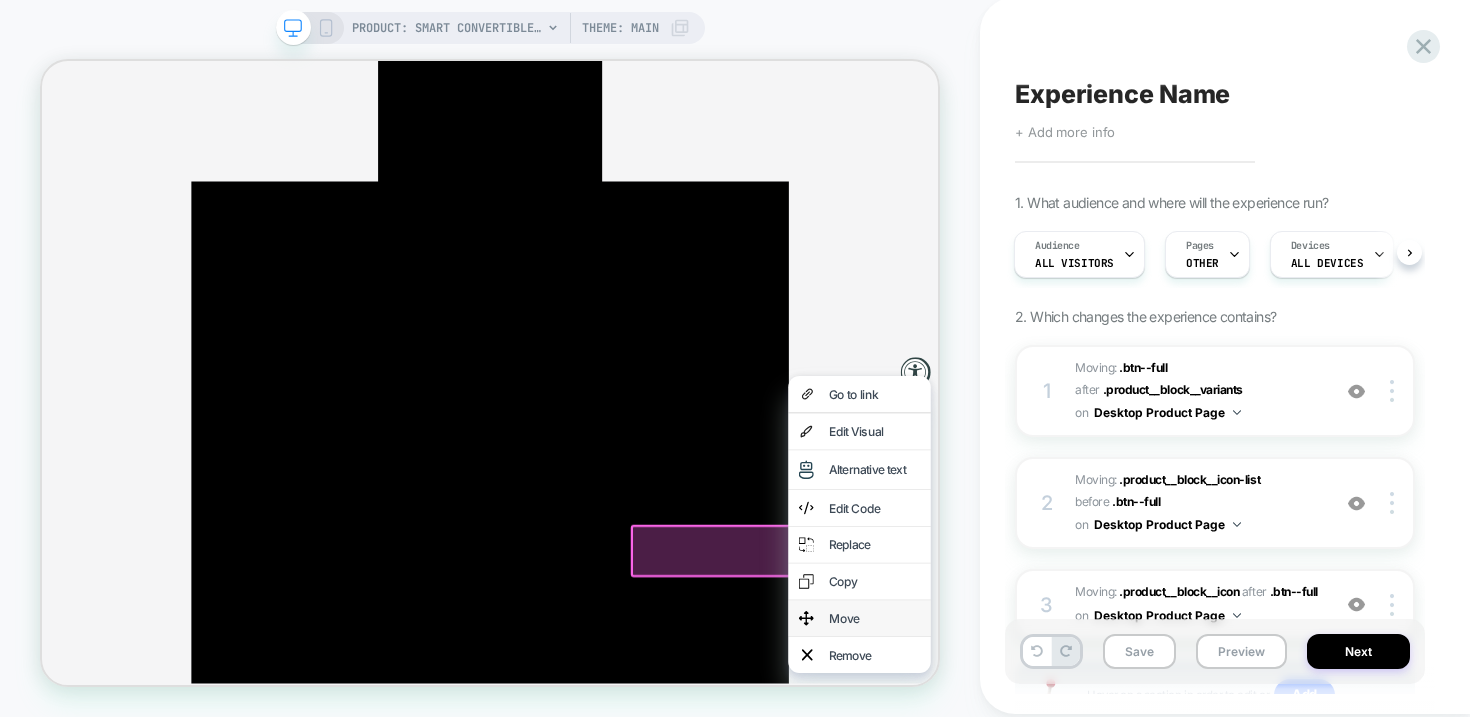 click on "Move" at bounding box center [1152, 804] 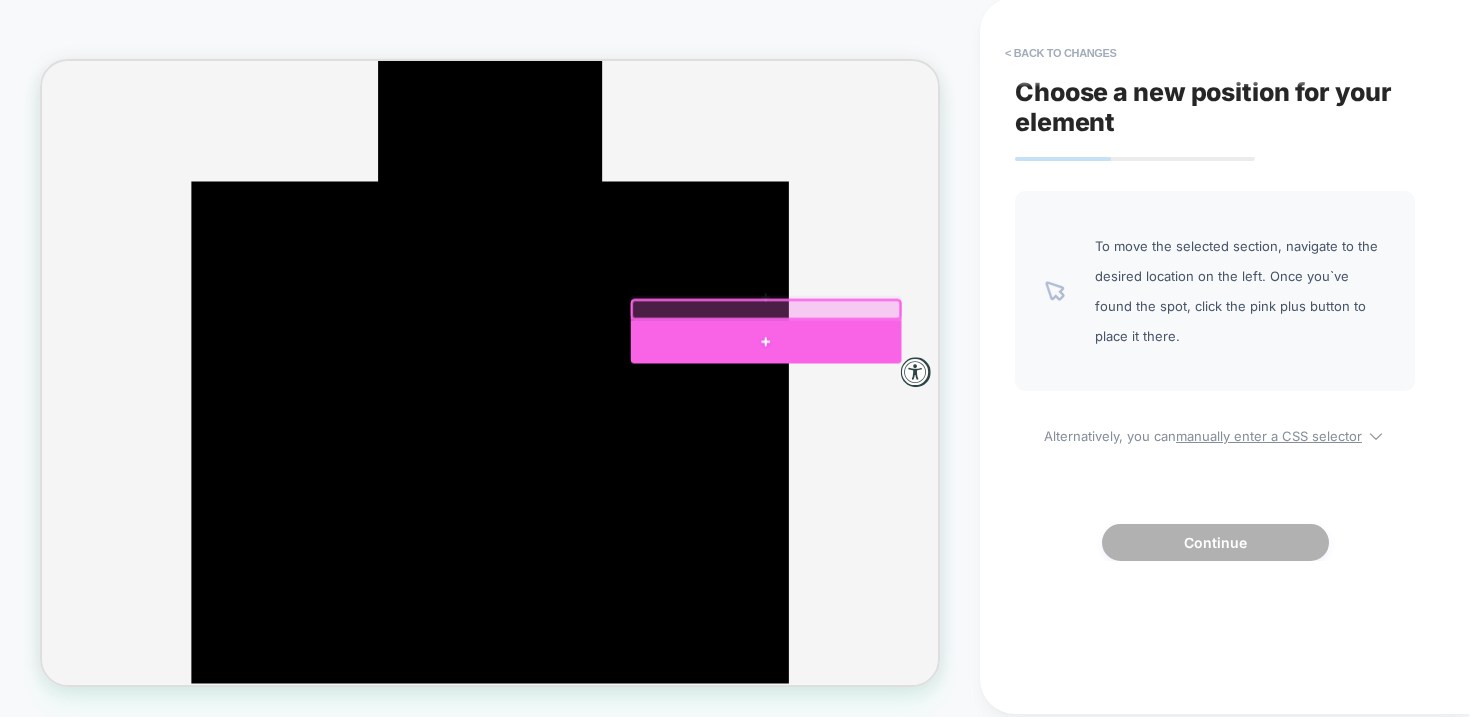 click at bounding box center (1007, 436) 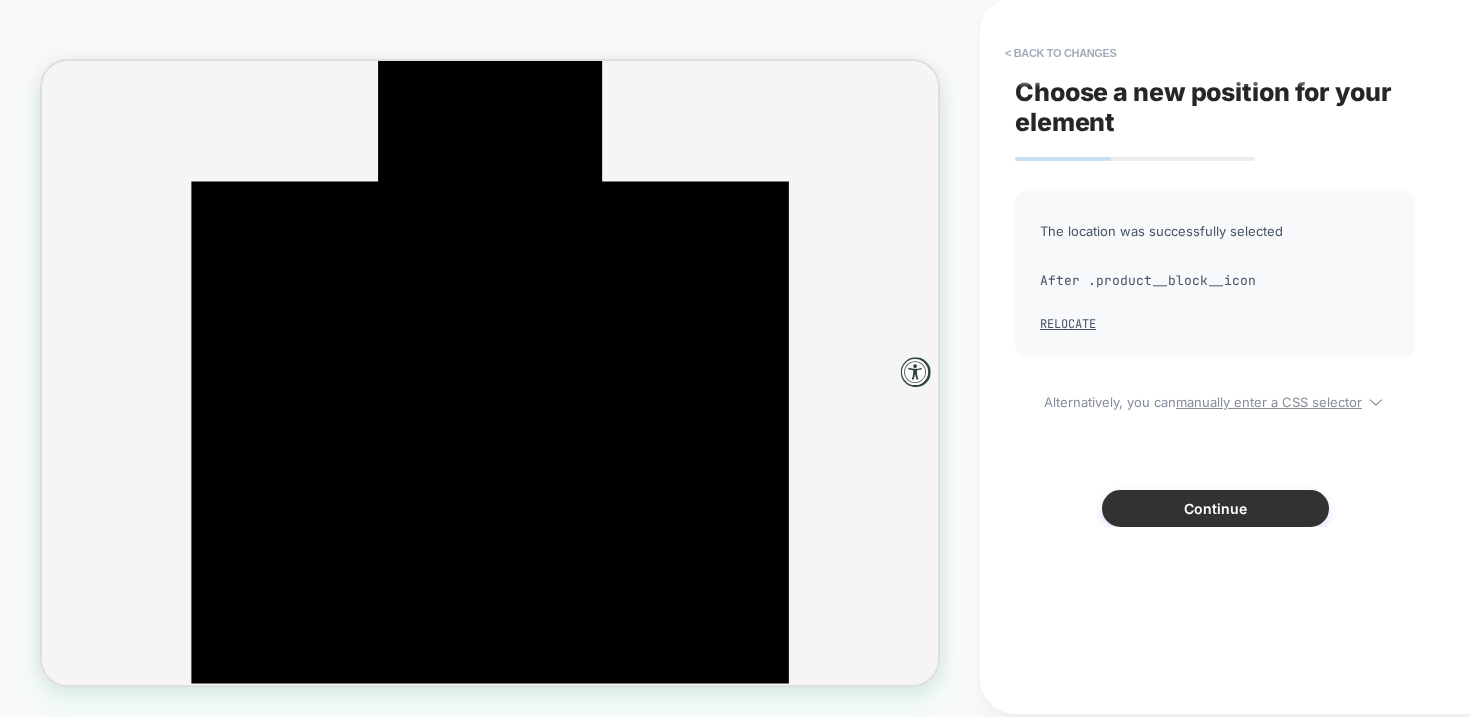 click on "Continue" at bounding box center (1215, 508) 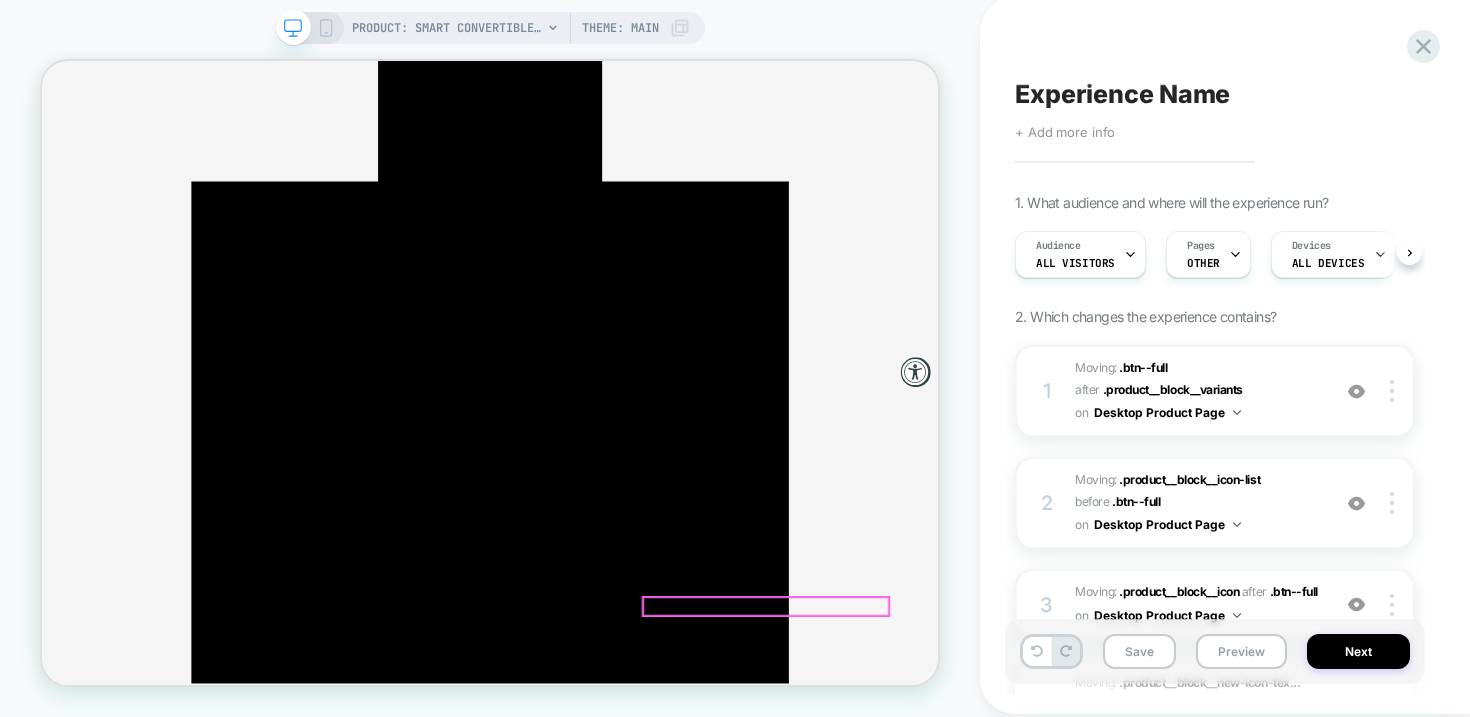 scroll, scrollTop: 0, scrollLeft: 1, axis: horizontal 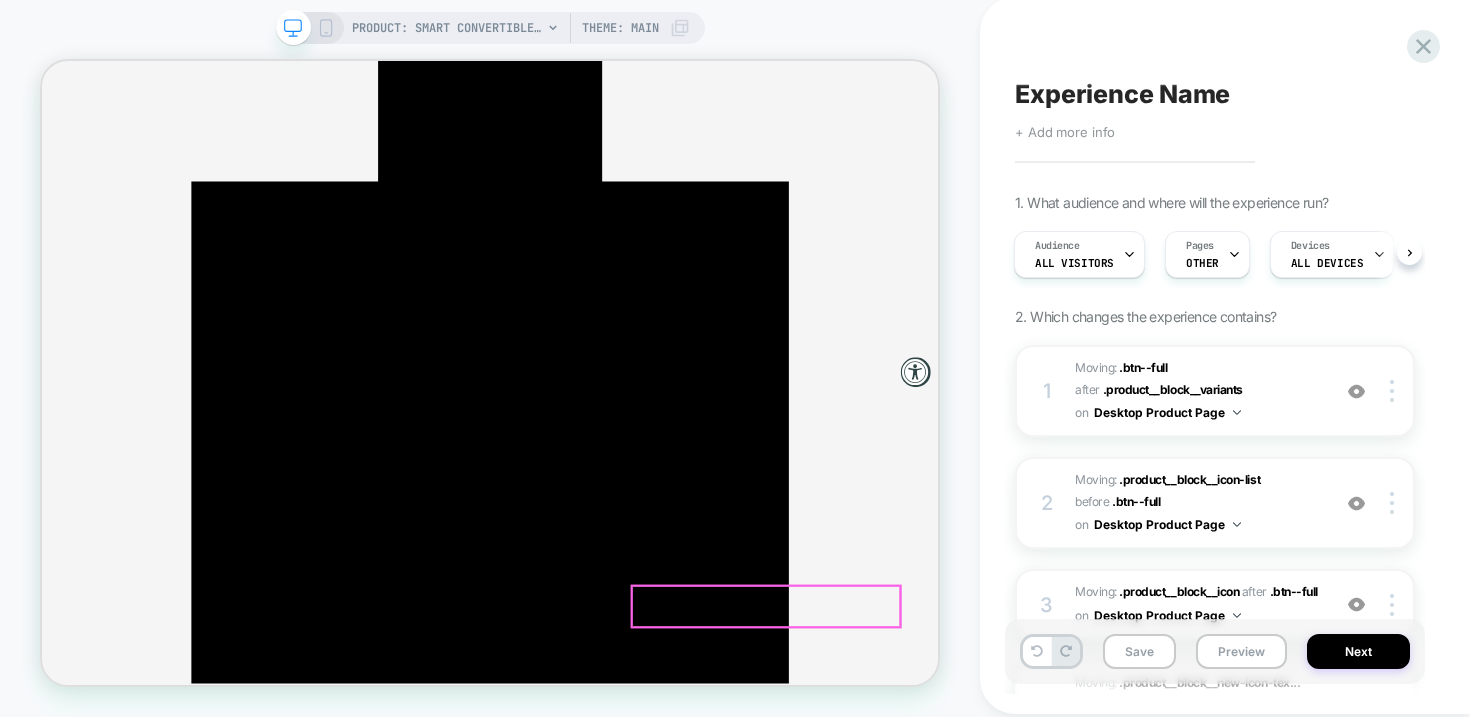 click on "Pay with friends and family using  Paysquad" at bounding box center (639, 12881) 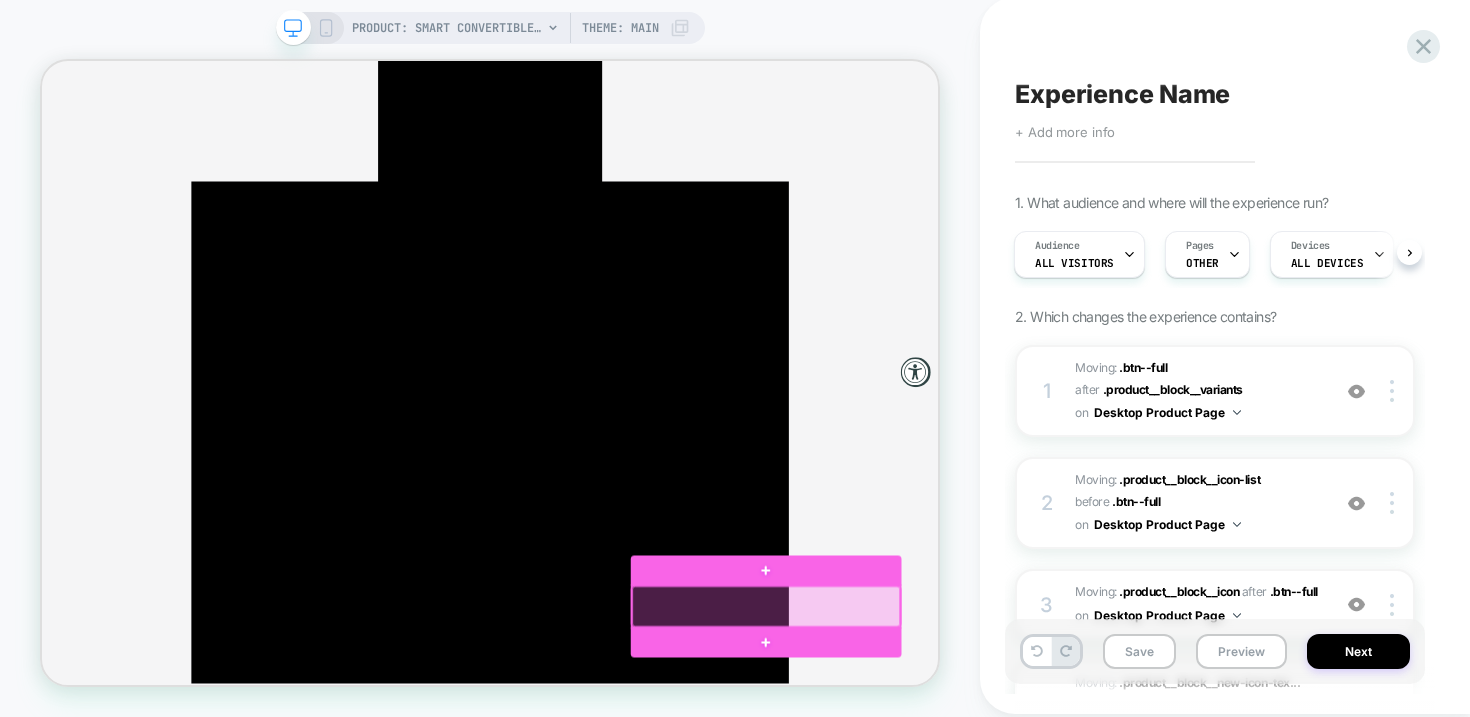 click at bounding box center (1007, 789) 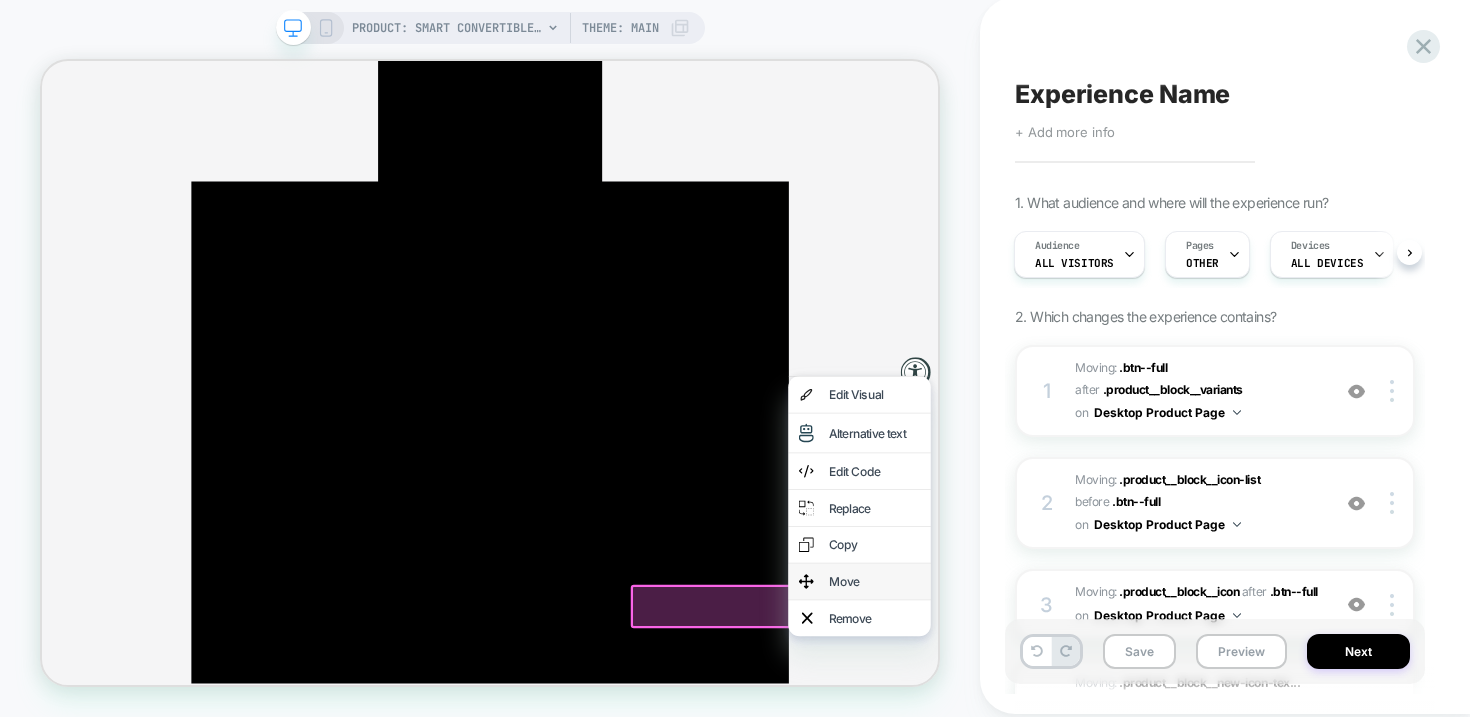 click on "Move" at bounding box center [1152, 755] 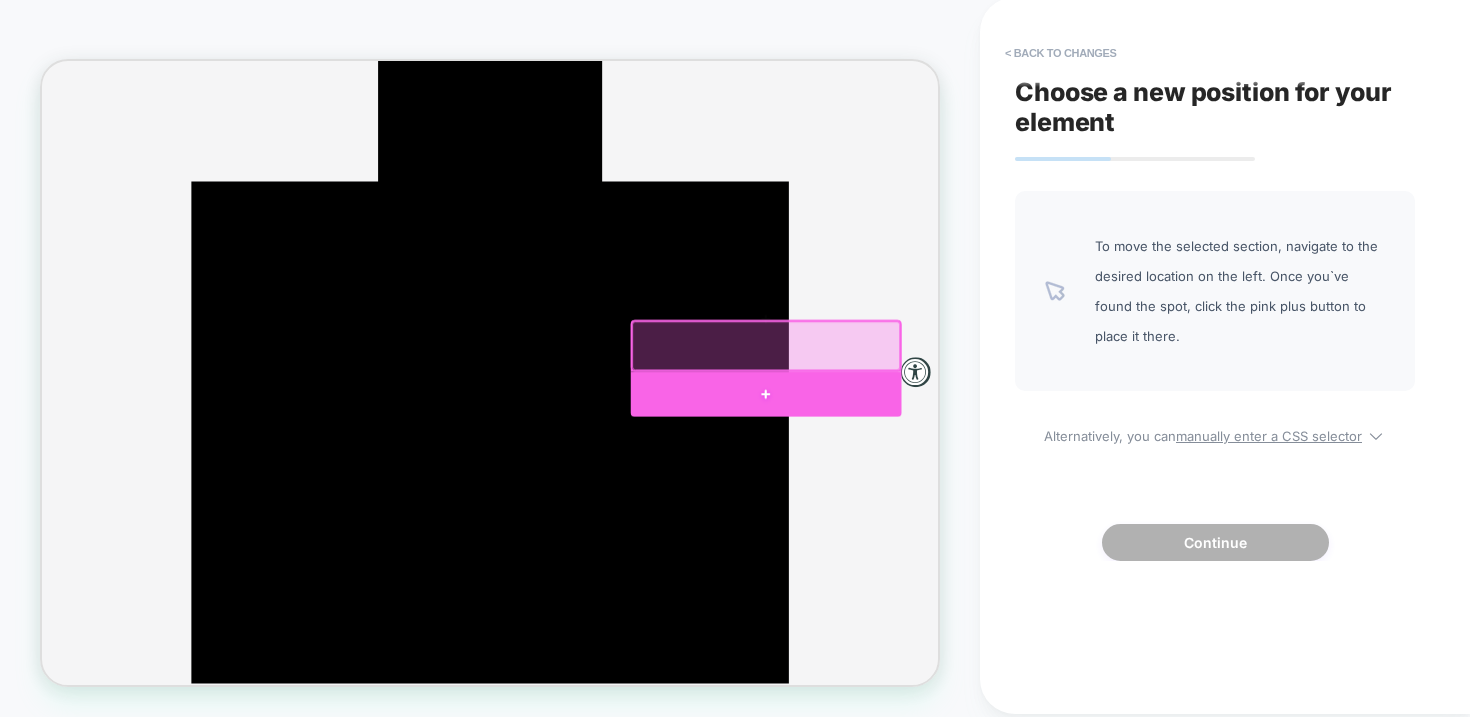 click at bounding box center [1007, 506] 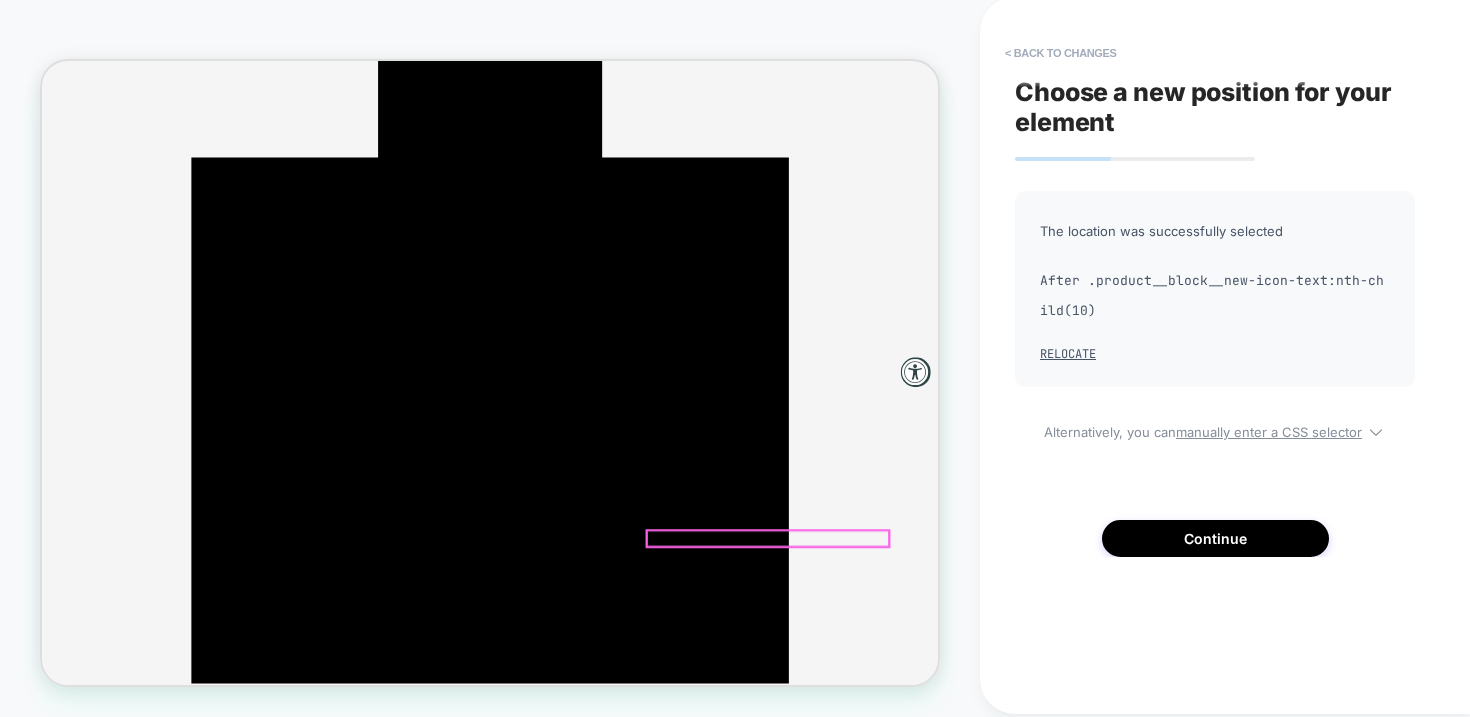 scroll, scrollTop: 351, scrollLeft: 0, axis: vertical 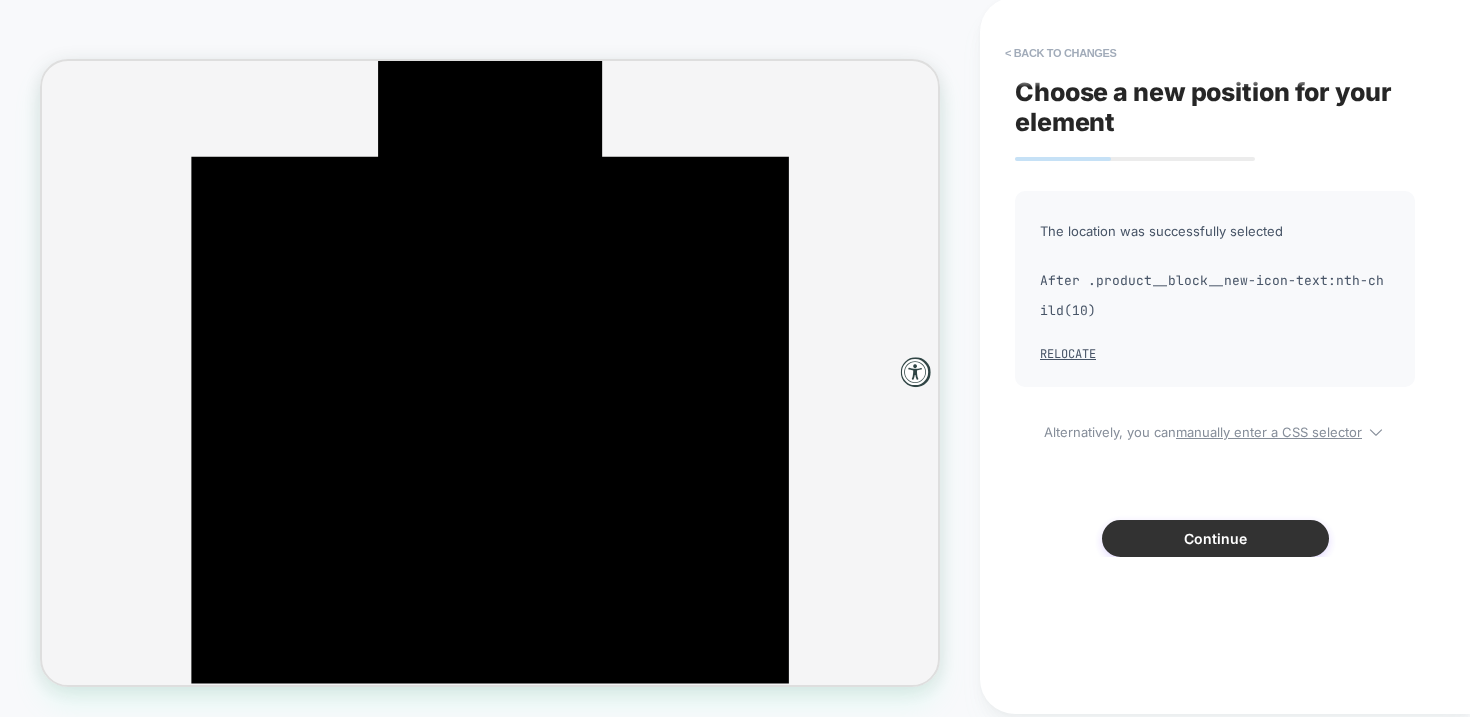 click on "Continue" at bounding box center [1215, 538] 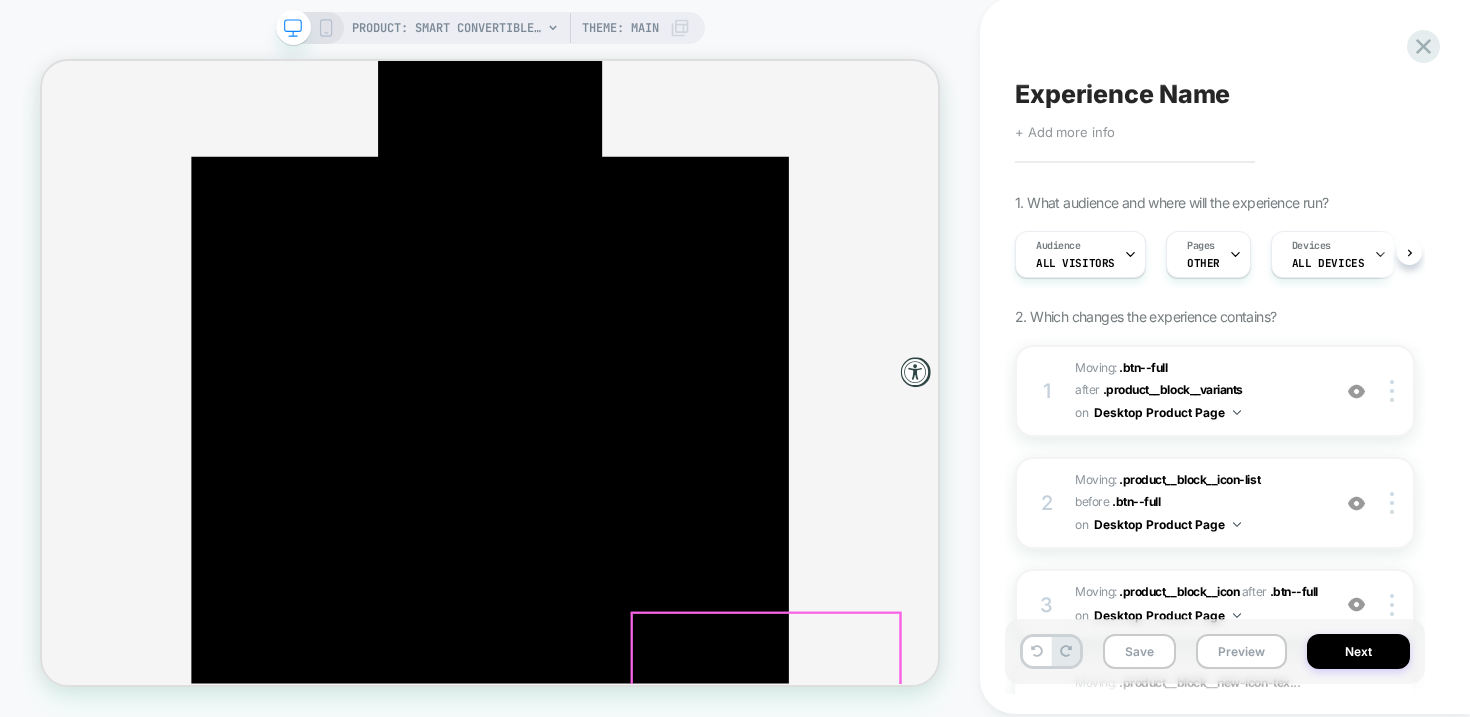 scroll, scrollTop: 0, scrollLeft: 1, axis: horizontal 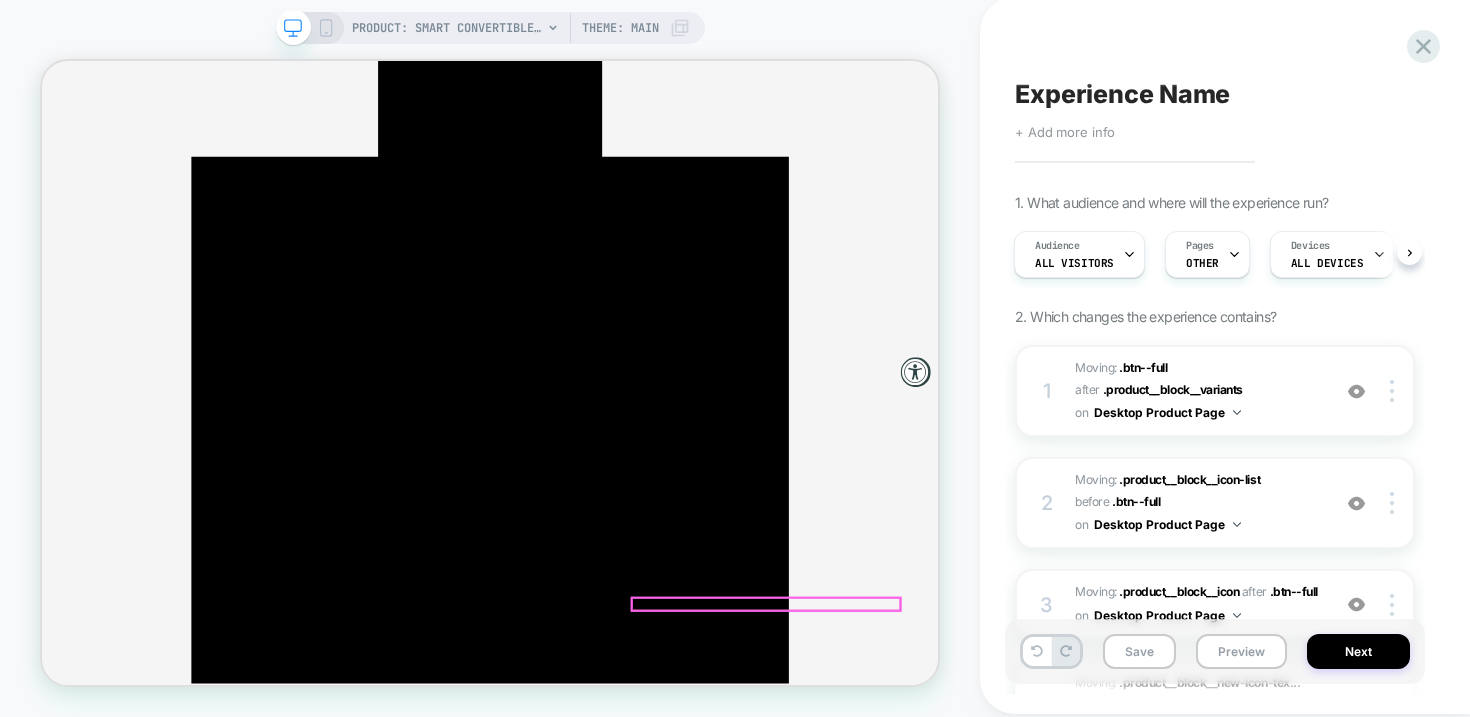 click on "Adding to Cart
Added to Cart
Notify Me When Available" at bounding box center (42, 12887) 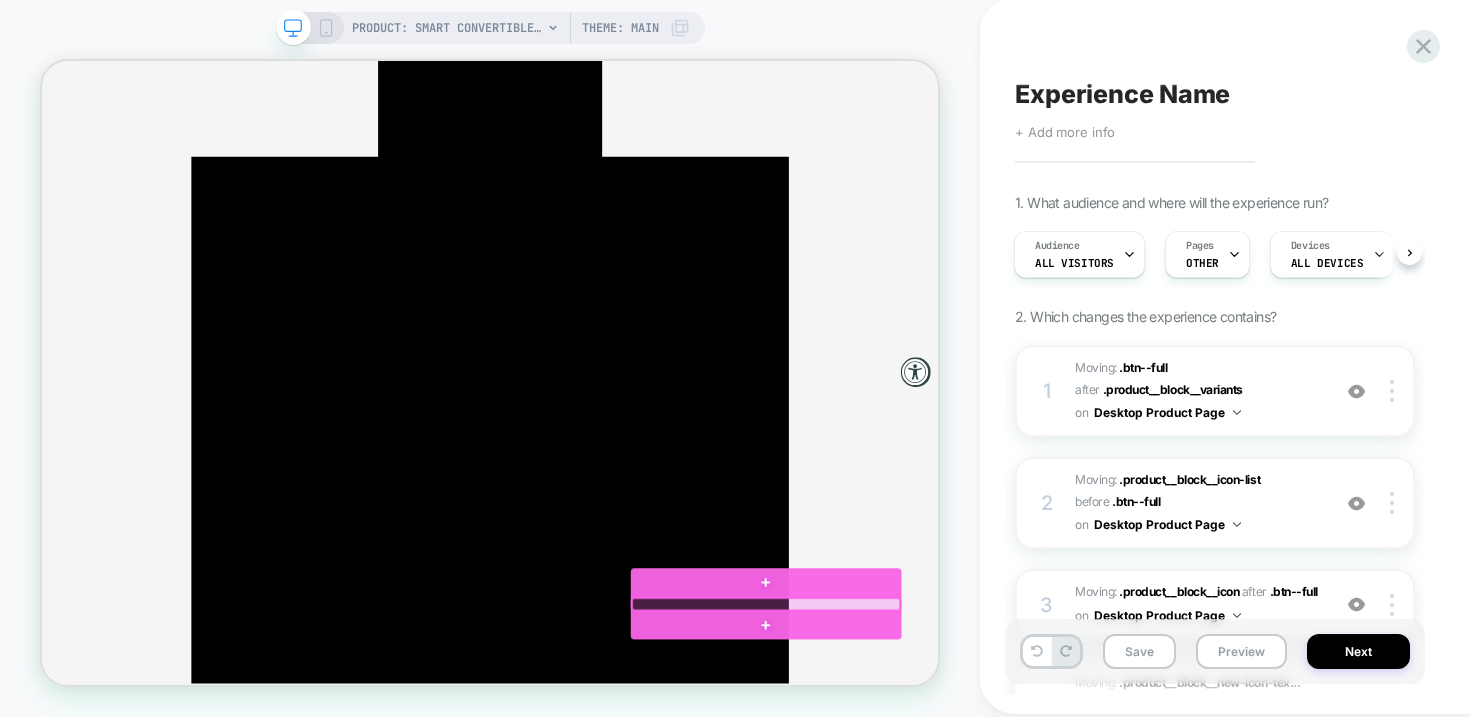 click at bounding box center [1007, 785] 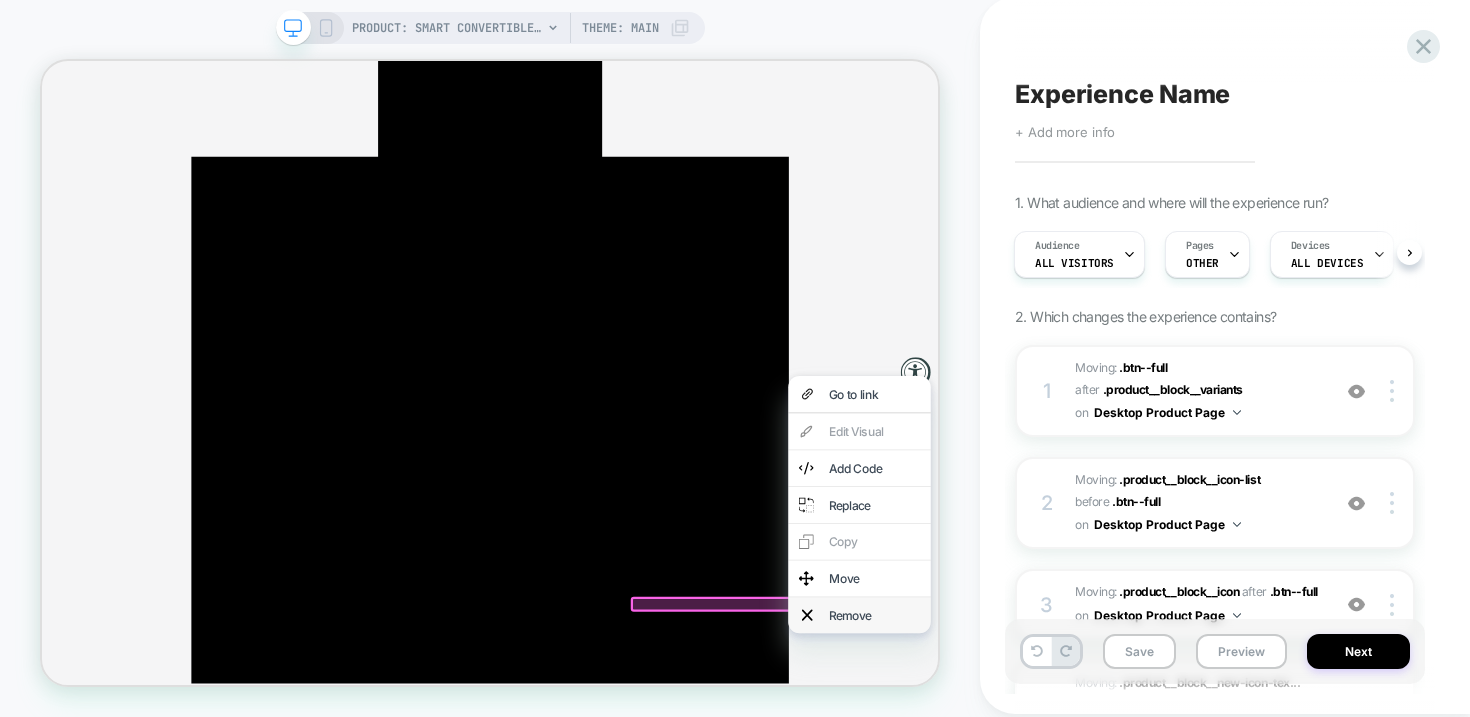 click on "Remove" at bounding box center (1152, 800) 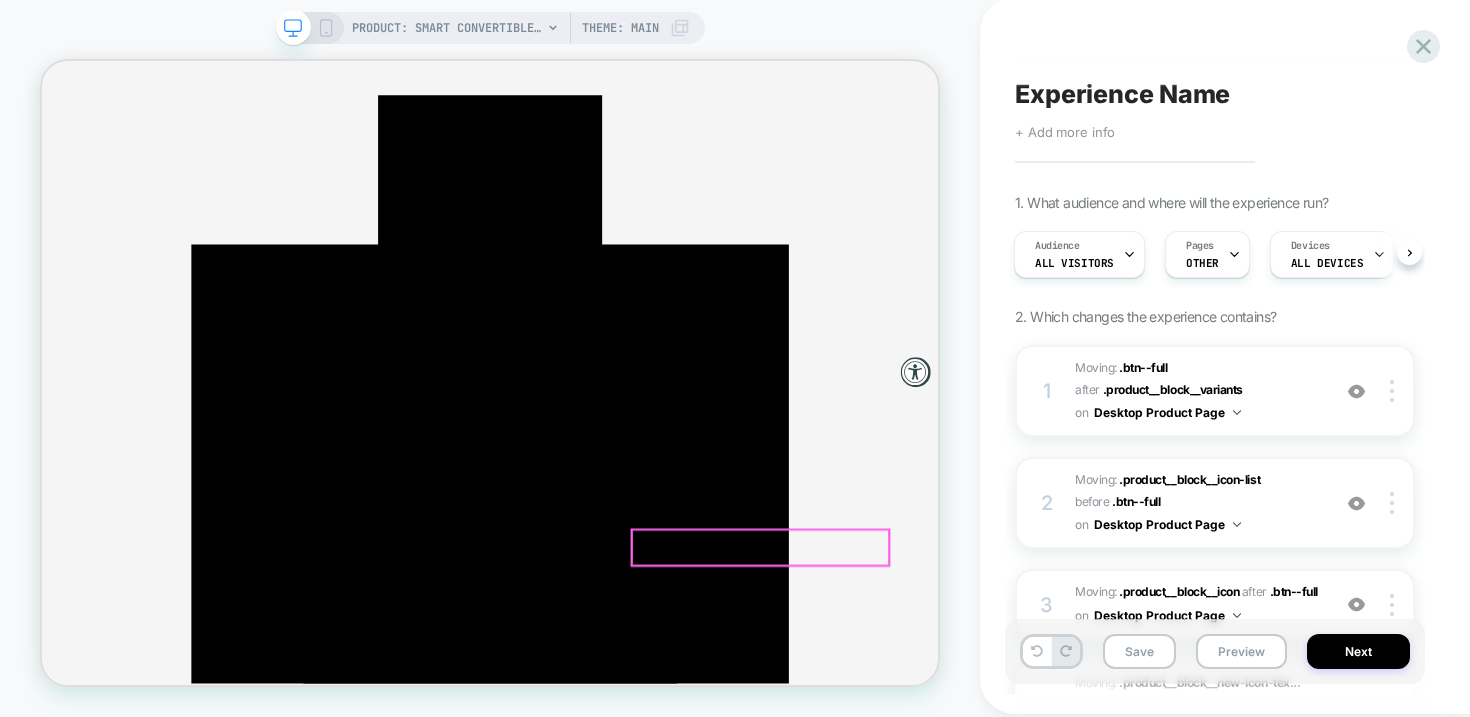 scroll, scrollTop: 231, scrollLeft: 0, axis: vertical 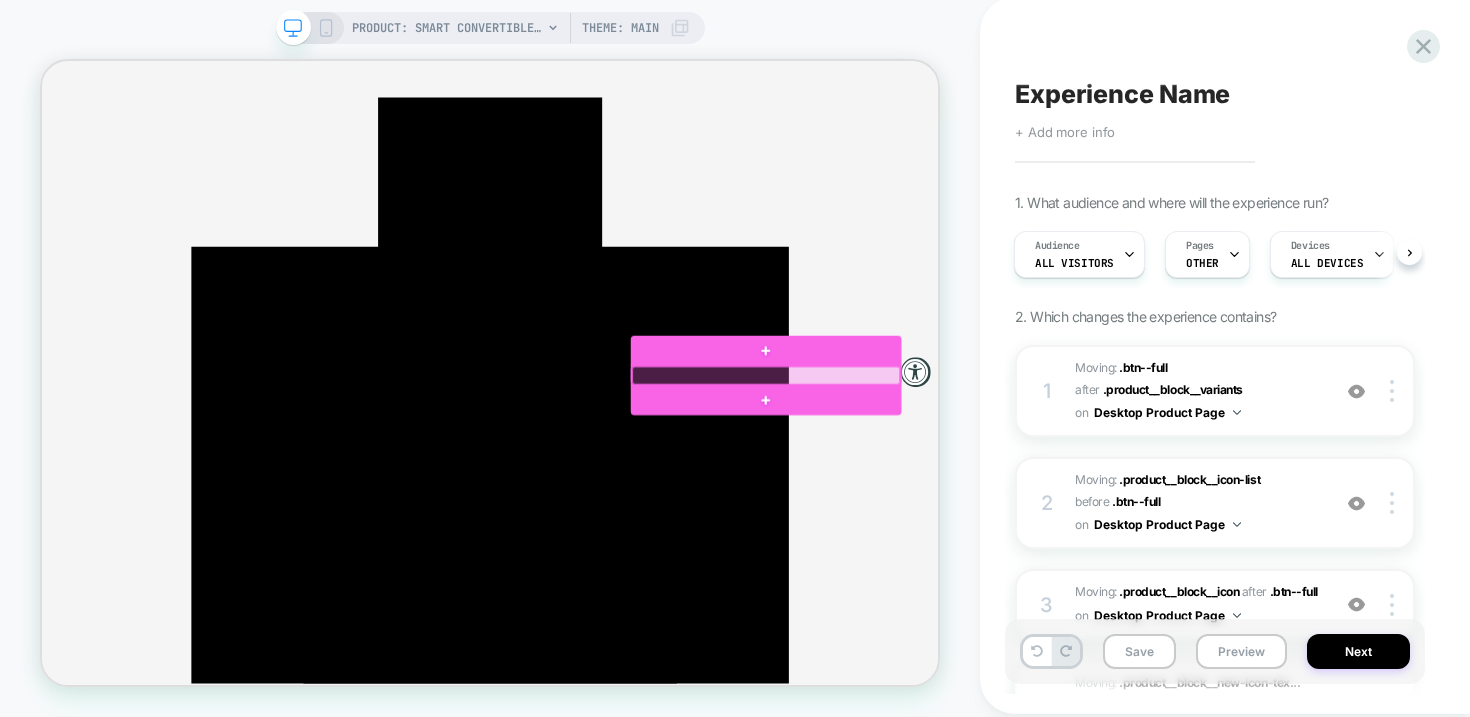 click at bounding box center [1007, 480] 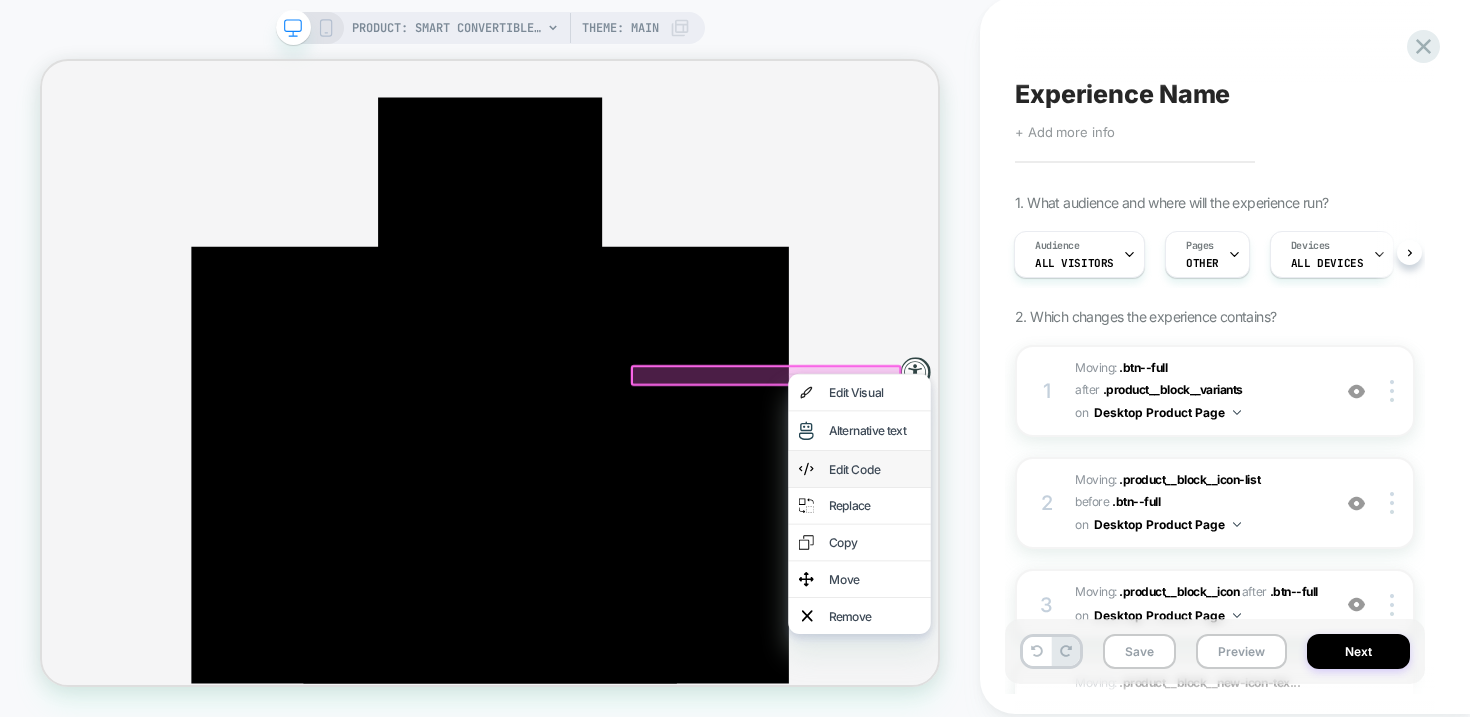 click on "Edit Code" at bounding box center [1152, 605] 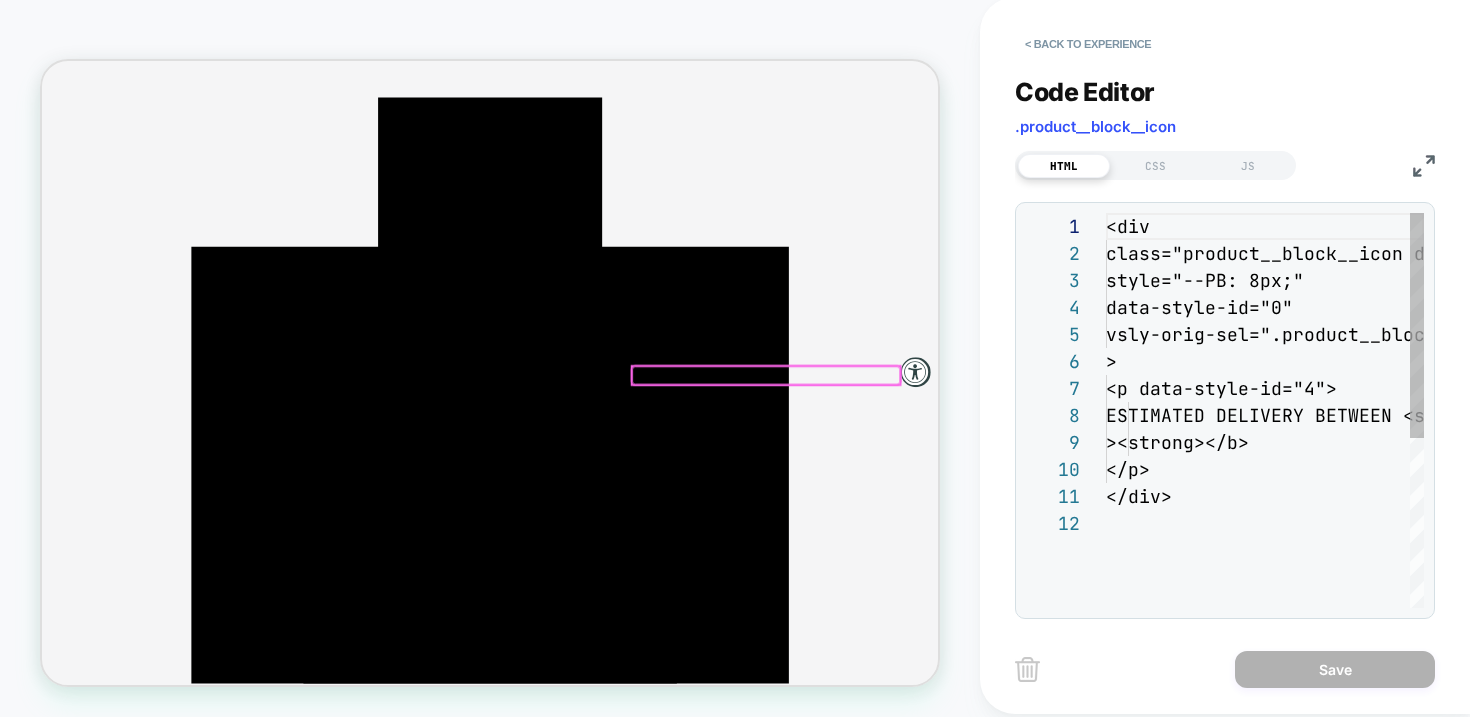 scroll, scrollTop: 3, scrollLeft: 0, axis: vertical 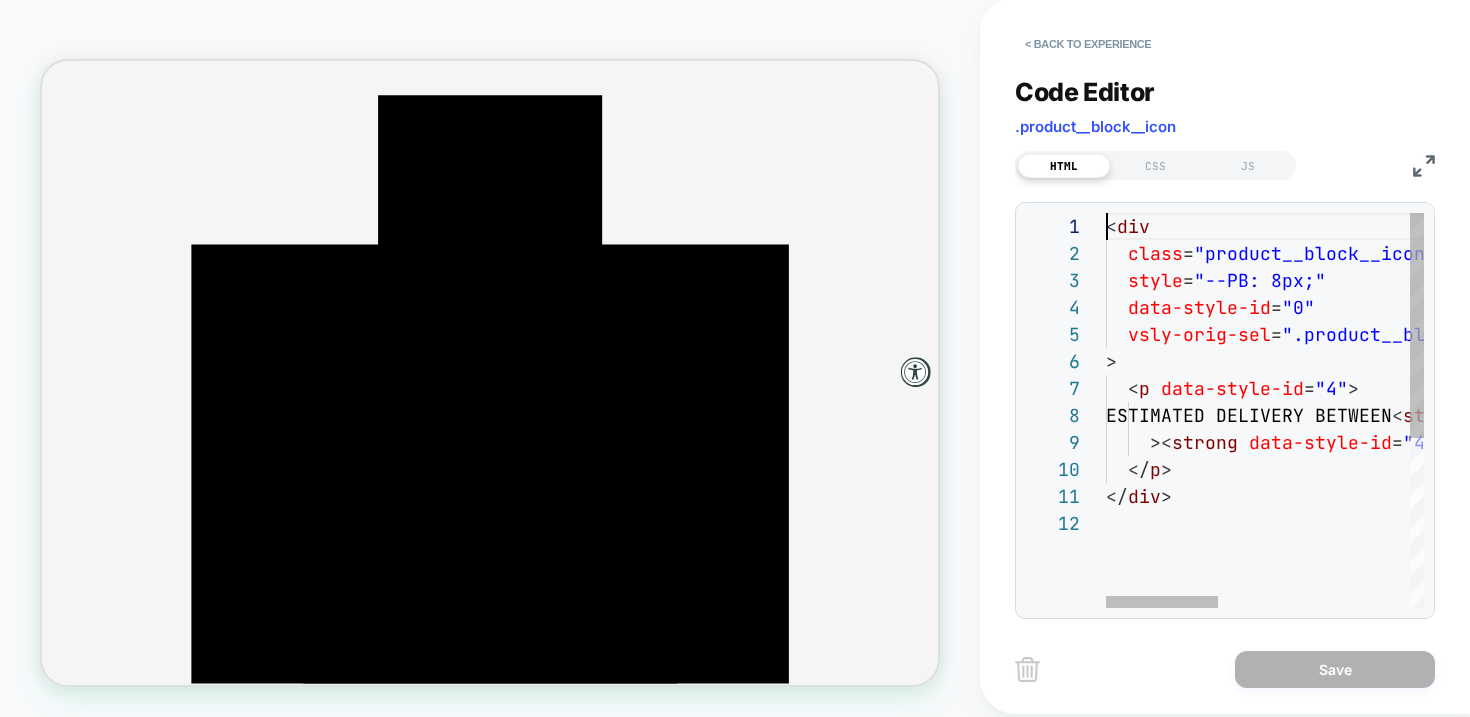 click on "ESTIMATED DELIVERY BETWEEN Aug 10-14" at bounding box center (1534, 559) 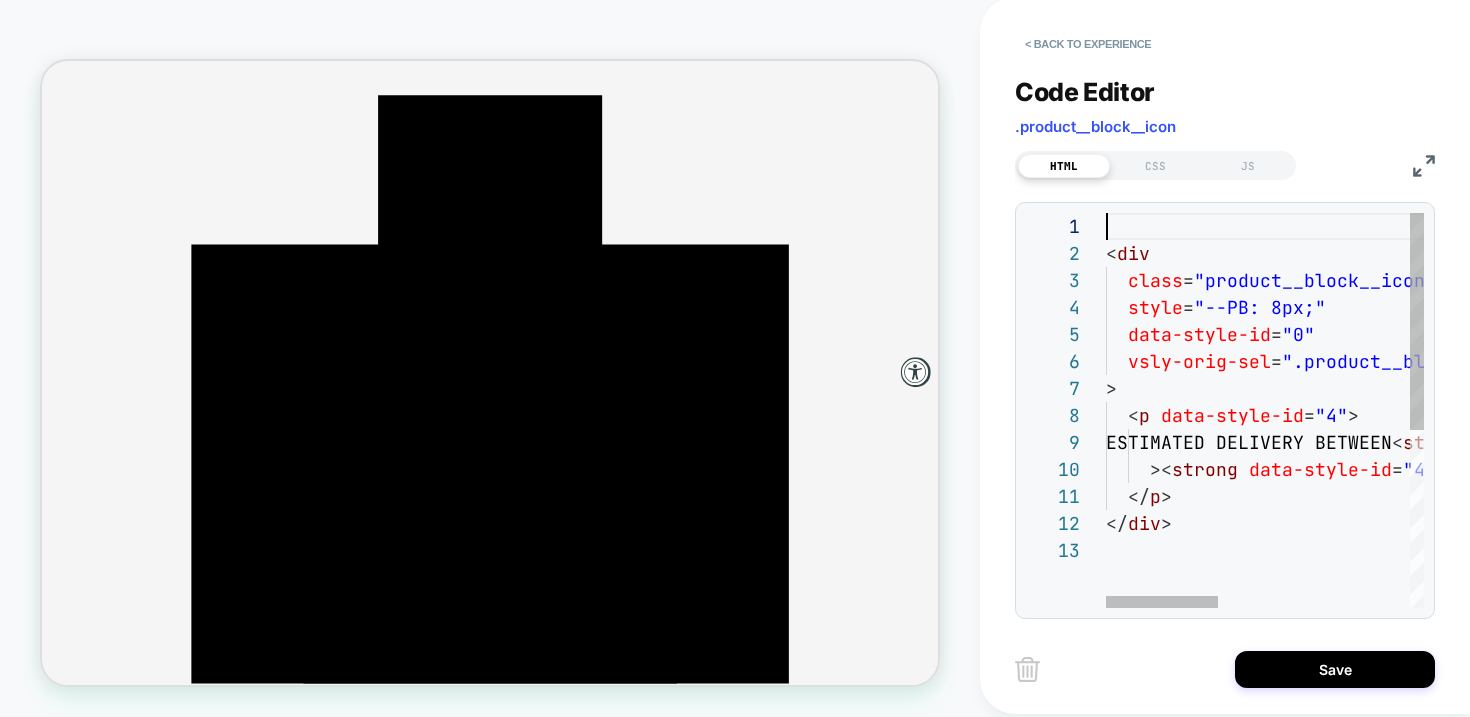 scroll, scrollTop: 0, scrollLeft: 0, axis: both 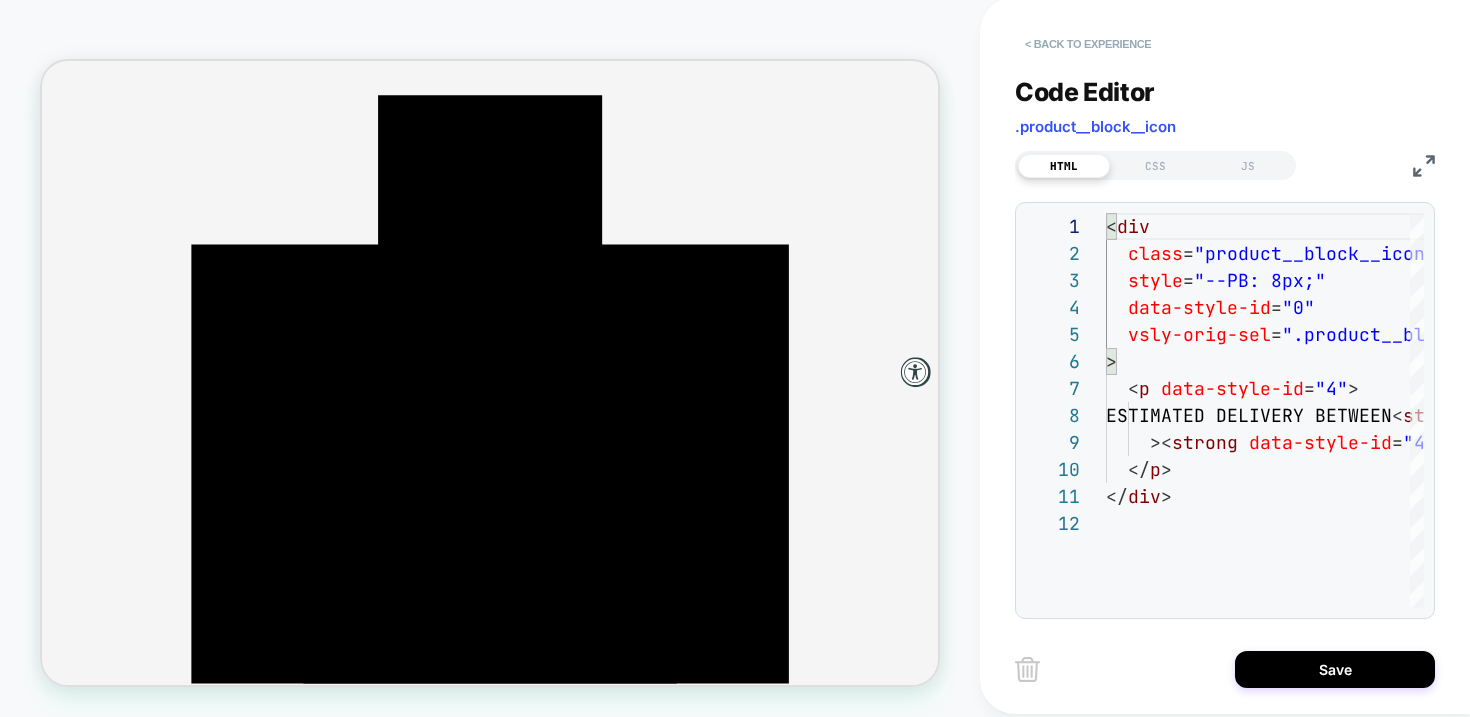 click on "< Back to experience" at bounding box center [1088, 44] 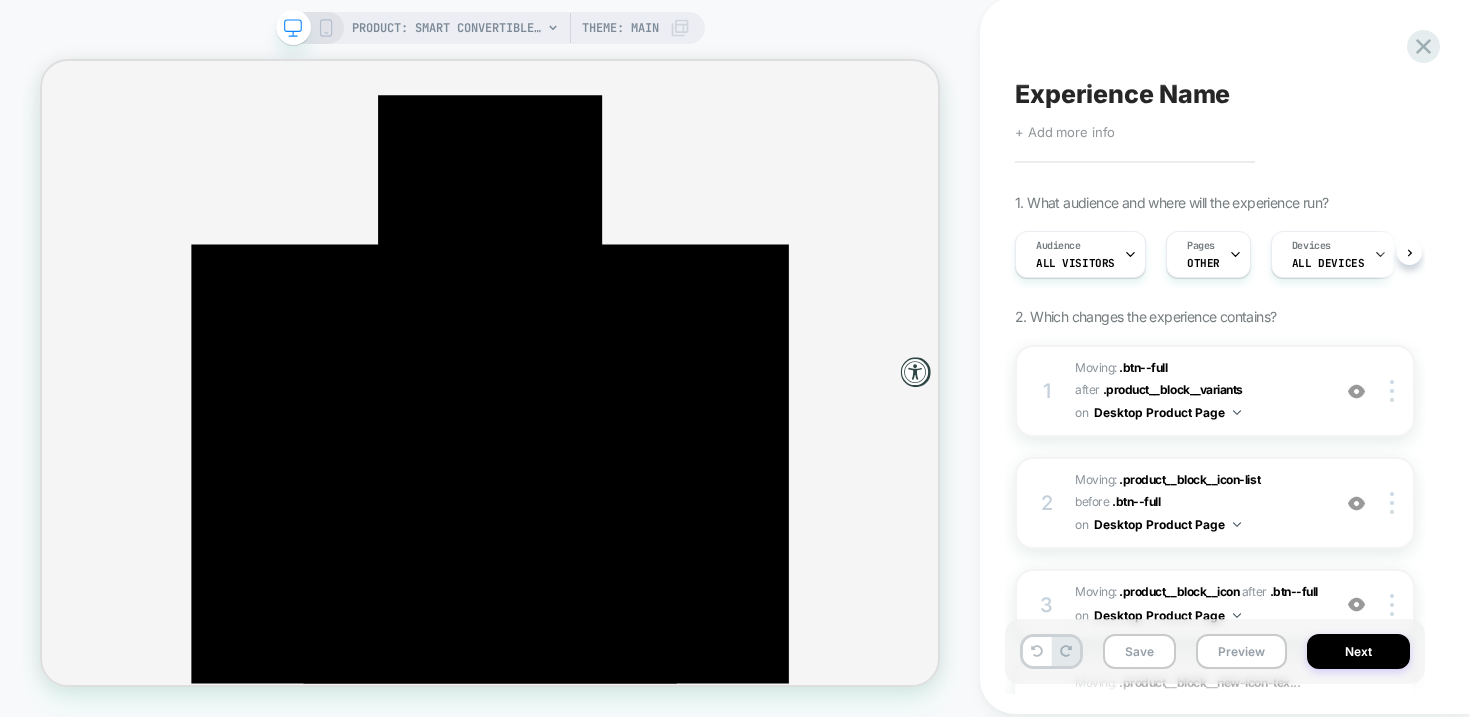 scroll, scrollTop: 0, scrollLeft: 1, axis: horizontal 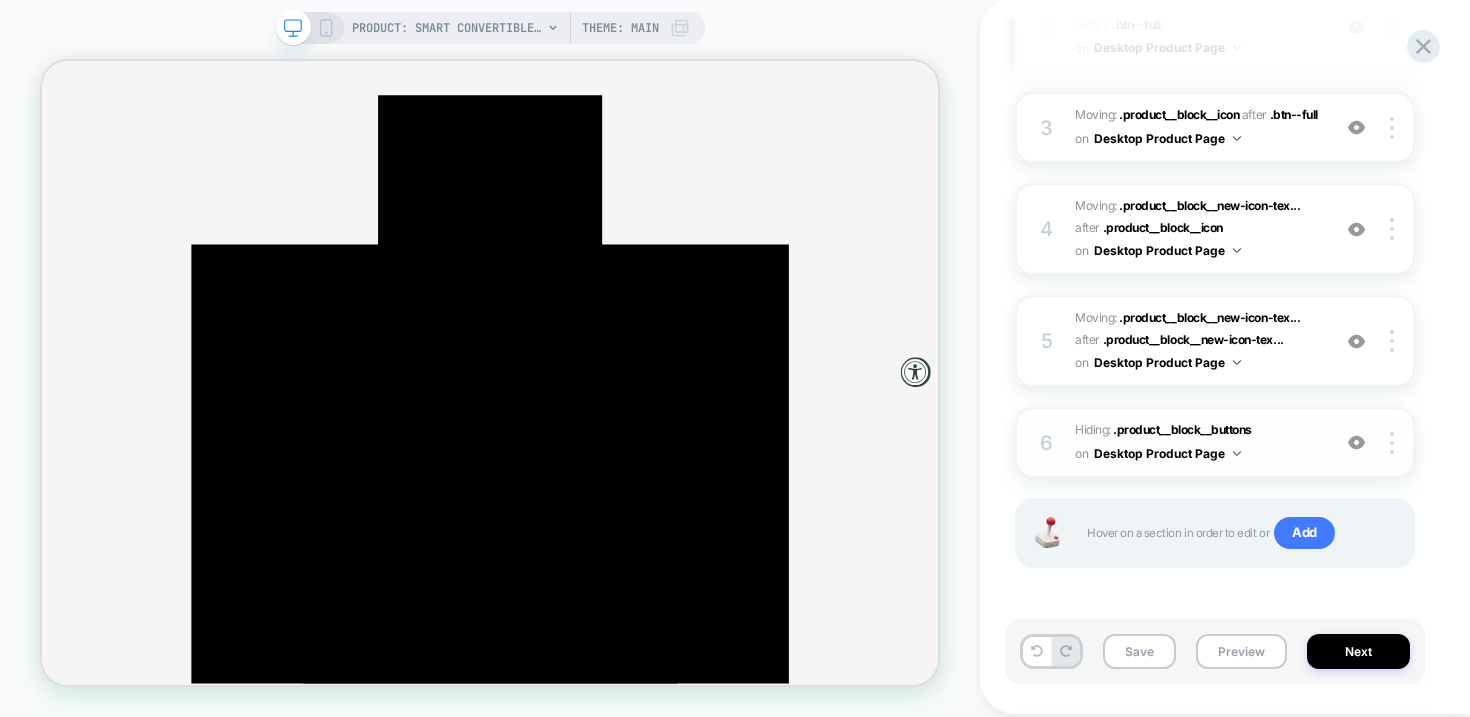 click on "Hiding : .product__block__buttons .product__block__buttons on Desktop Product Page" at bounding box center (1197, 442) 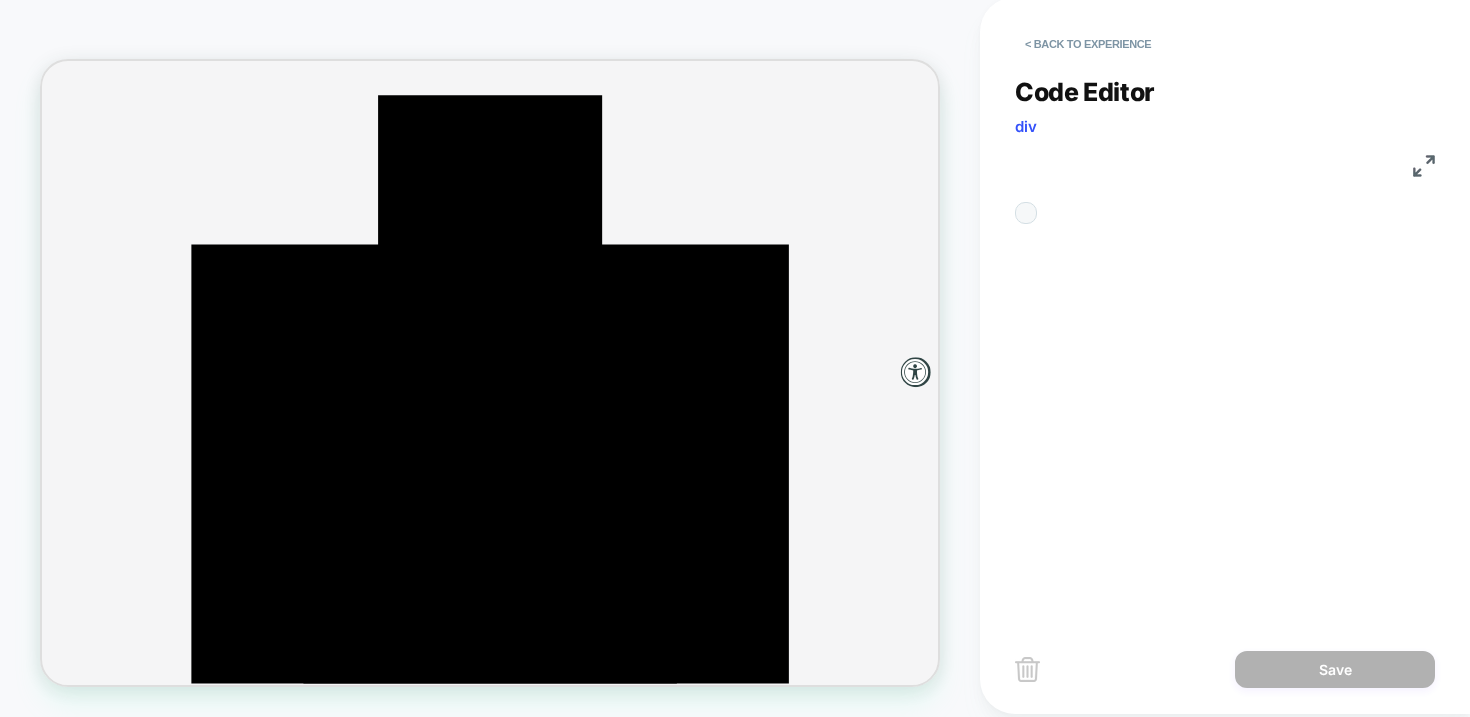 scroll, scrollTop: 81, scrollLeft: 0, axis: vertical 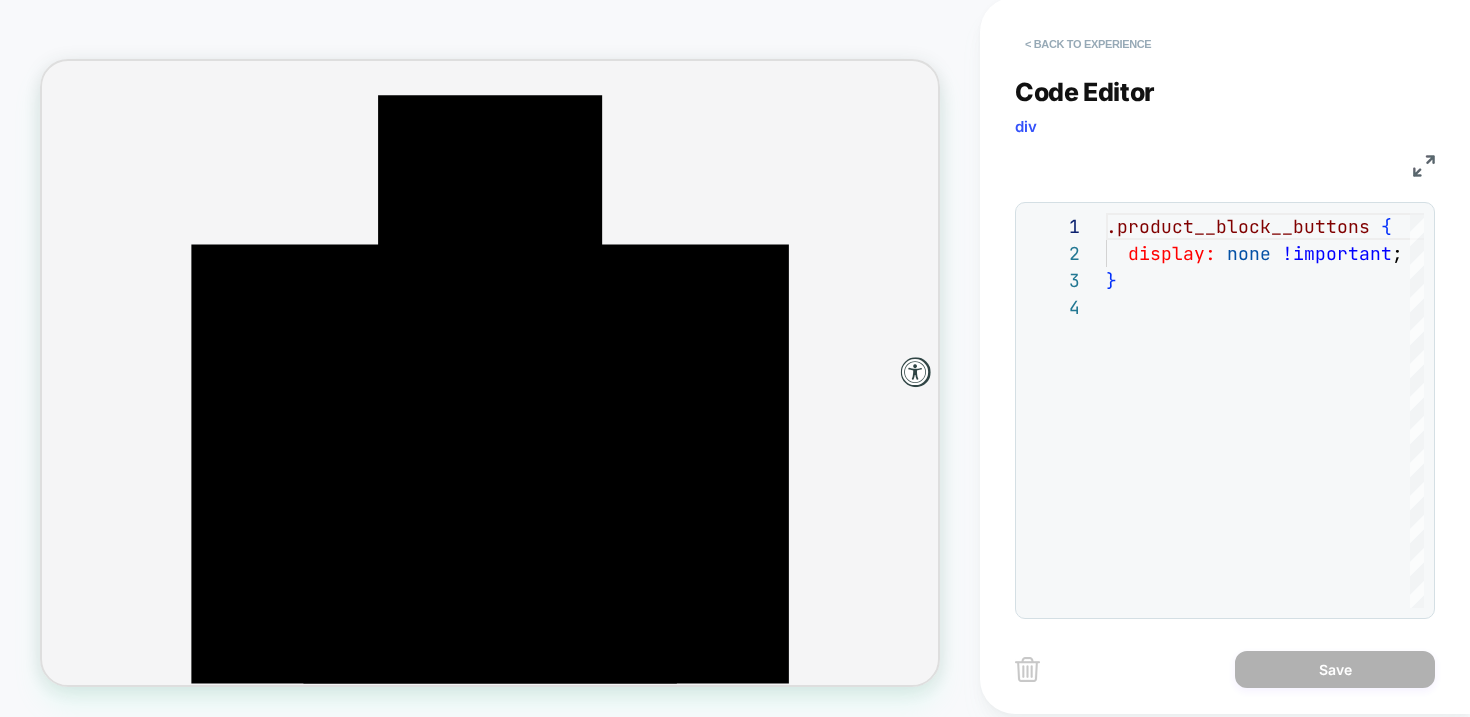 click on "< Back to experience" at bounding box center [1088, 44] 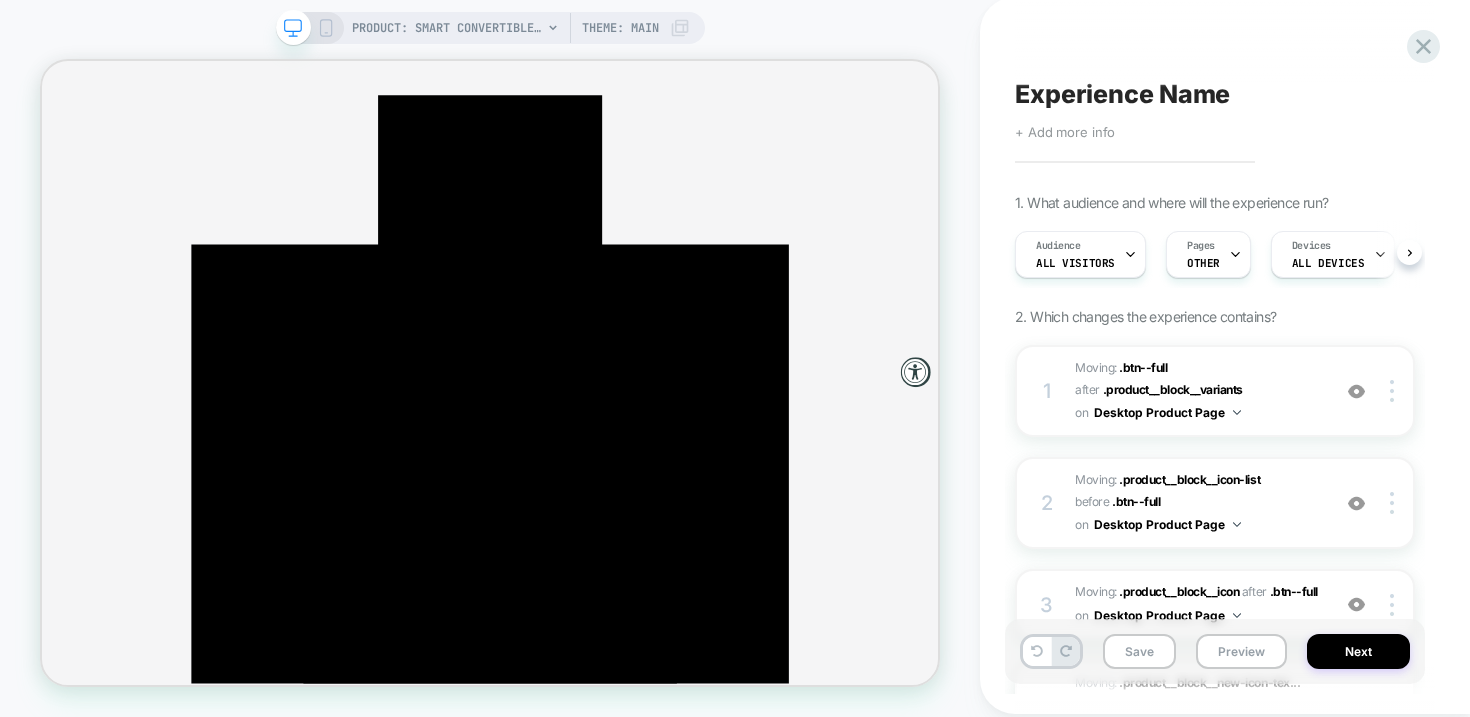 scroll, scrollTop: 0, scrollLeft: 1, axis: horizontal 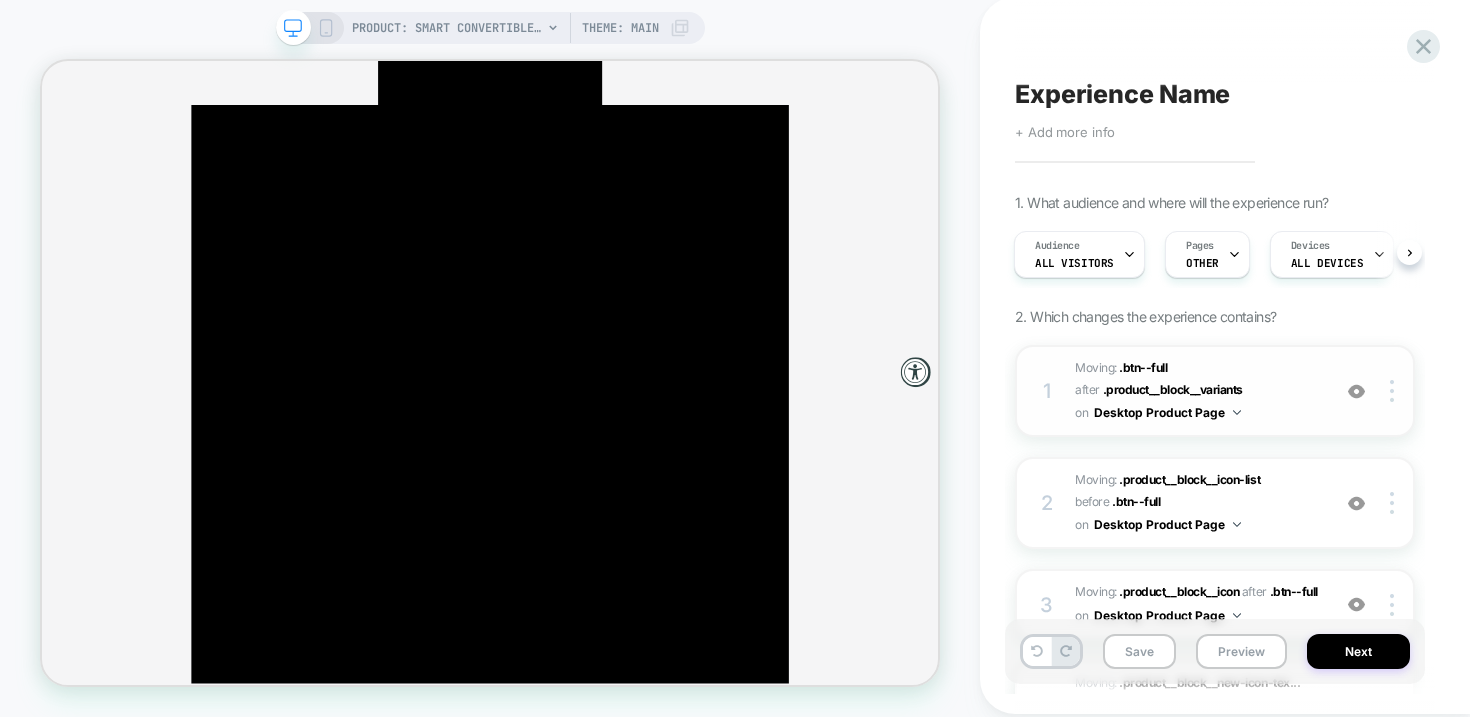 click at bounding box center [1356, 391] 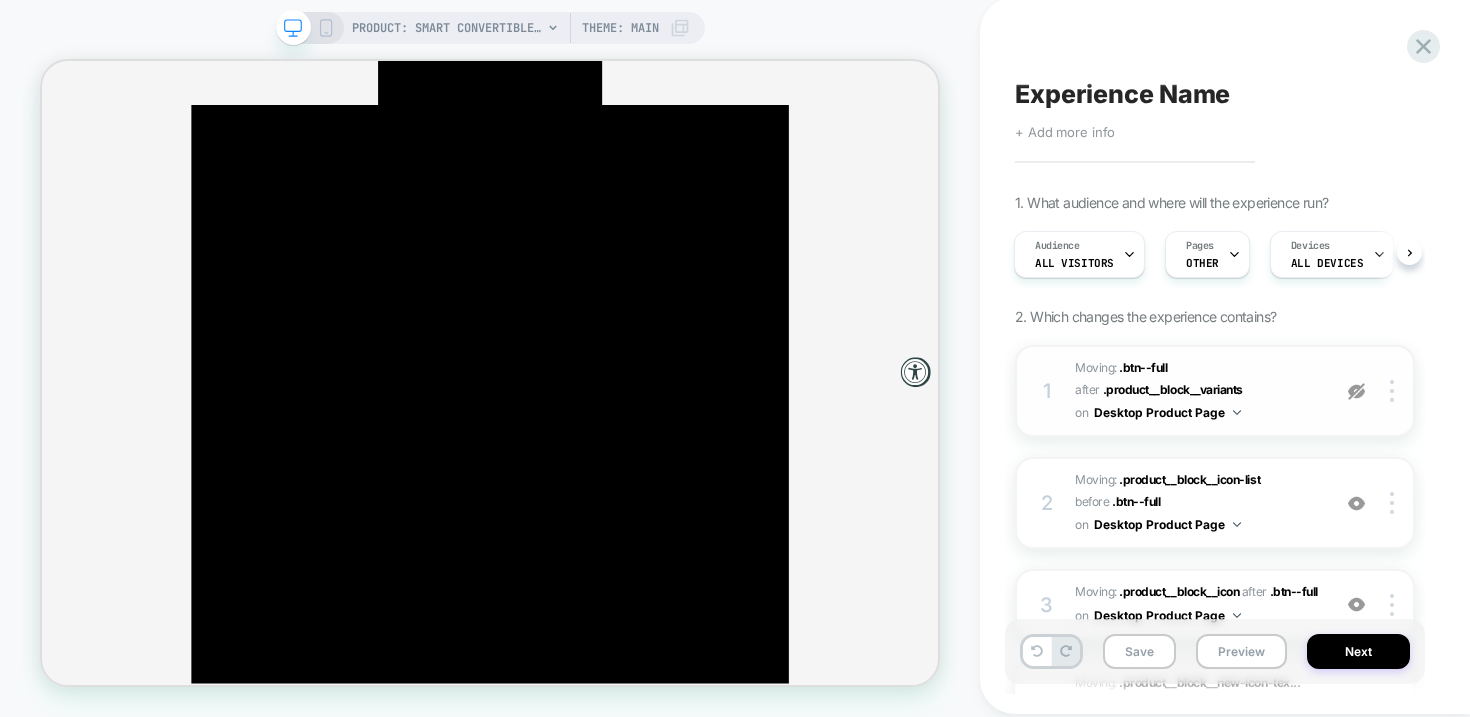 click at bounding box center (1356, 391) 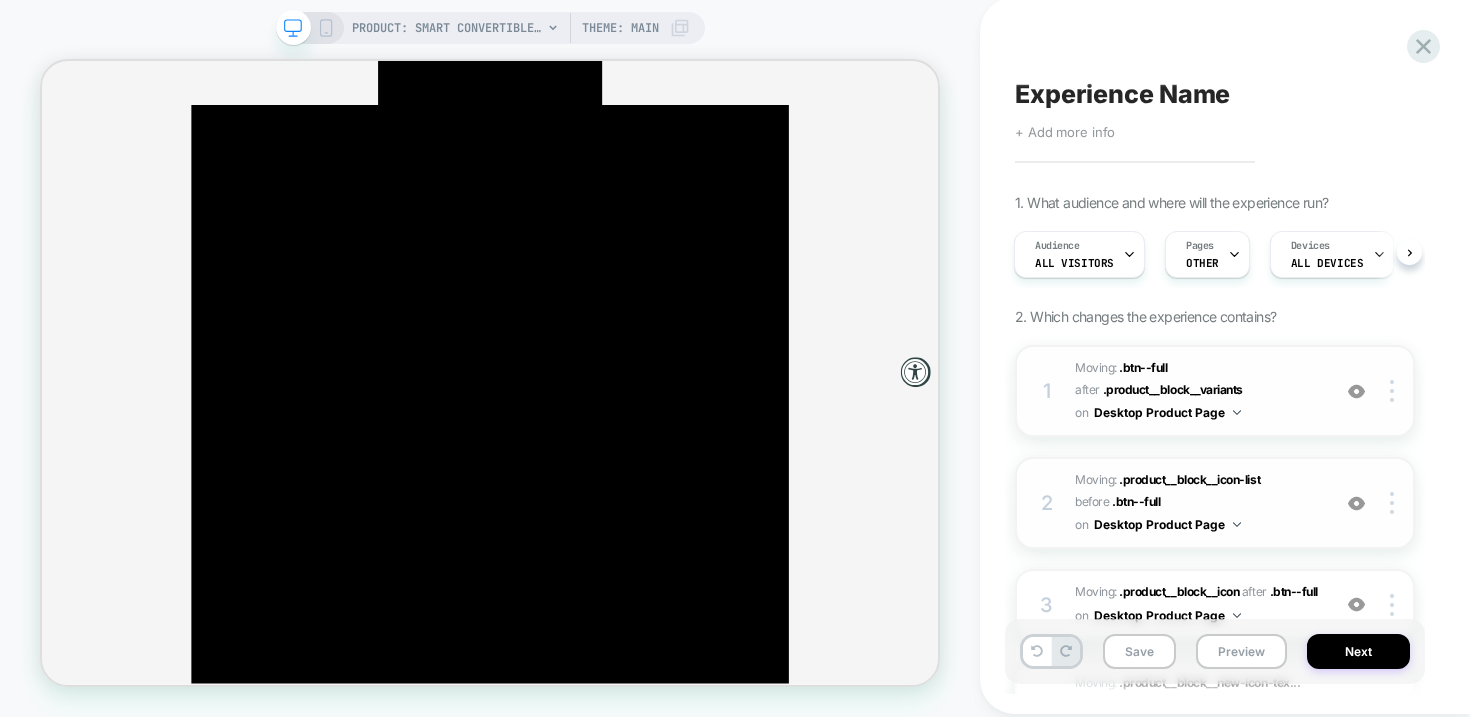 click at bounding box center [1356, 503] 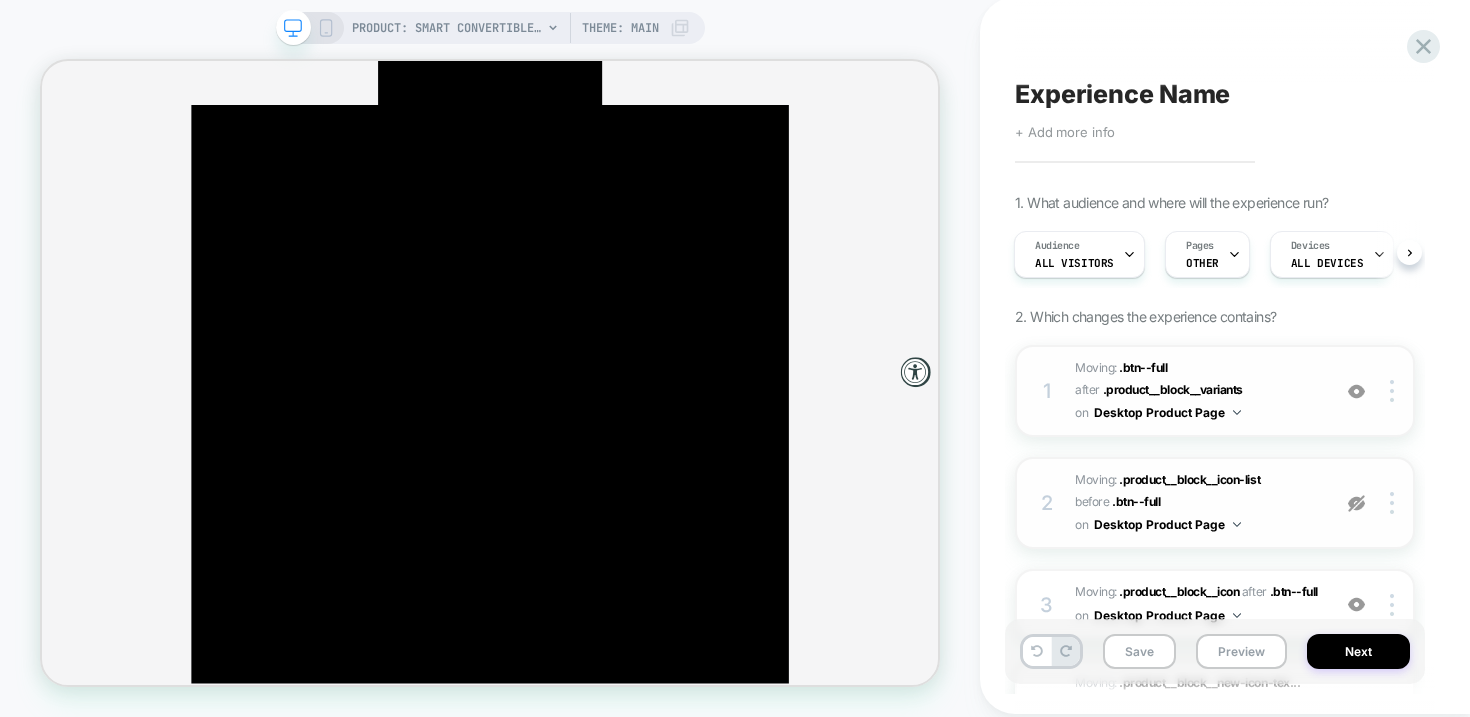 click at bounding box center [1356, 503] 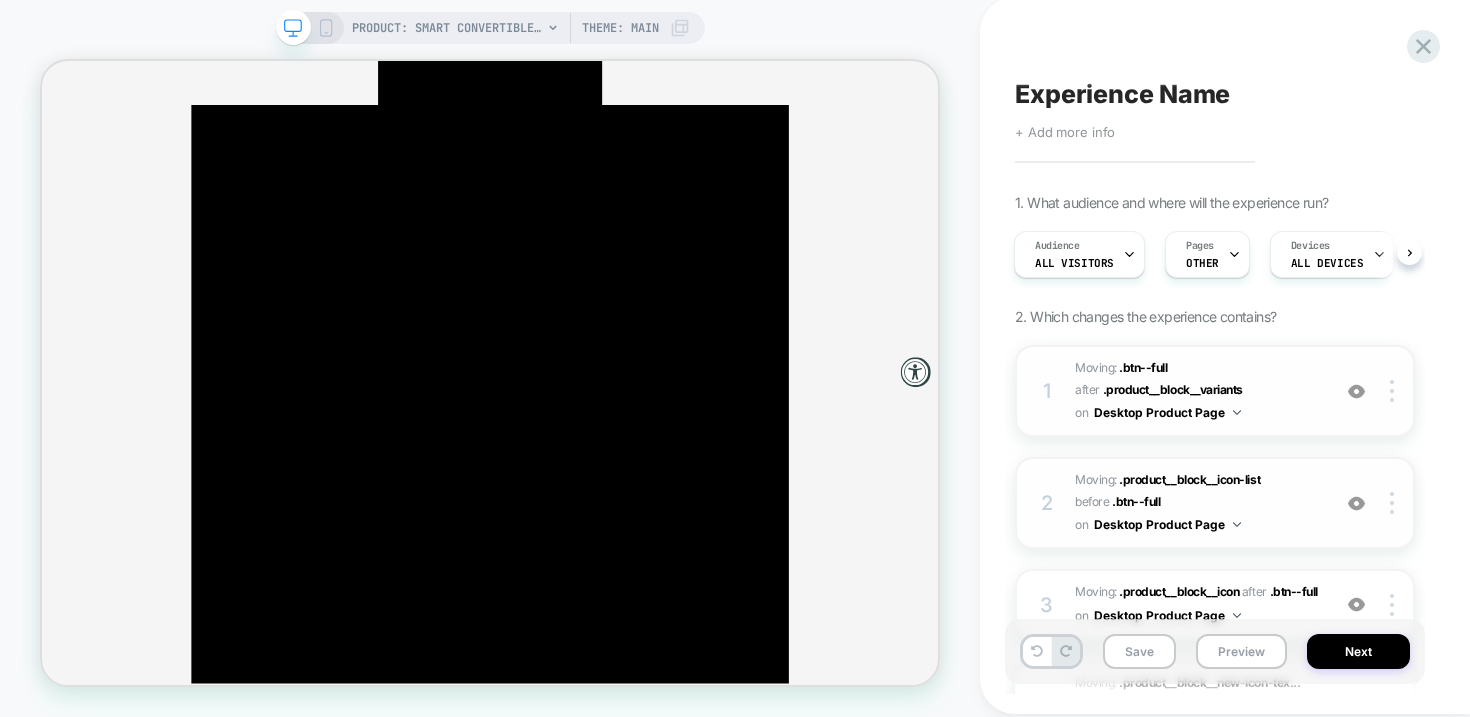 click at bounding box center [1356, 503] 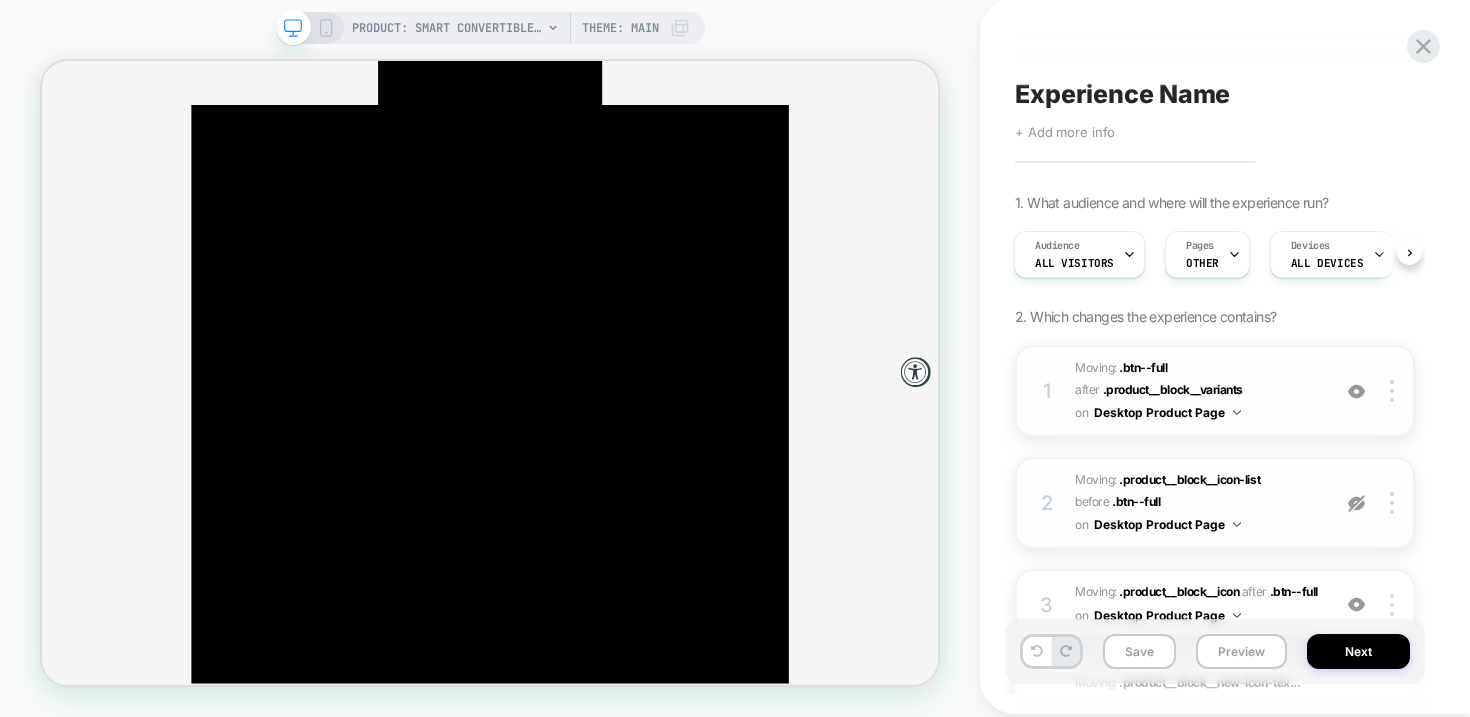 click at bounding box center [1356, 503] 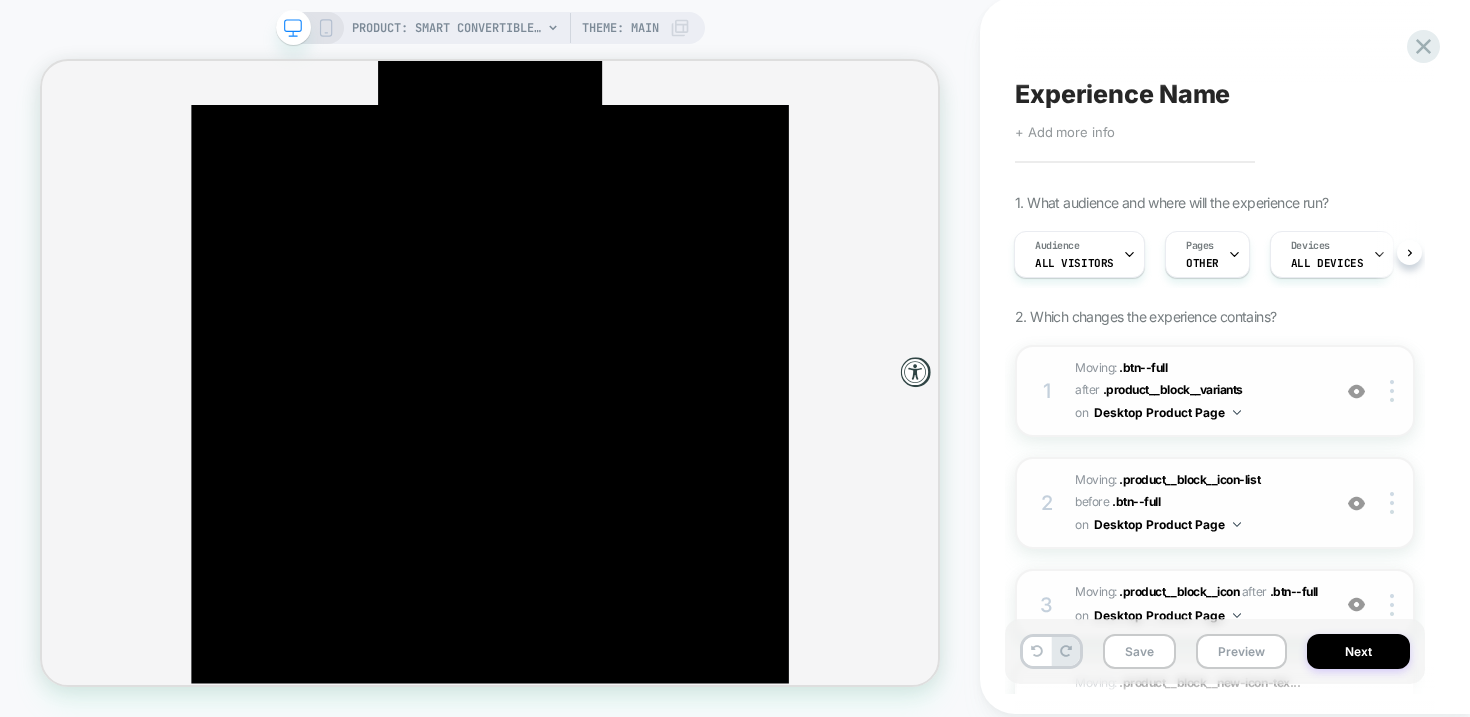 click at bounding box center (1356, 604) 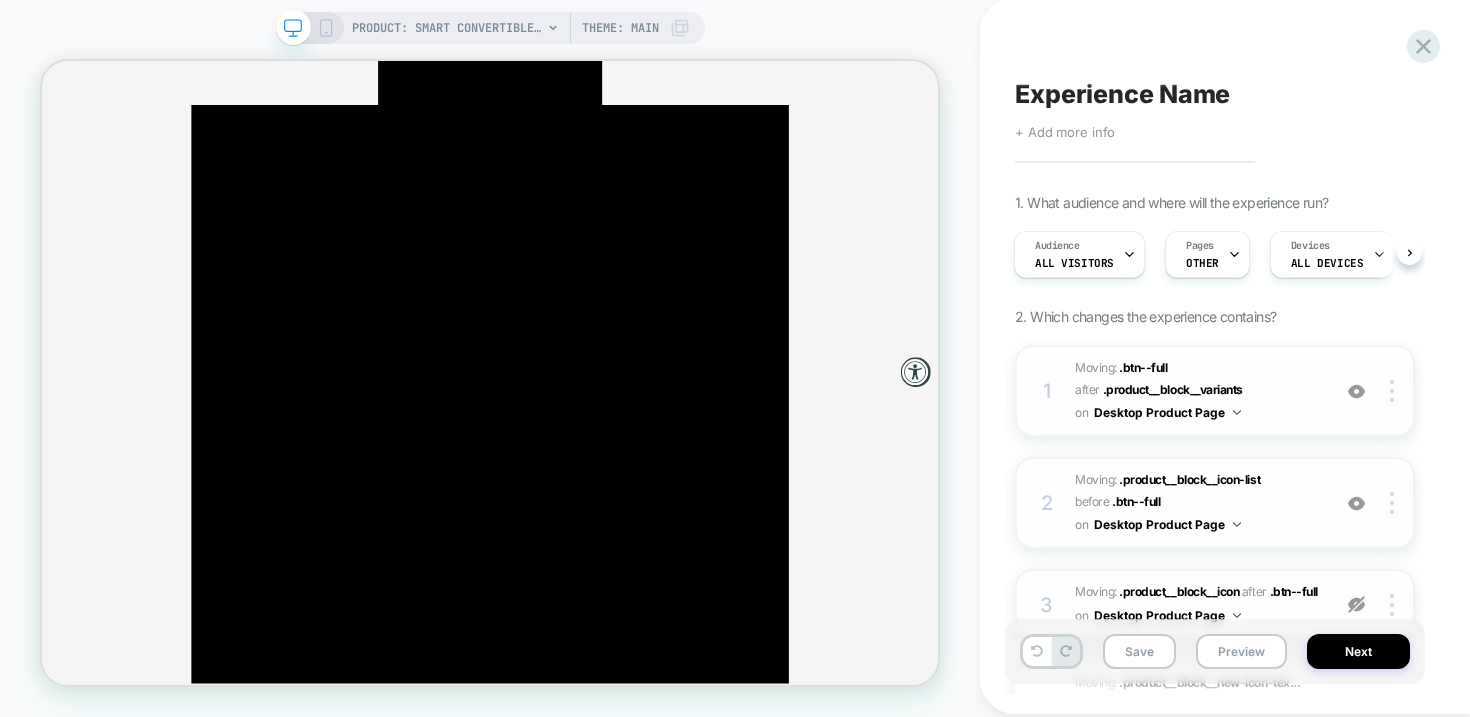 click at bounding box center [1356, 604] 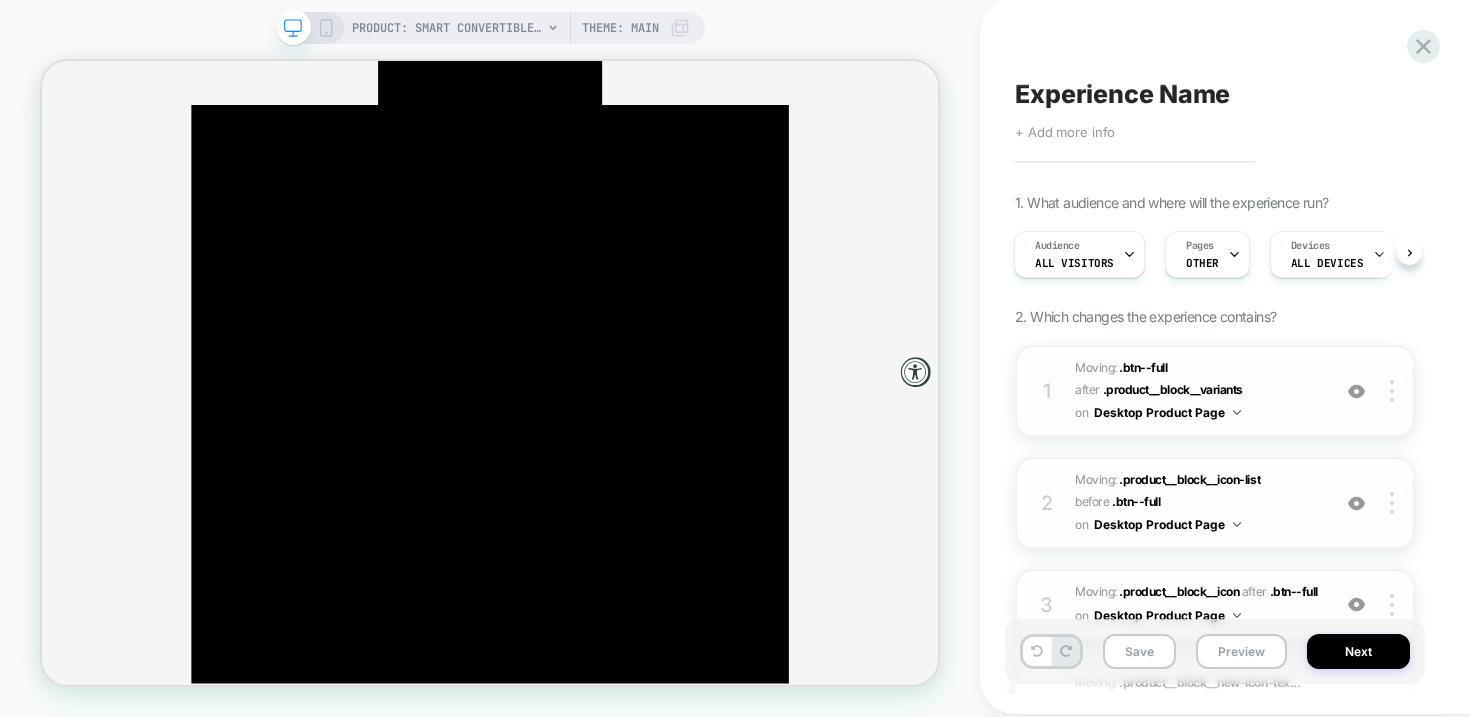 scroll, scrollTop: 135, scrollLeft: 0, axis: vertical 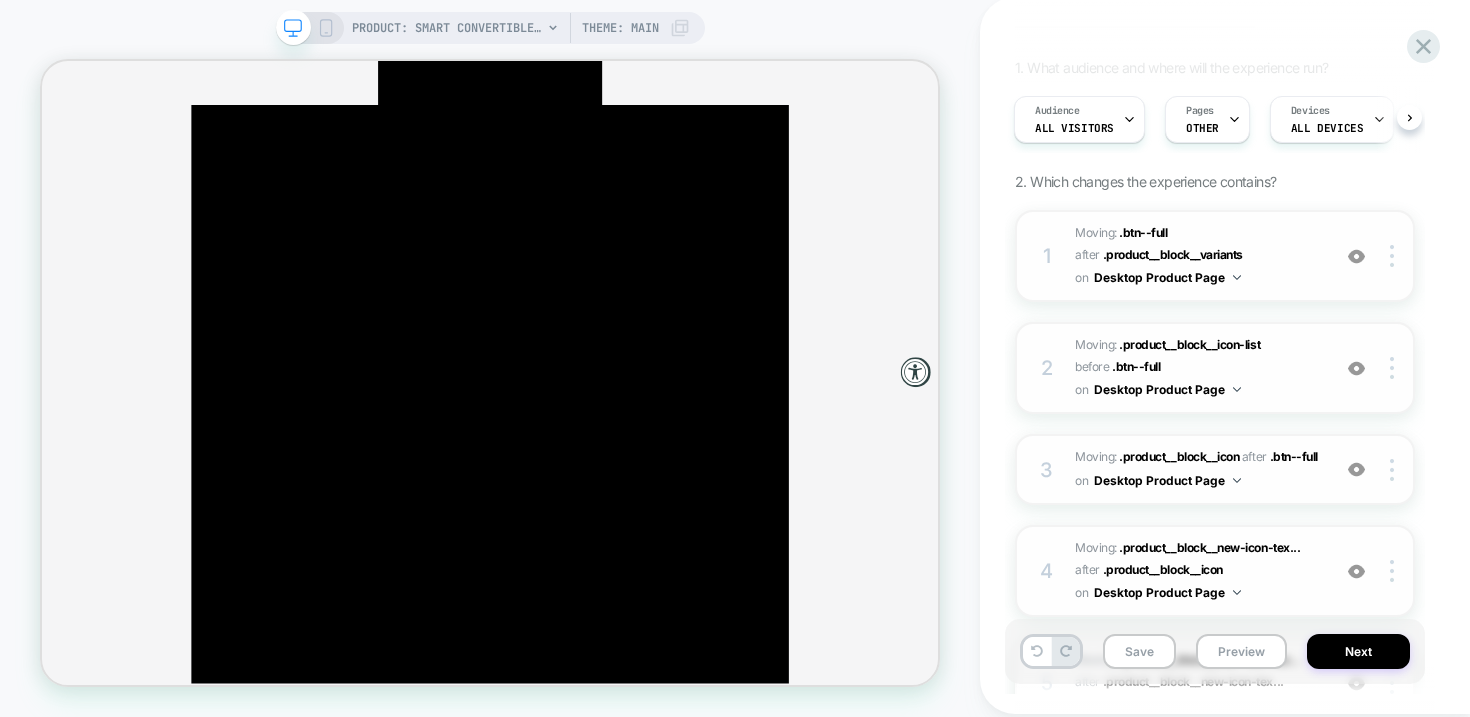 click at bounding box center (1356, 571) 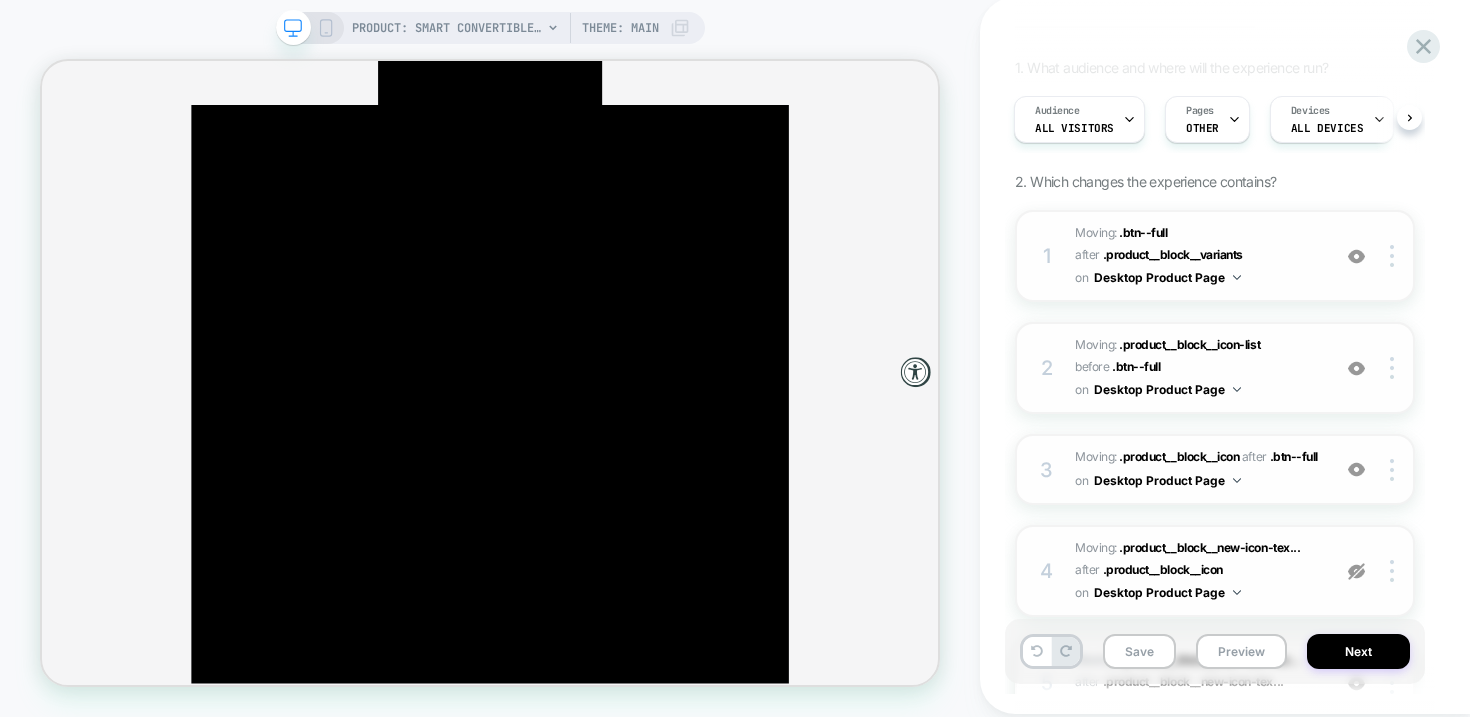 click at bounding box center [1356, 571] 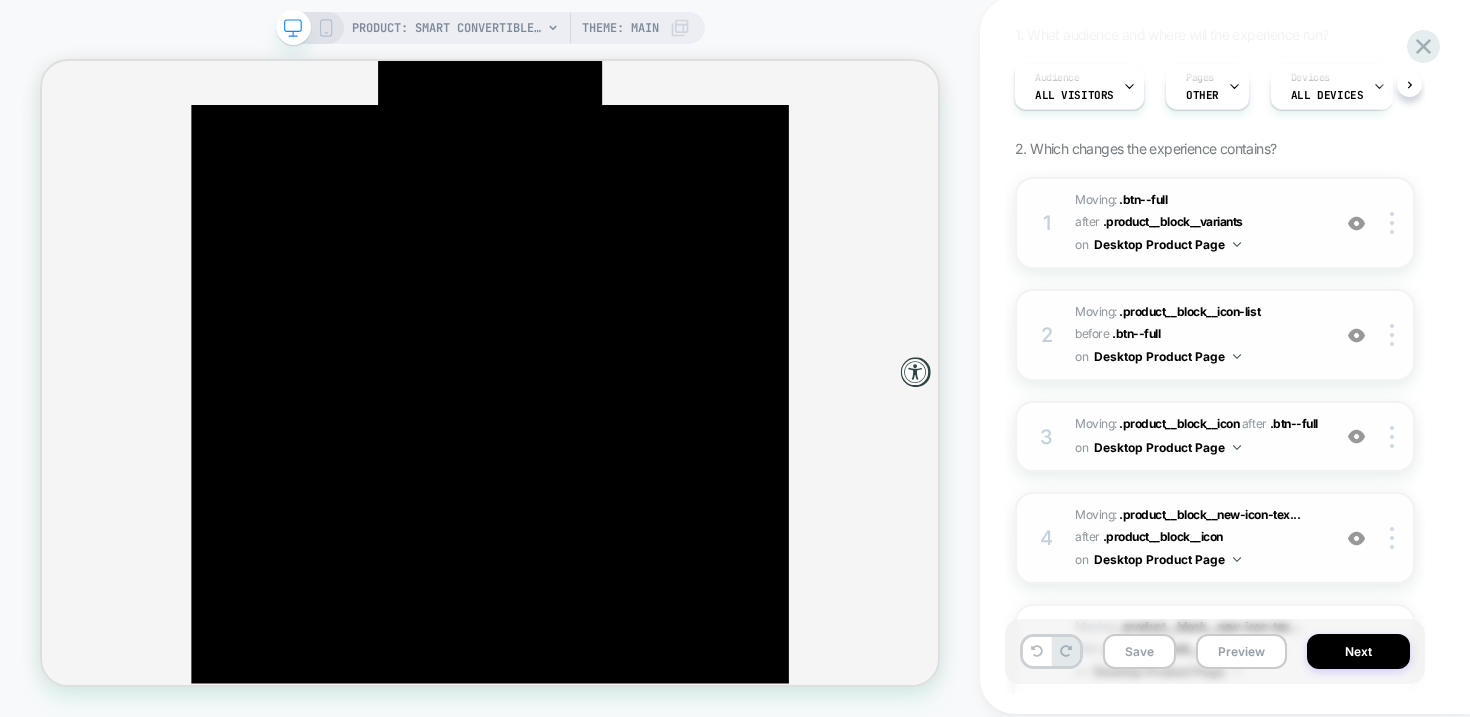 scroll, scrollTop: 169, scrollLeft: 0, axis: vertical 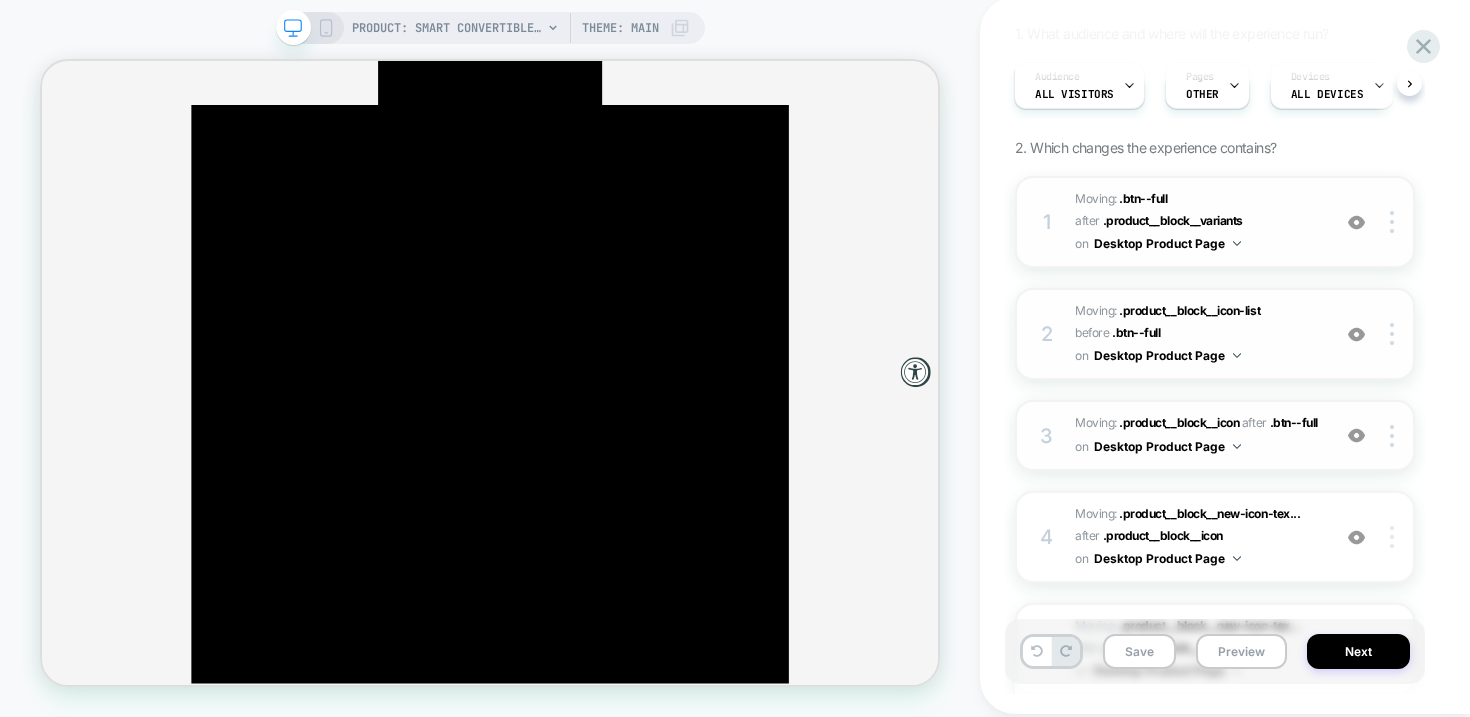 click at bounding box center [1395, 537] 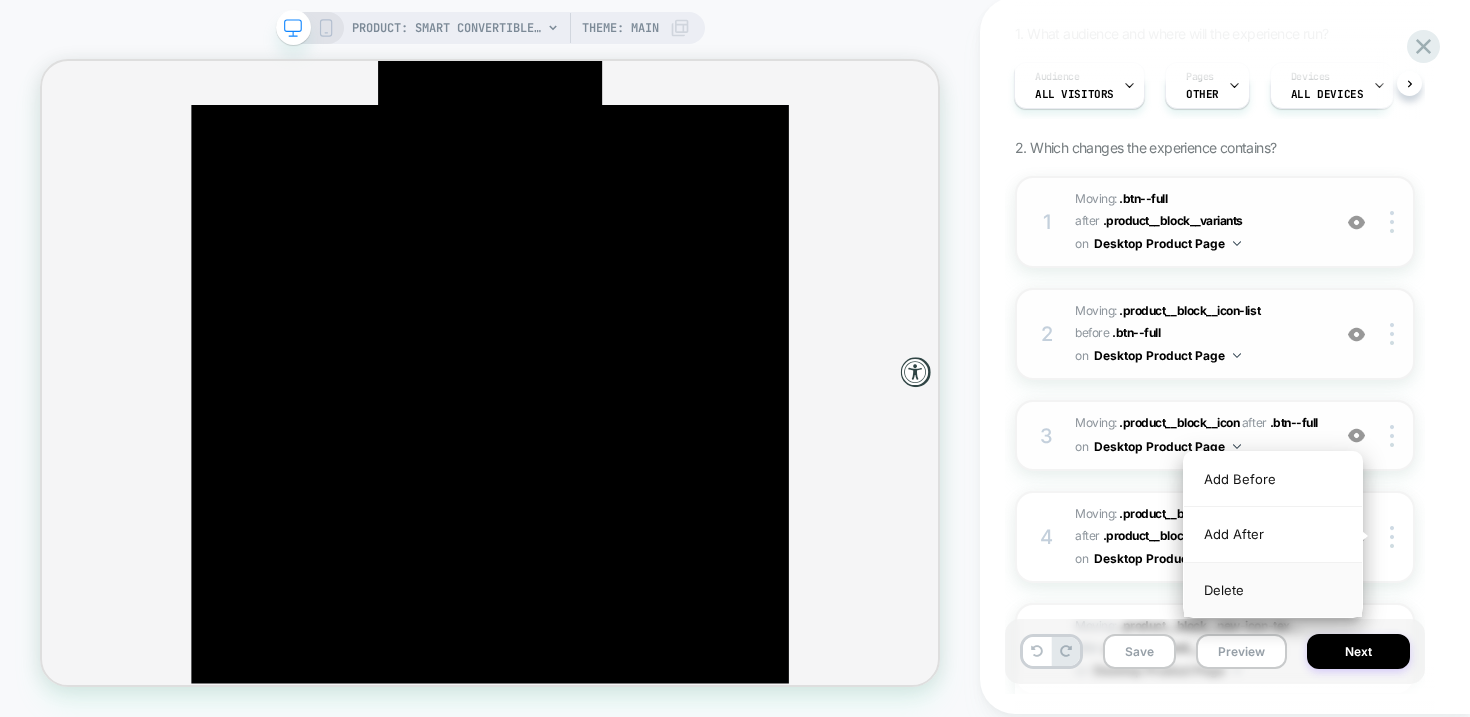 click on "Delete" at bounding box center [1273, 590] 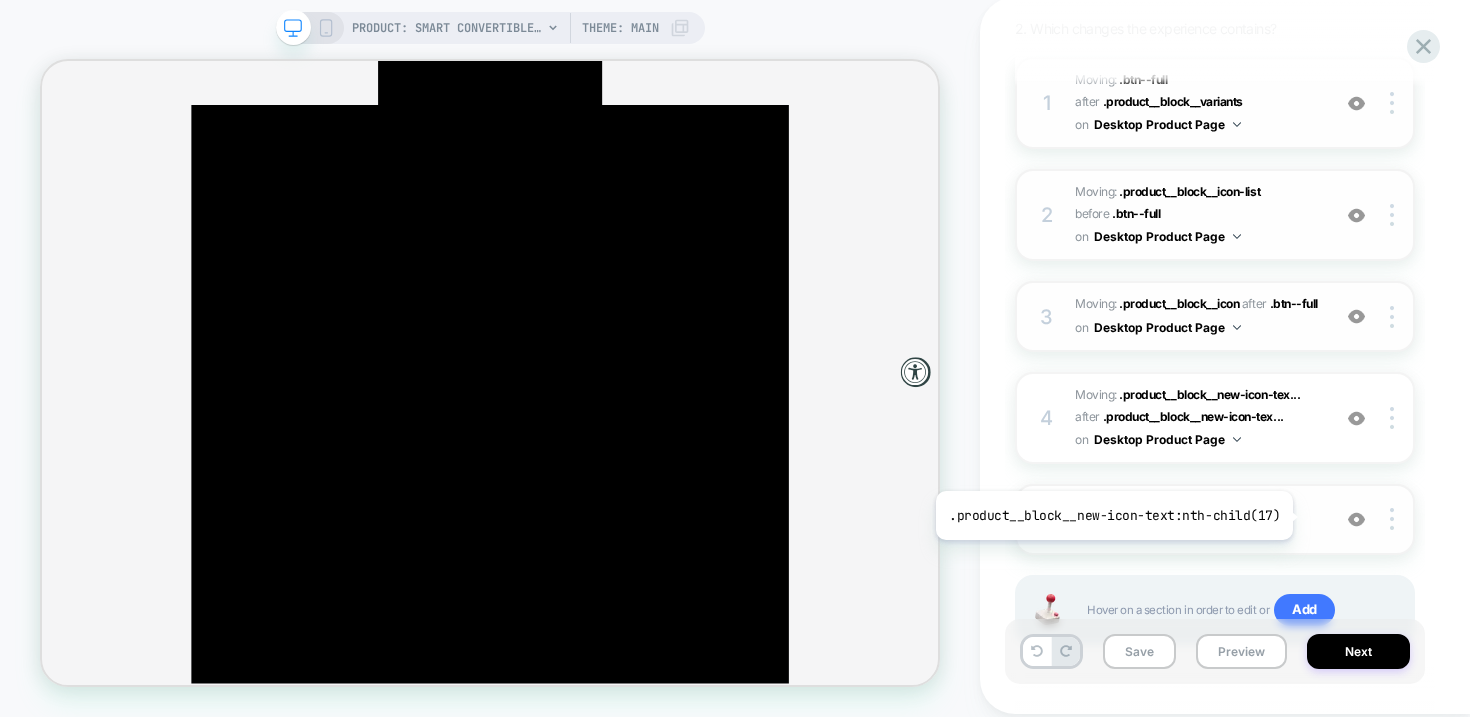 scroll, scrollTop: 290, scrollLeft: 0, axis: vertical 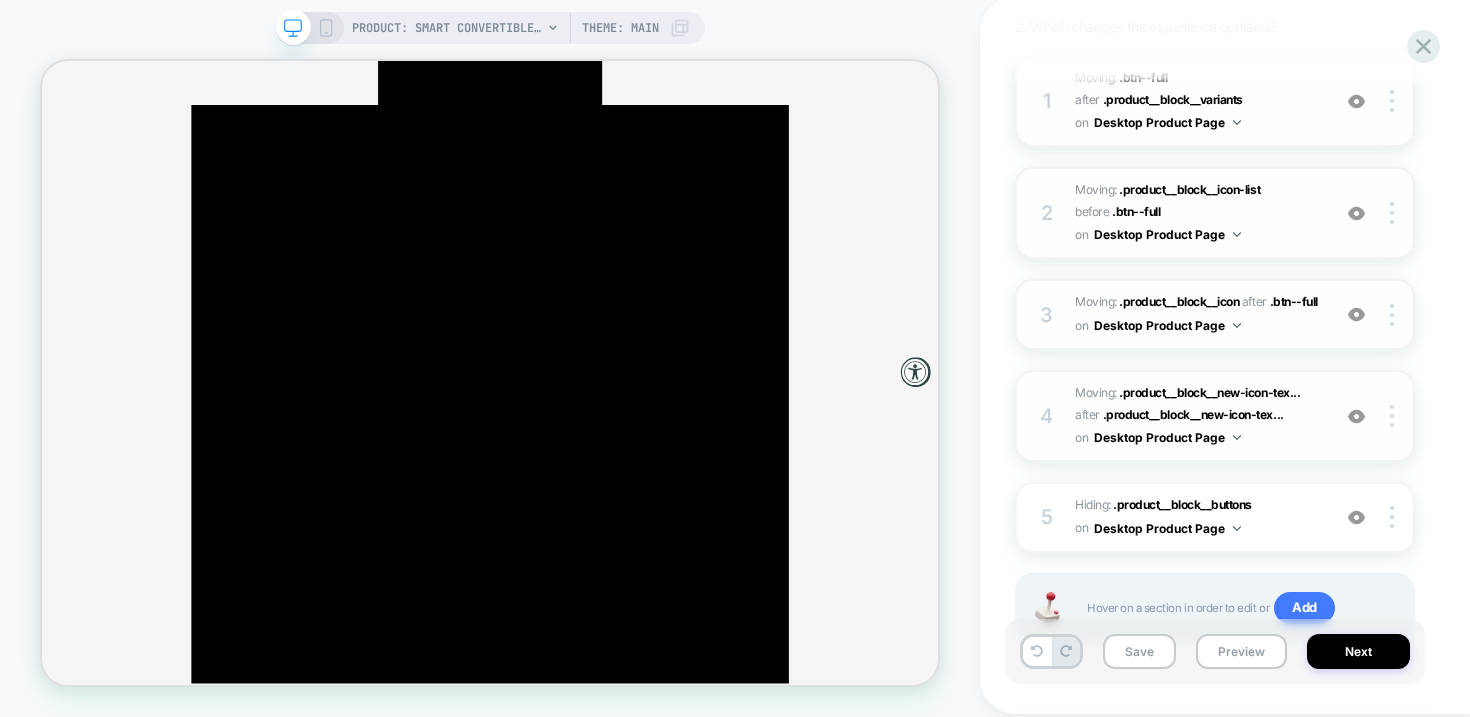 click at bounding box center (1356, 416) 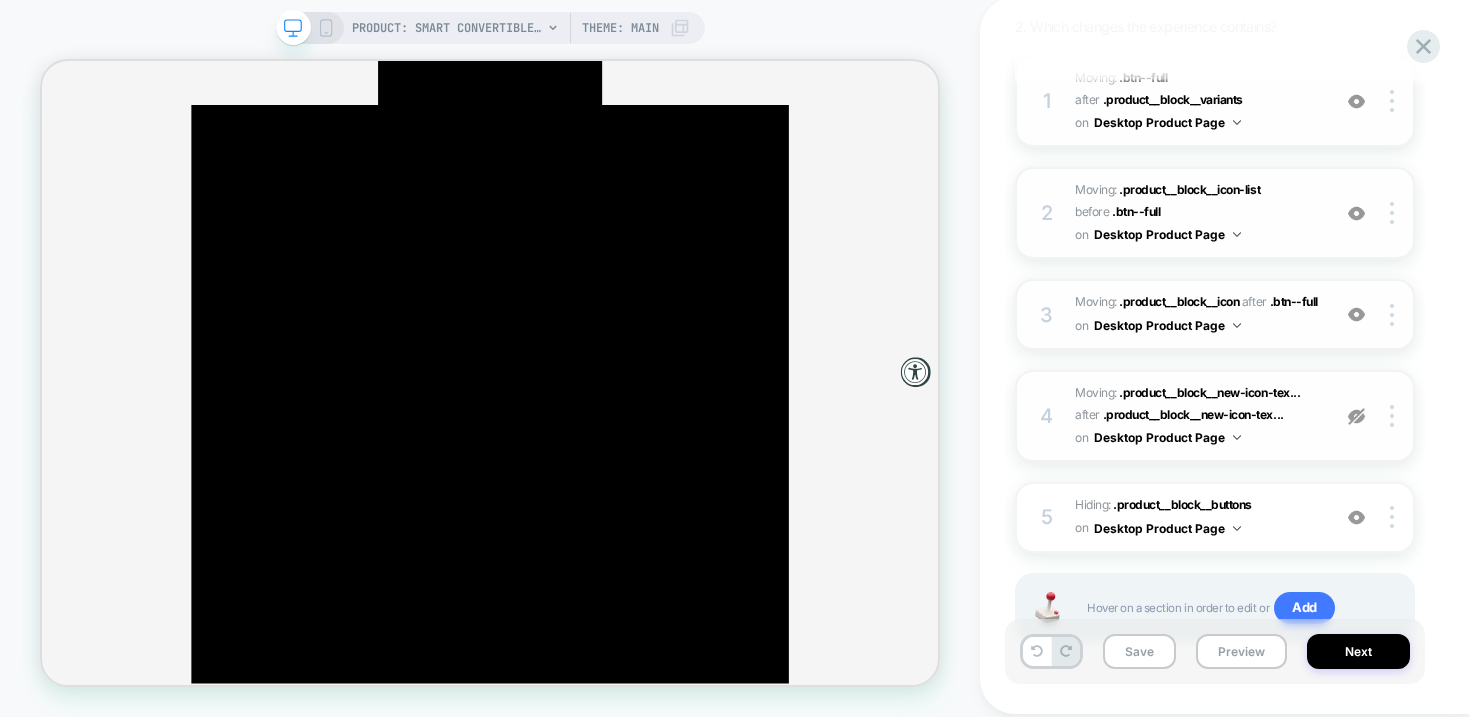 click at bounding box center (1356, 416) 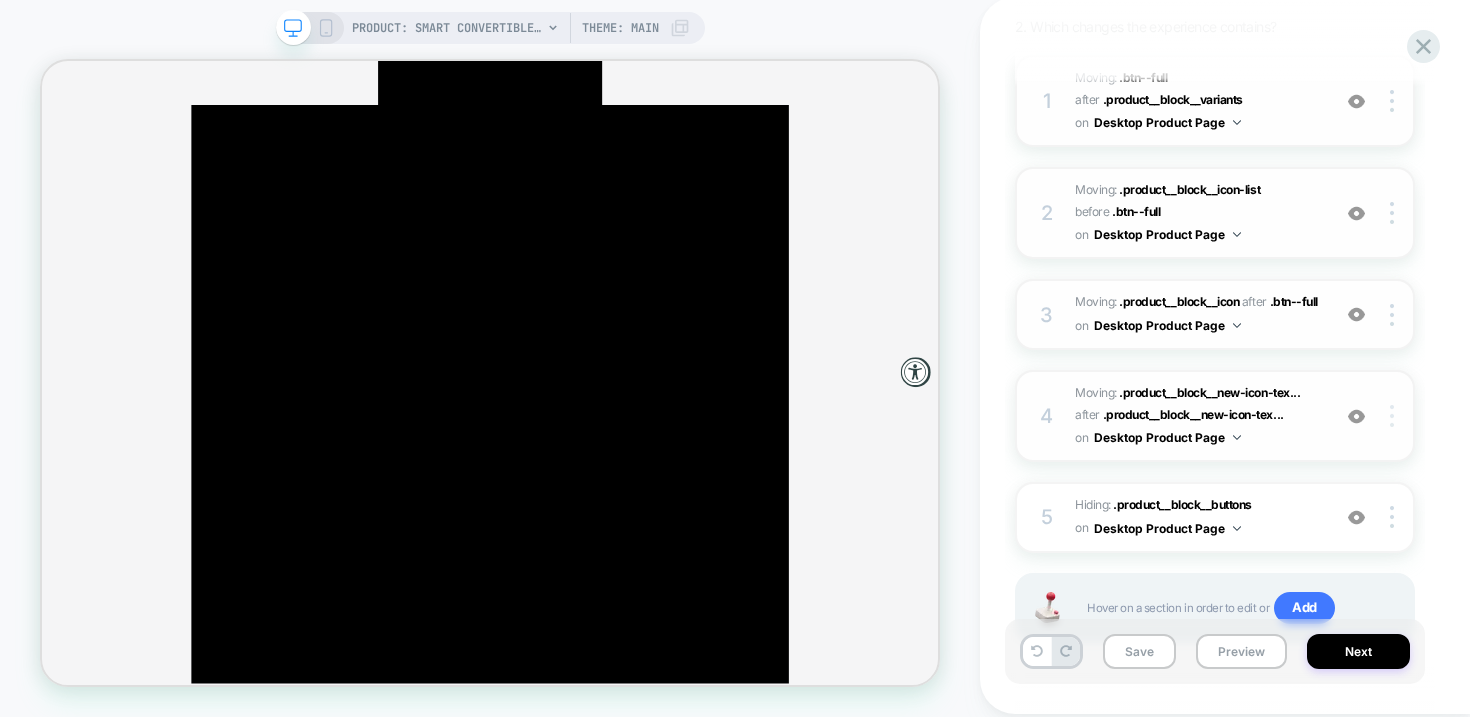 click at bounding box center [1395, 416] 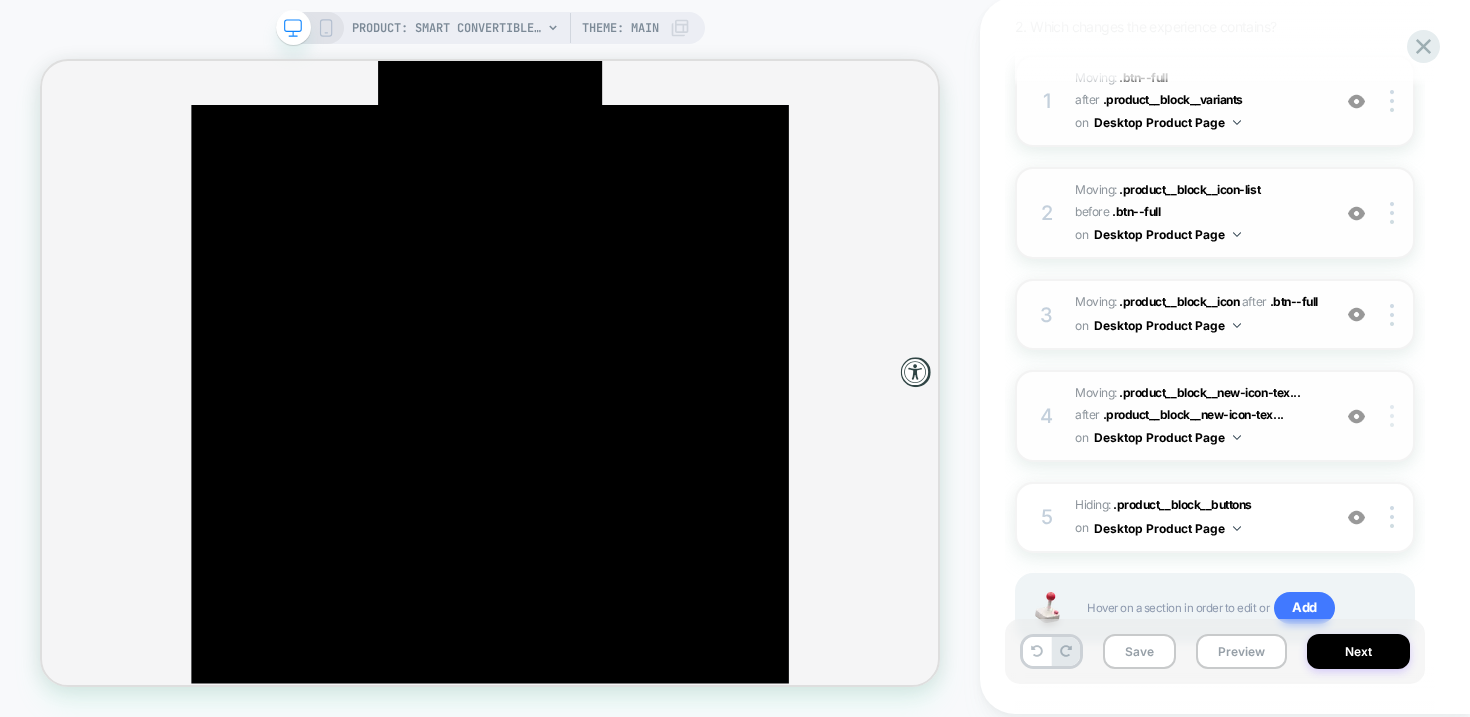 click at bounding box center (1395, 416) 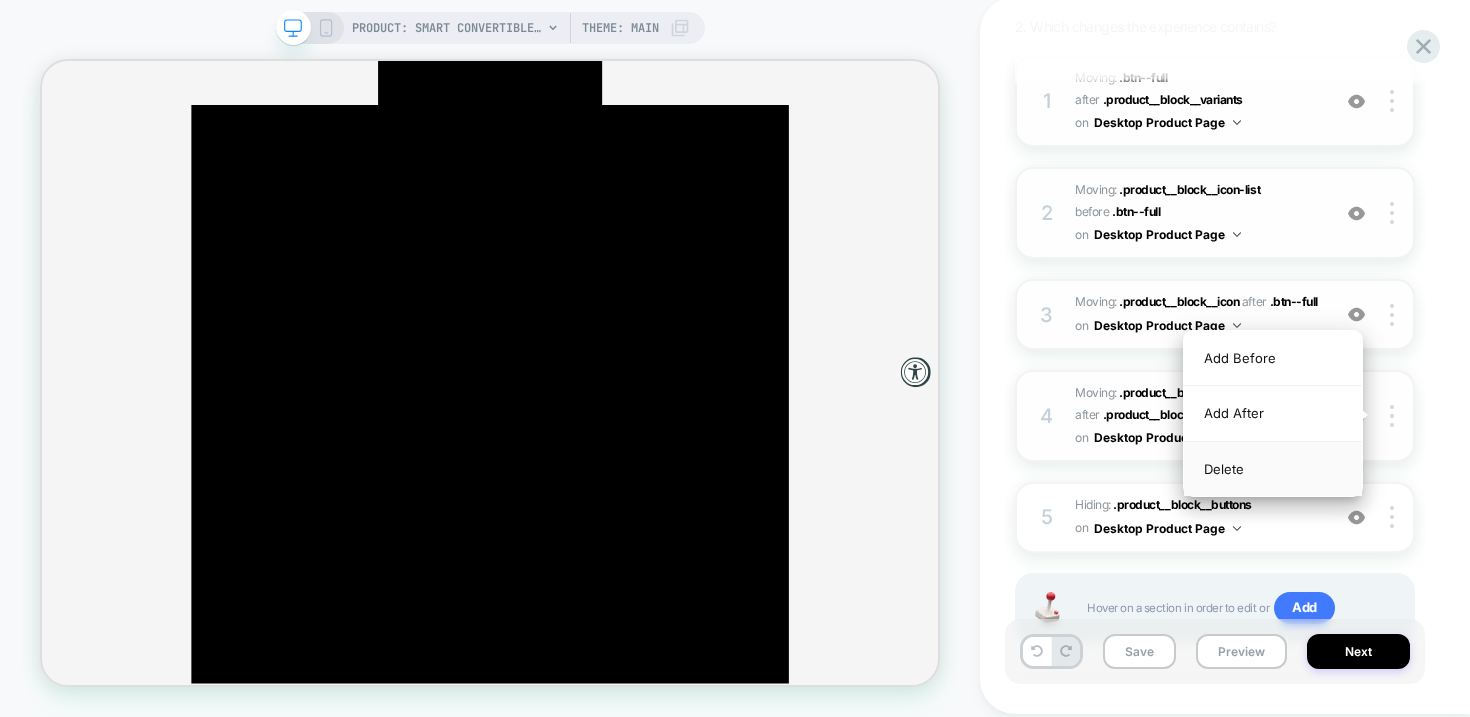 click on "Delete" at bounding box center (1273, 469) 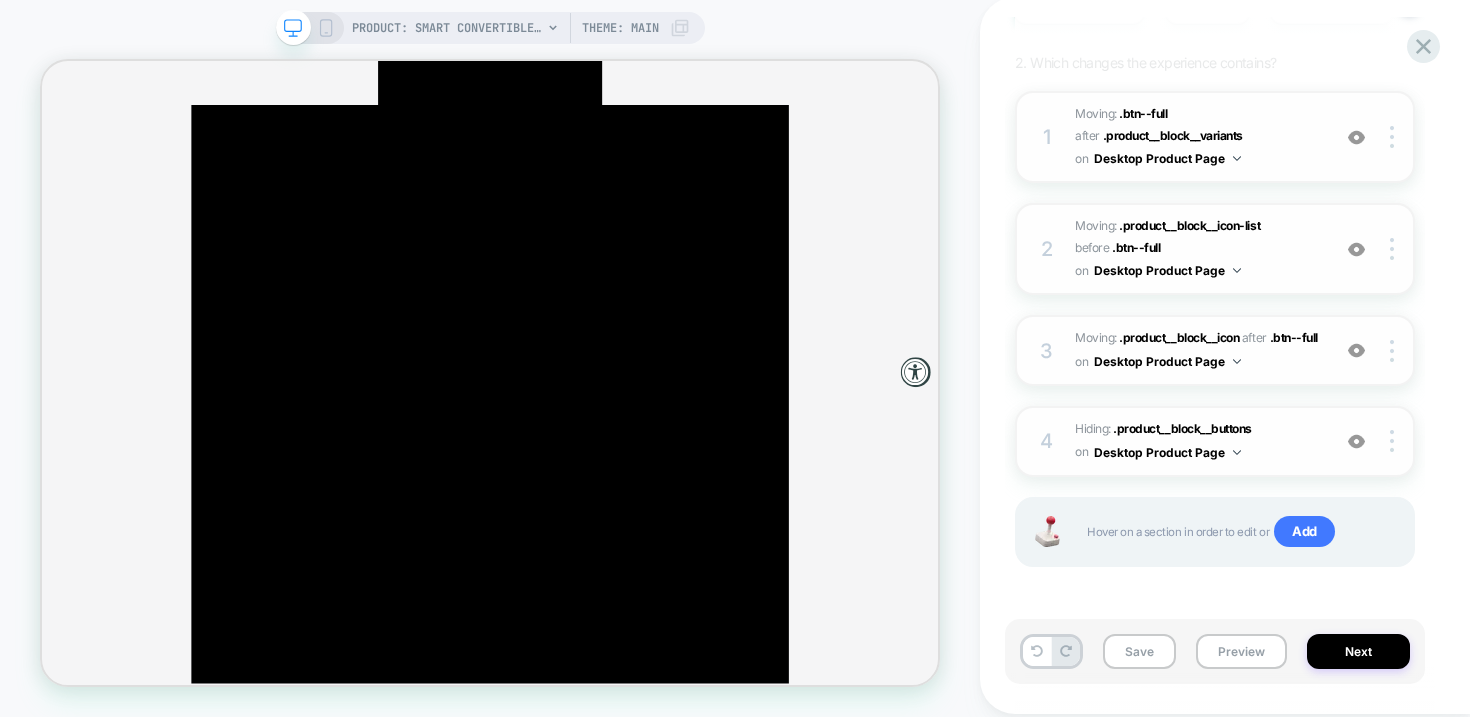 click at bounding box center (1356, 441) 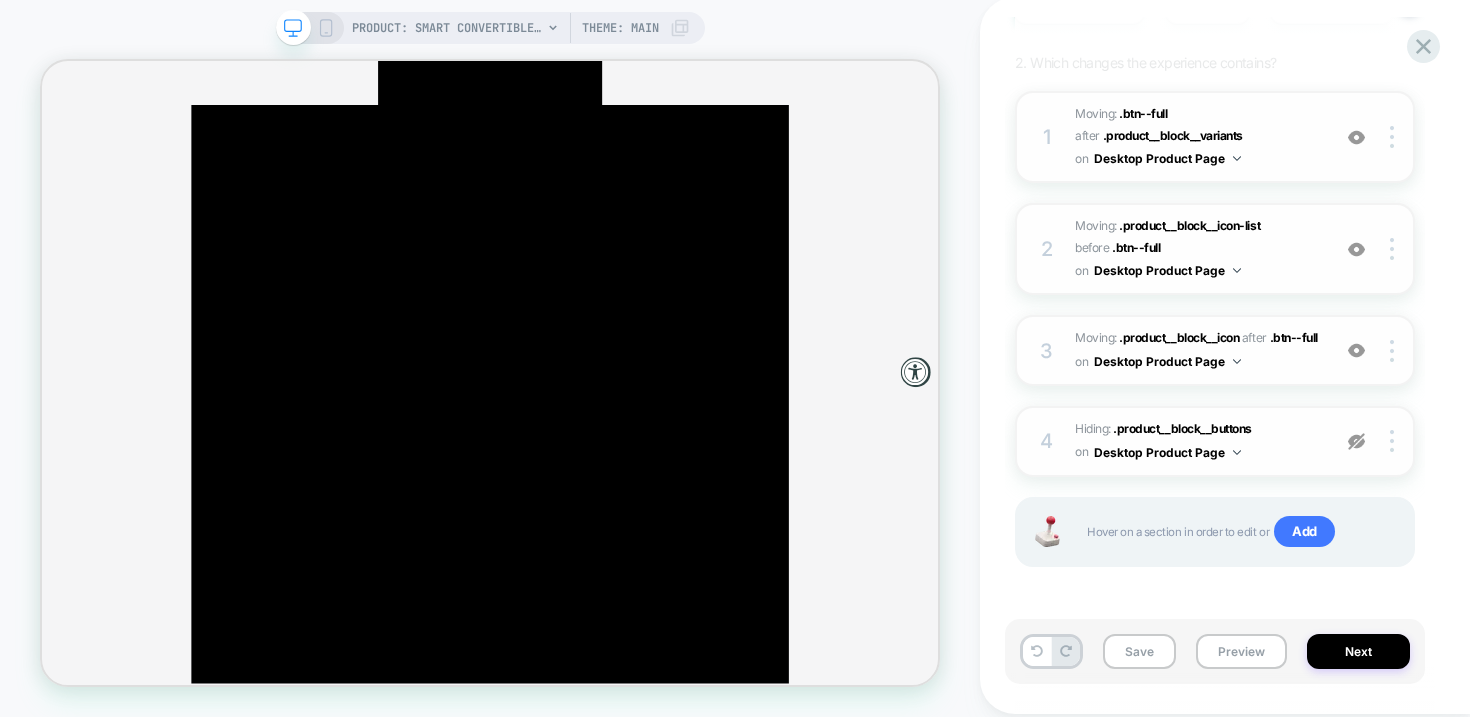 click at bounding box center (1356, 441) 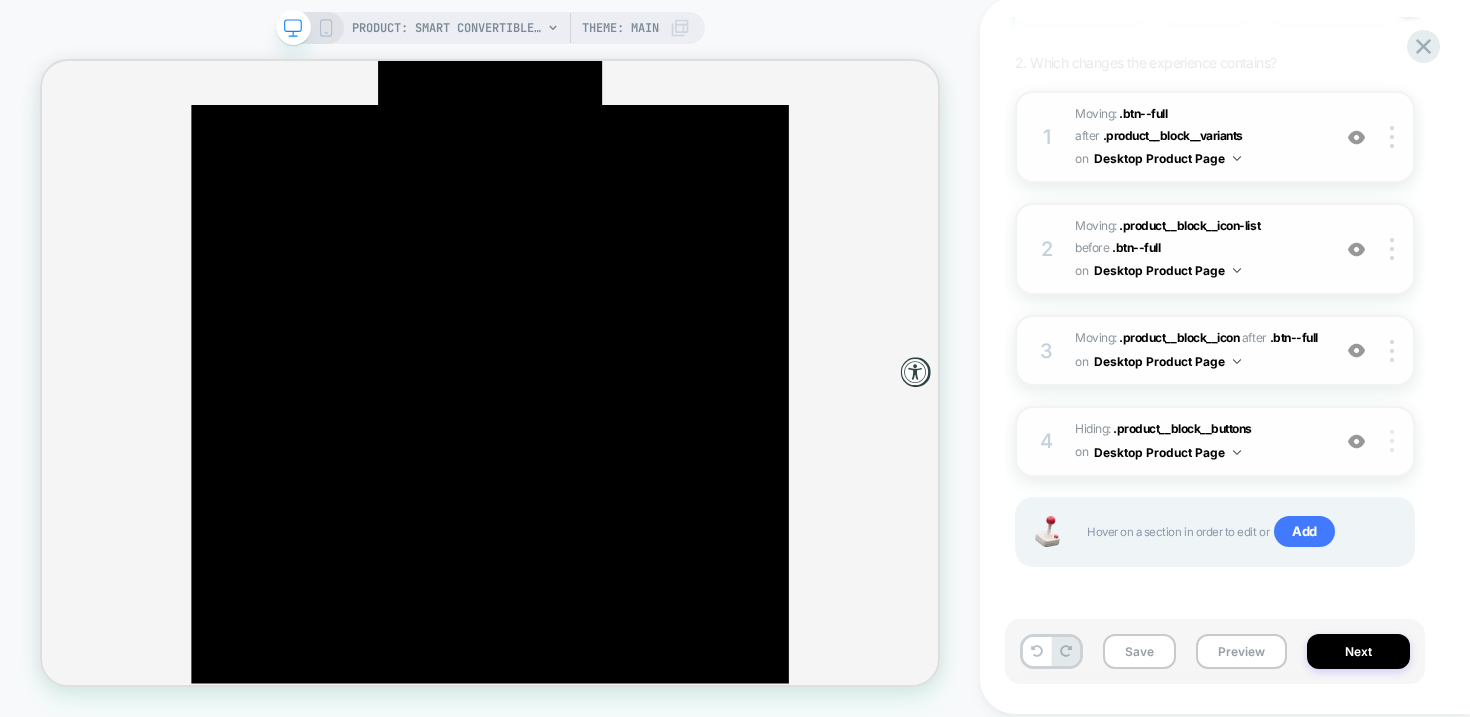 click at bounding box center [1392, 441] 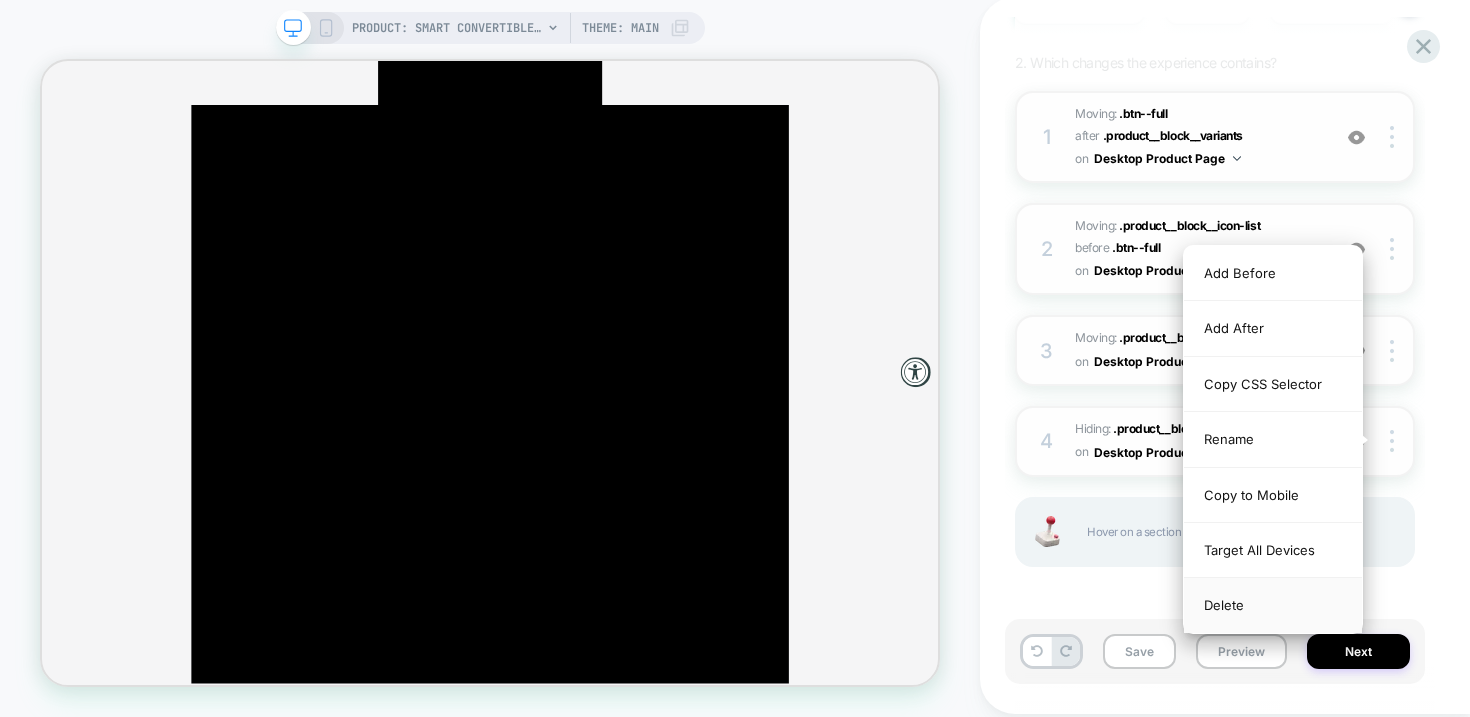 click on "Delete" at bounding box center (1273, 605) 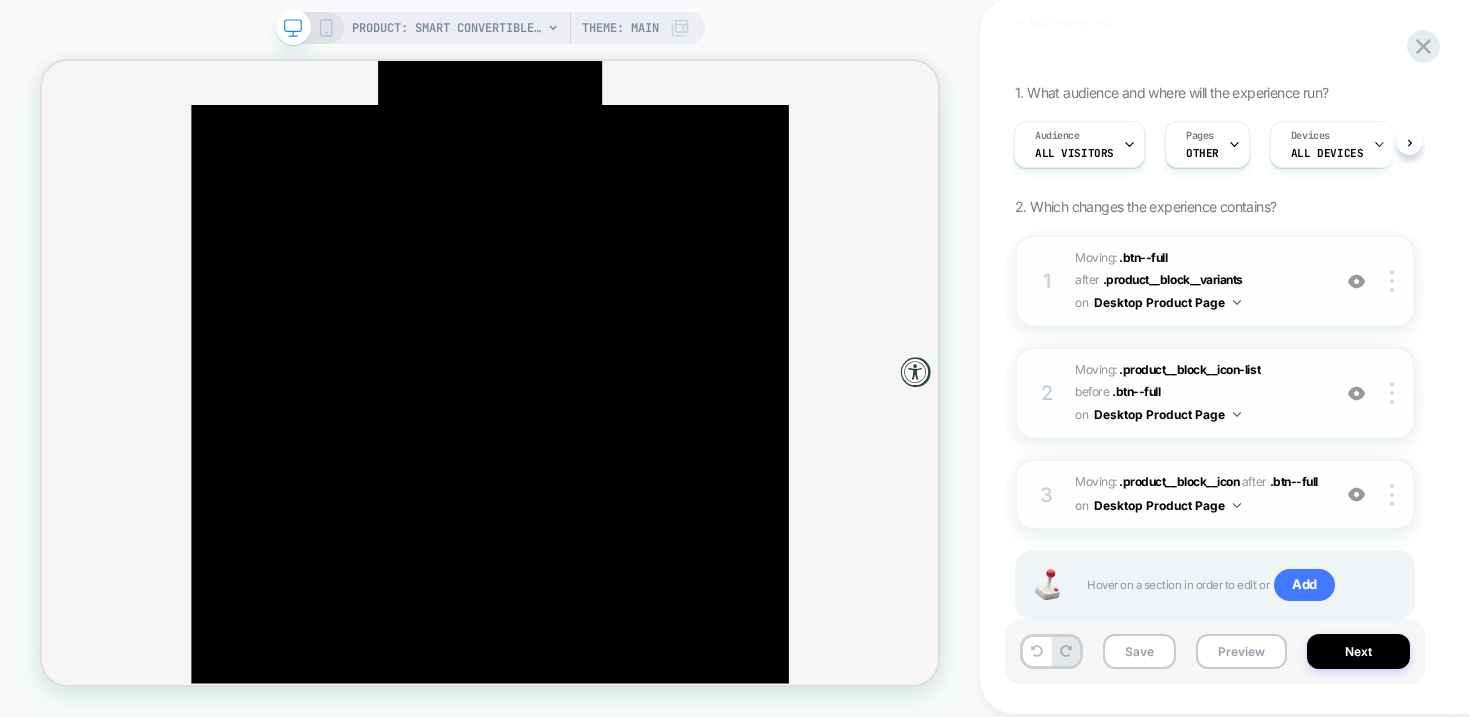 scroll, scrollTop: 164, scrollLeft: 0, axis: vertical 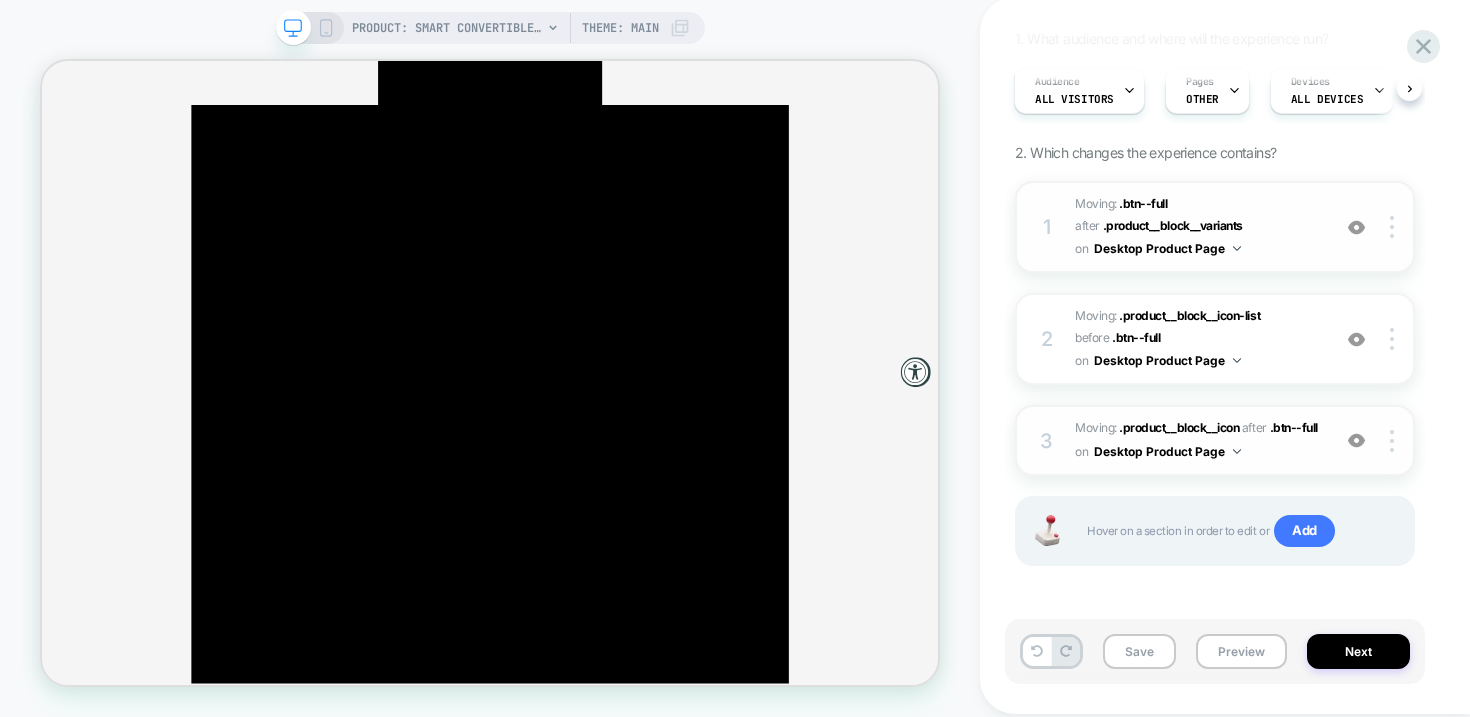 click at bounding box center [1356, 227] 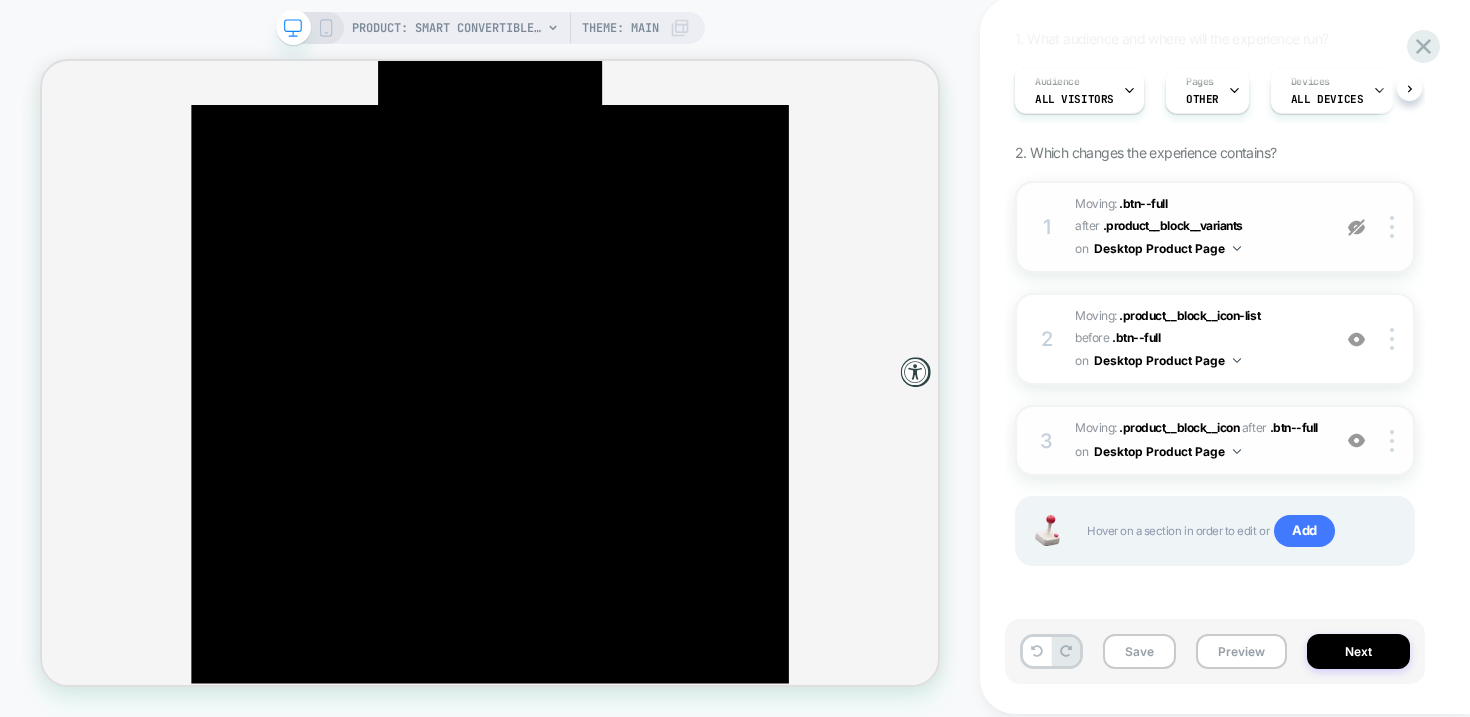 click at bounding box center (1356, 227) 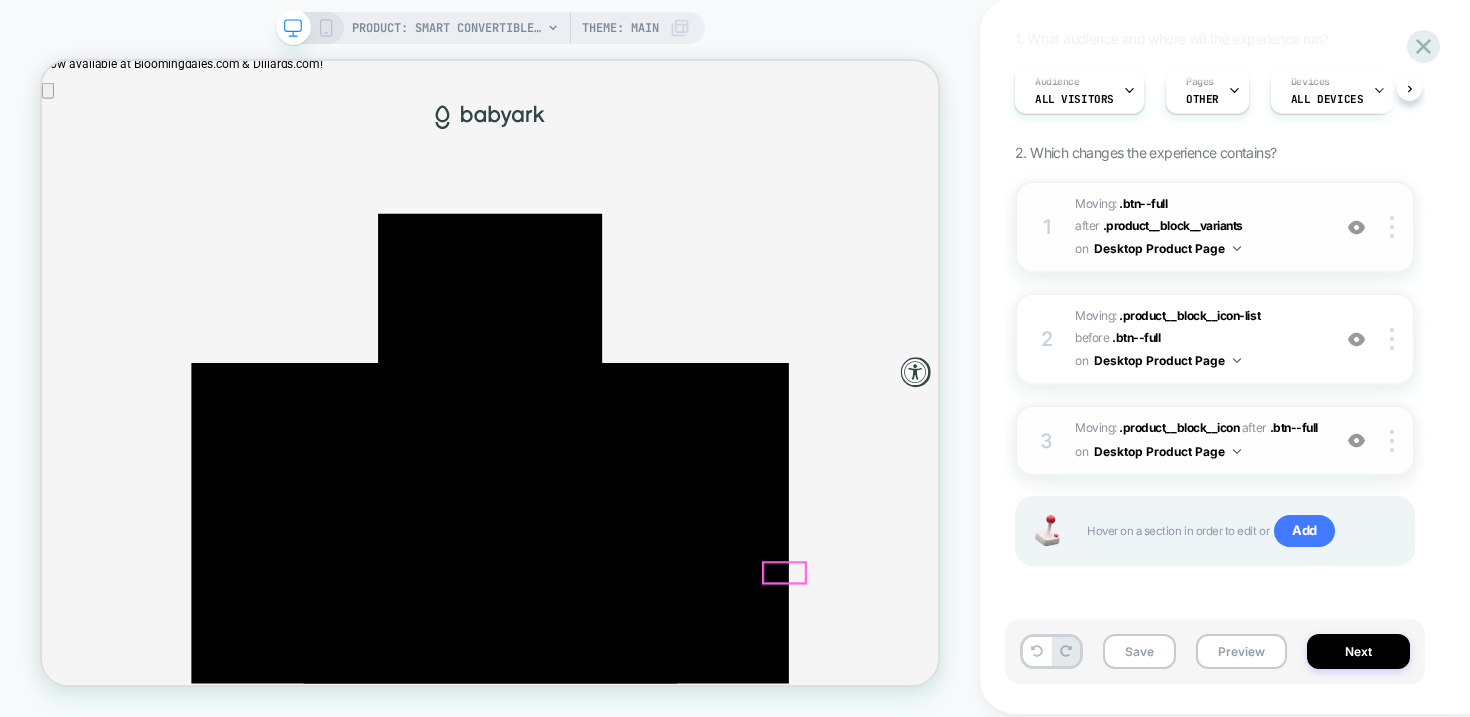 scroll, scrollTop: 69, scrollLeft: 0, axis: vertical 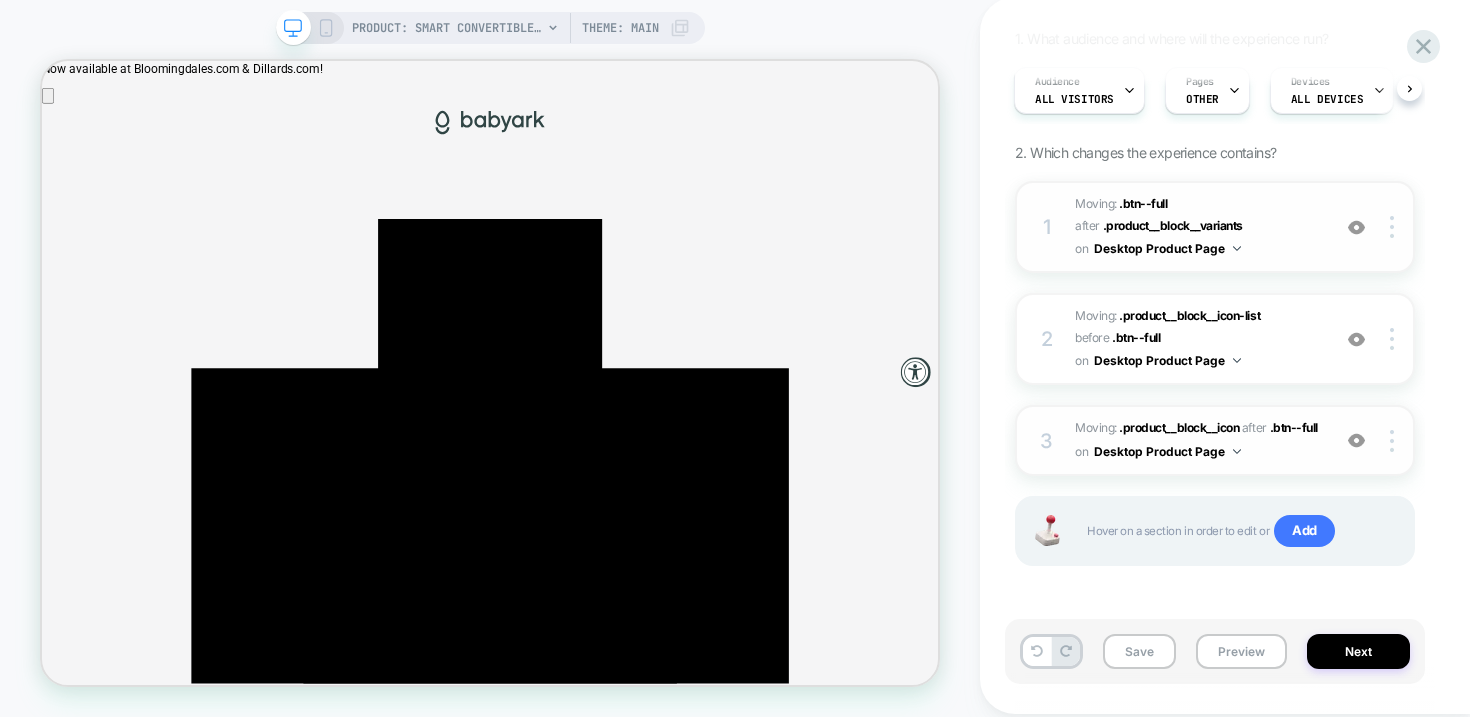 click at bounding box center [1356, 227] 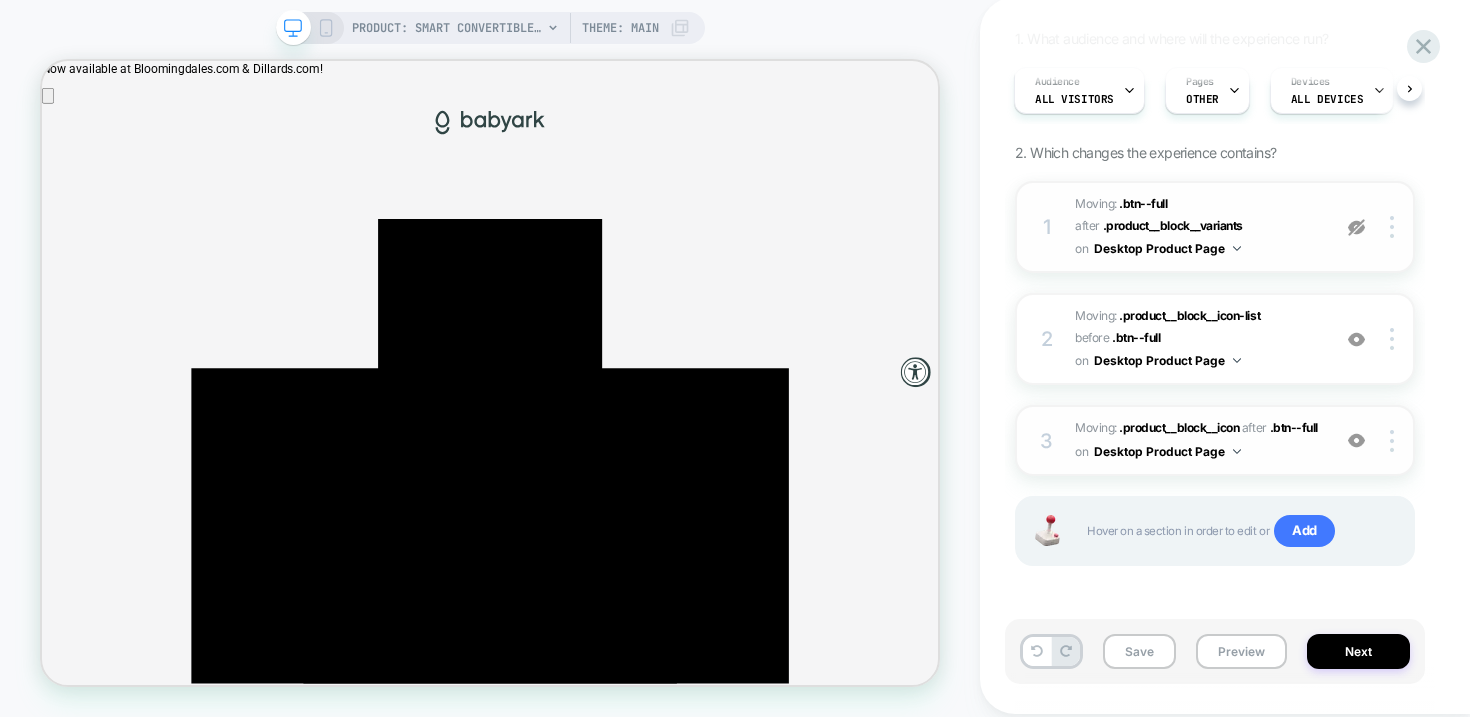 click at bounding box center [1356, 227] 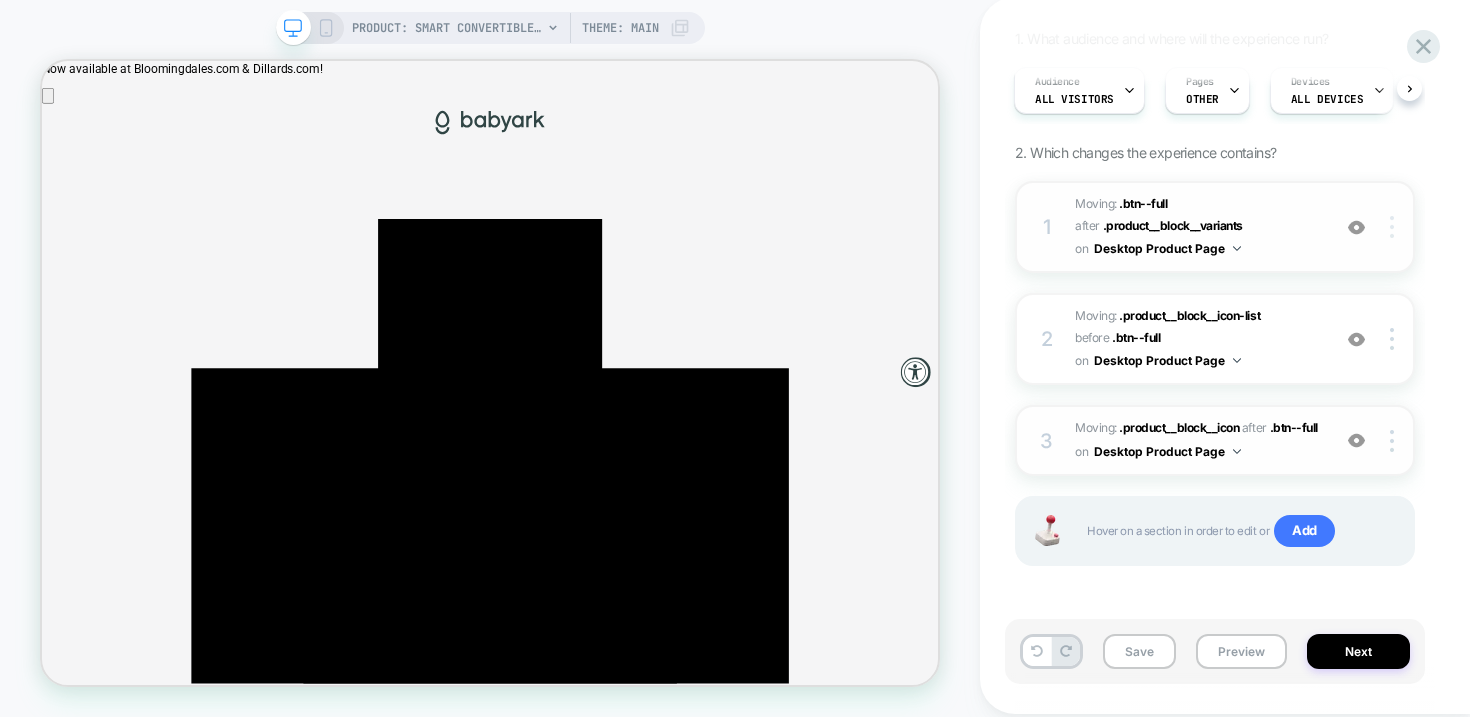 click at bounding box center (1392, 227) 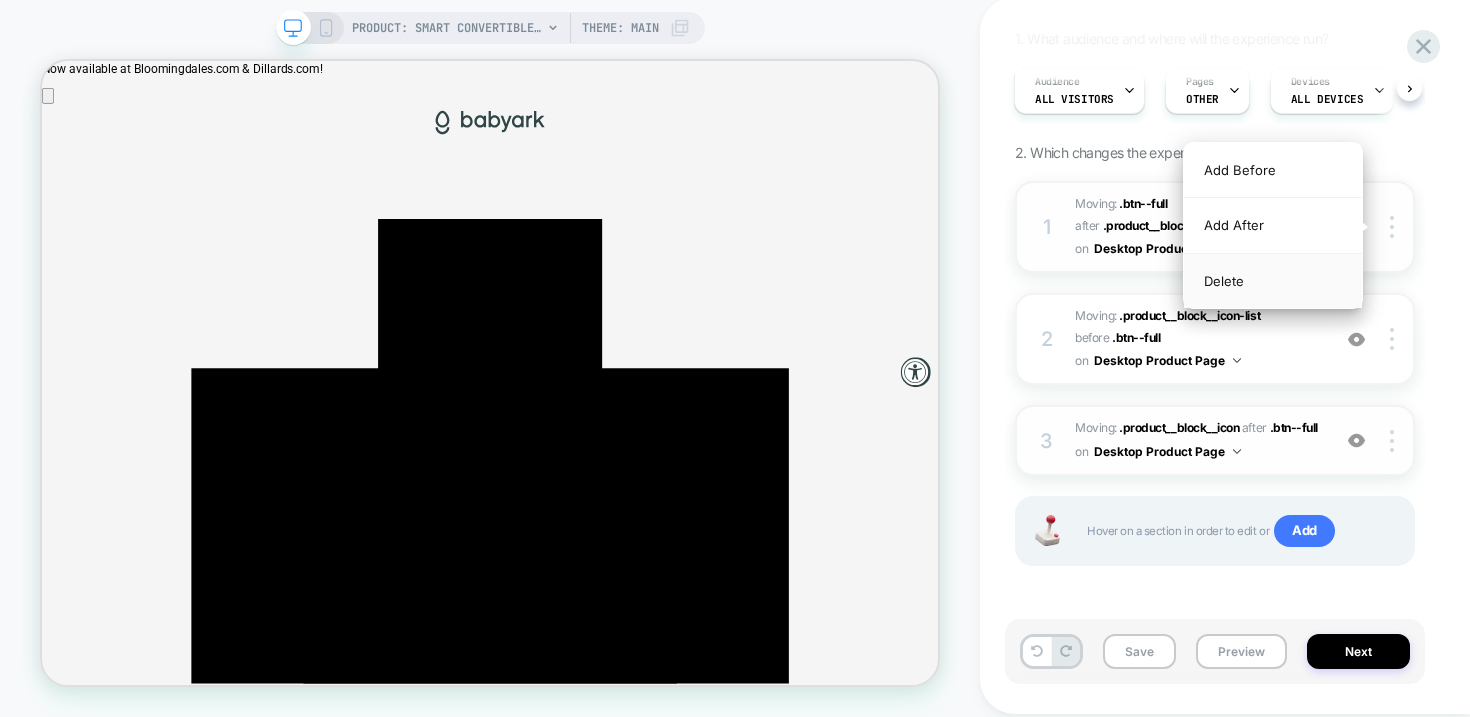 click on "Delete" at bounding box center [1273, 281] 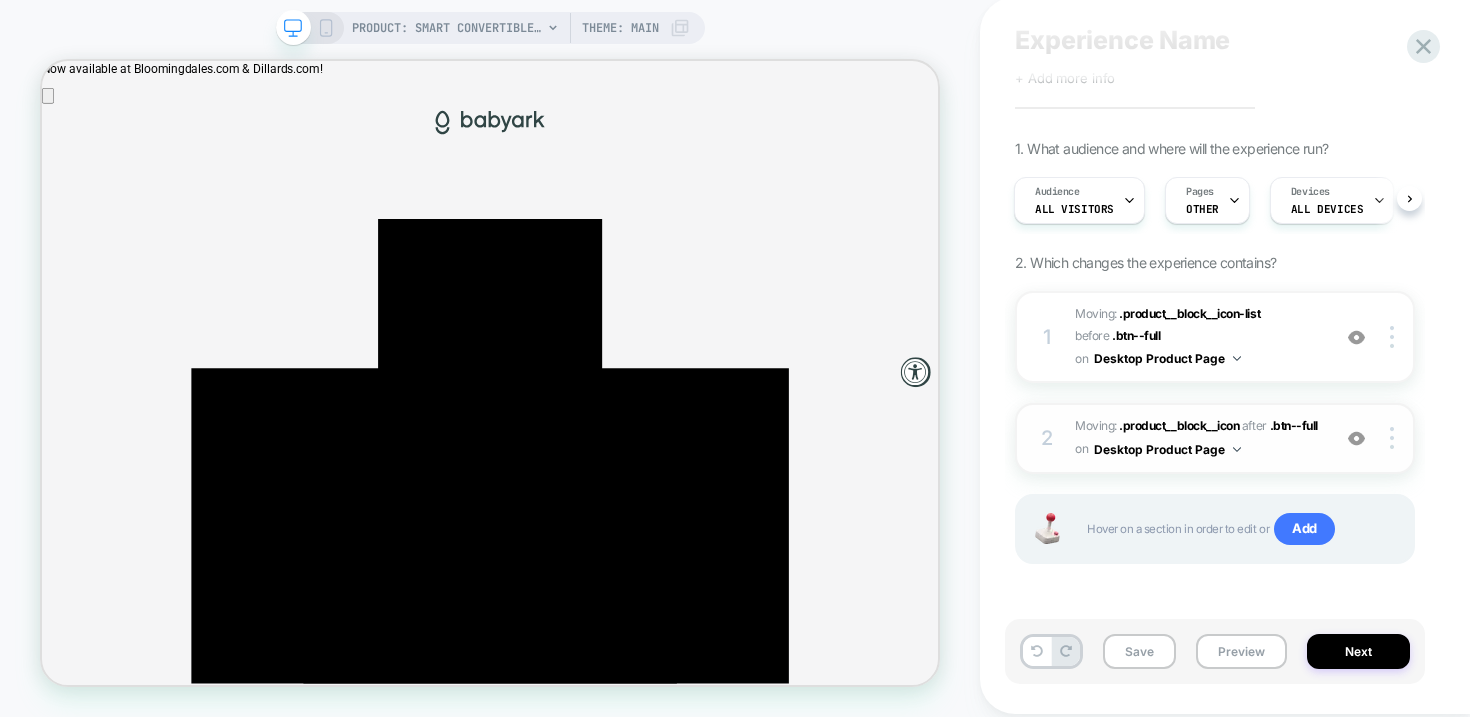 scroll, scrollTop: 52, scrollLeft: 0, axis: vertical 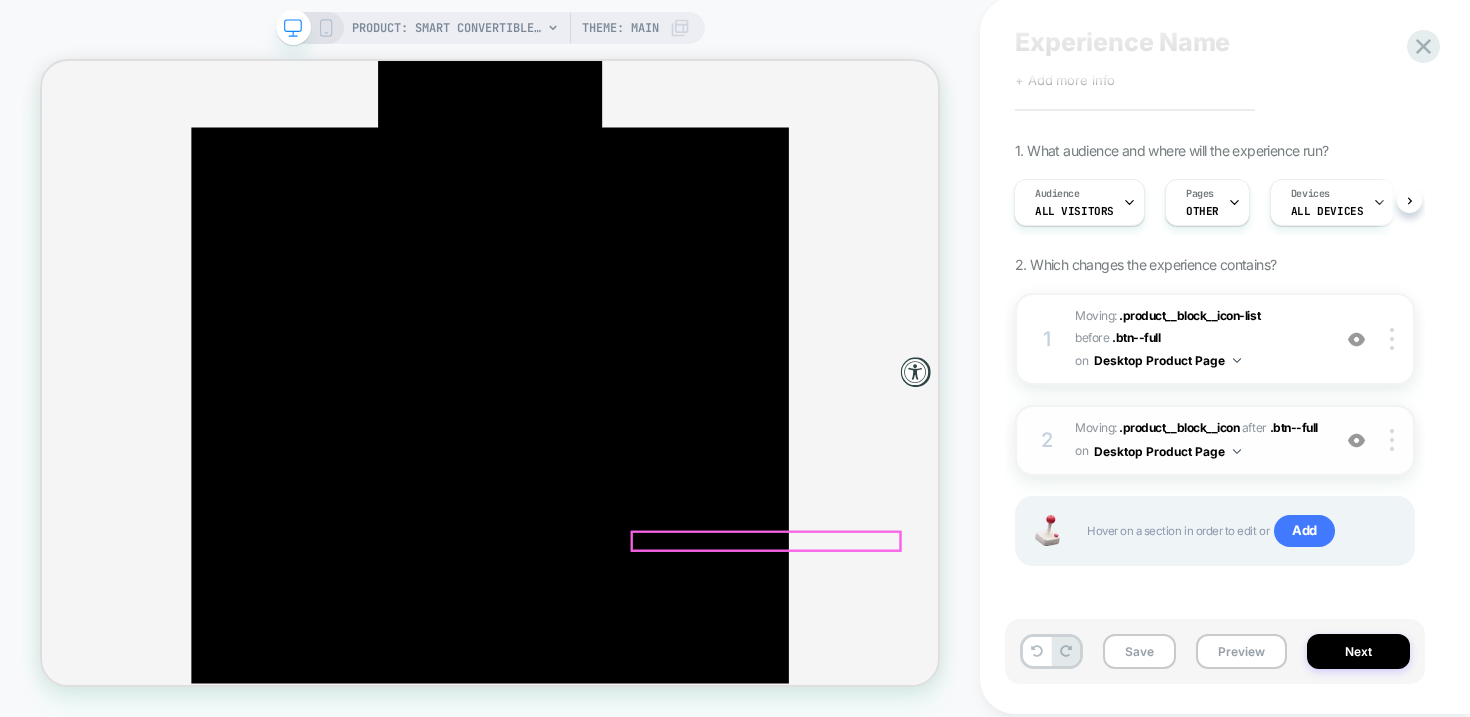 click on "Aug 10-14" at bounding box center (758, 12789) 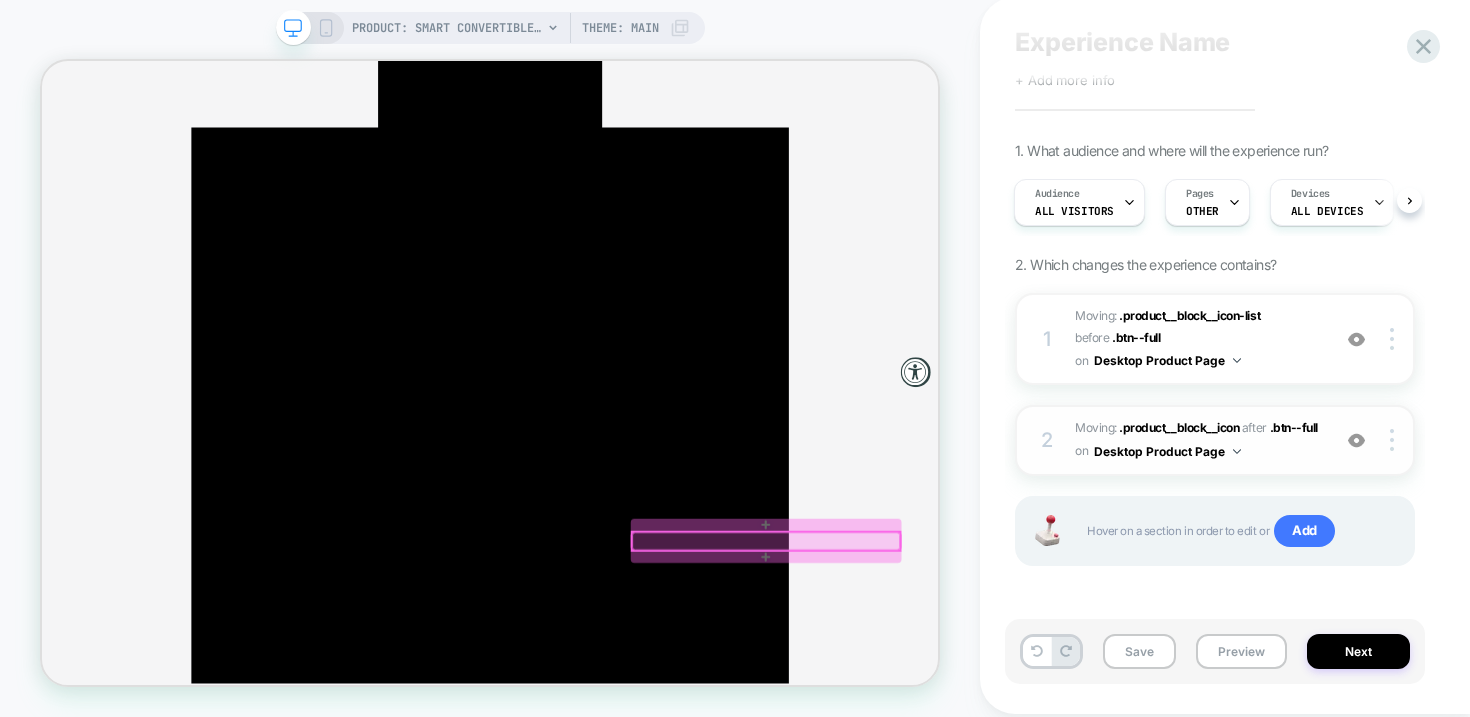 click at bounding box center (1007, 702) 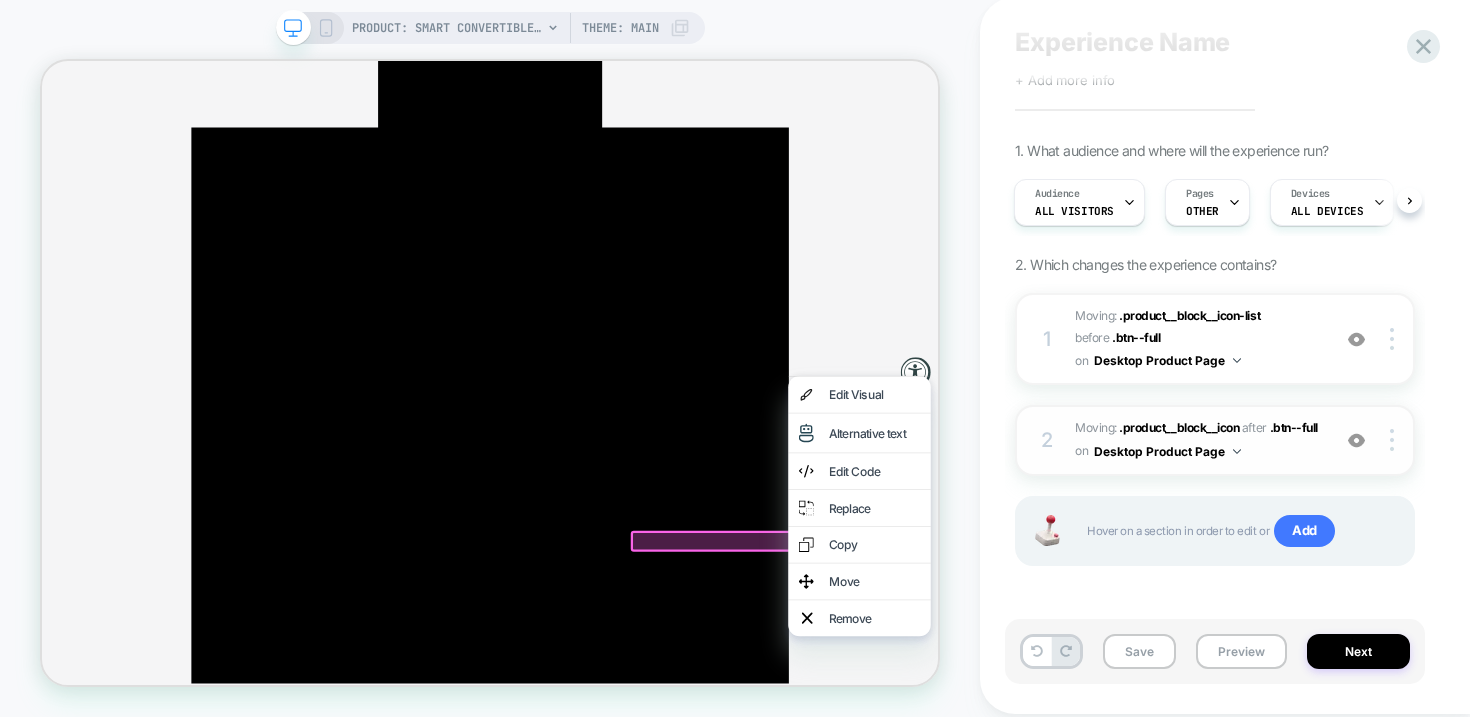 click on "Remove" at bounding box center (1152, 804) 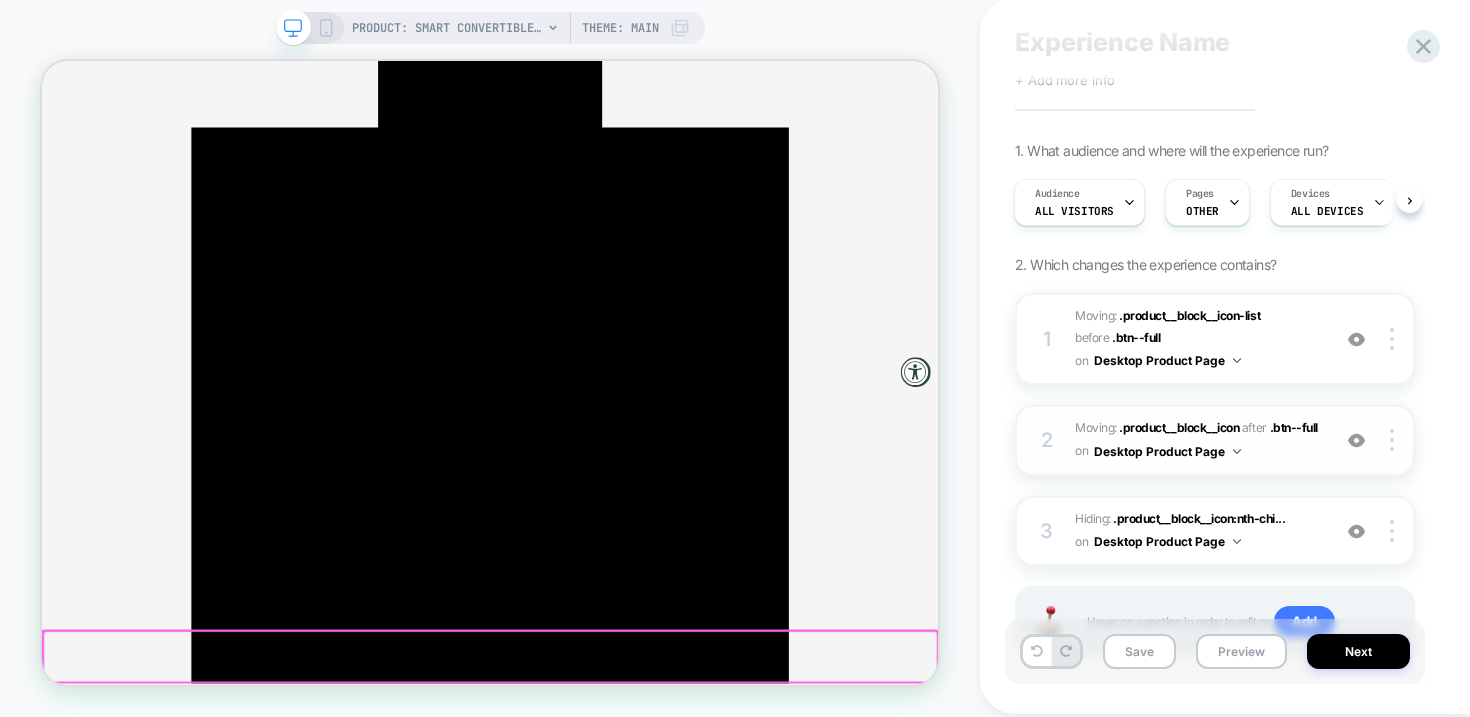 scroll, scrollTop: 142, scrollLeft: 0, axis: vertical 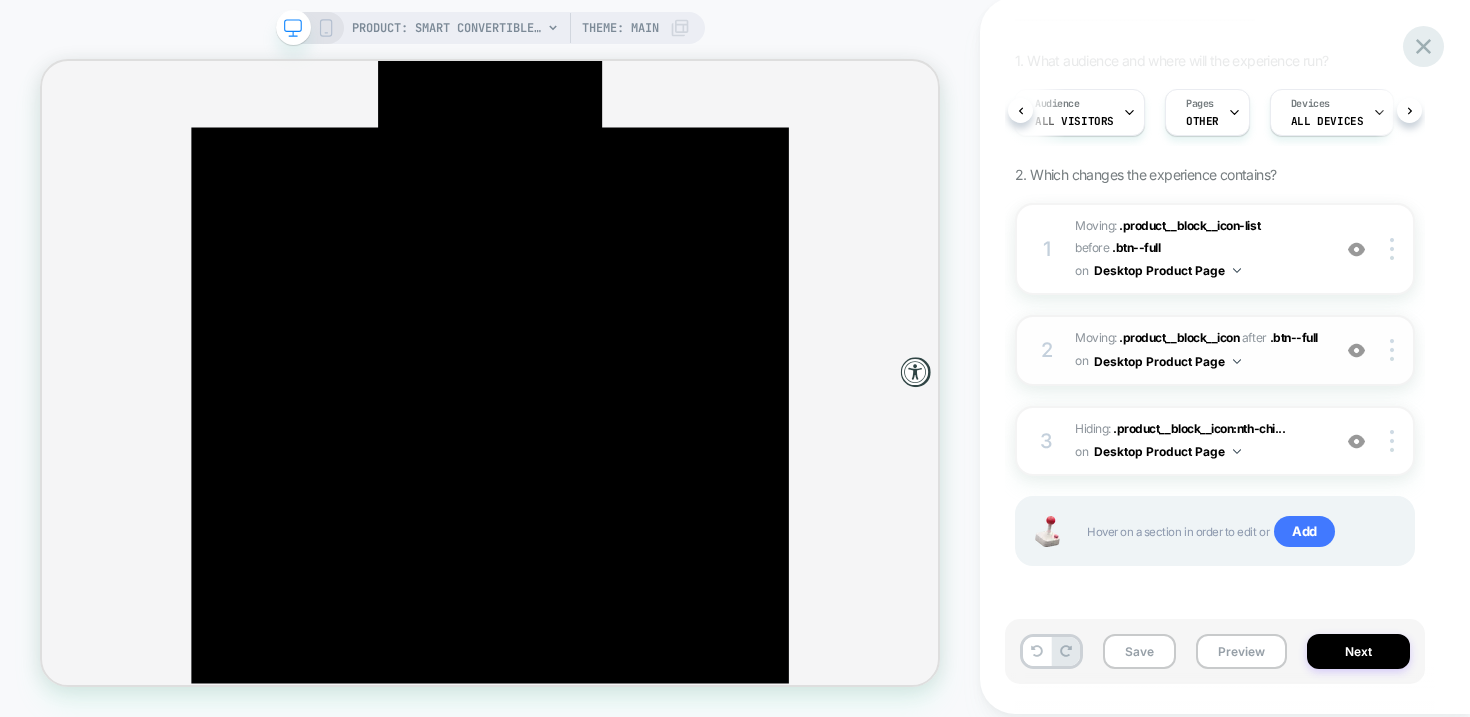 click 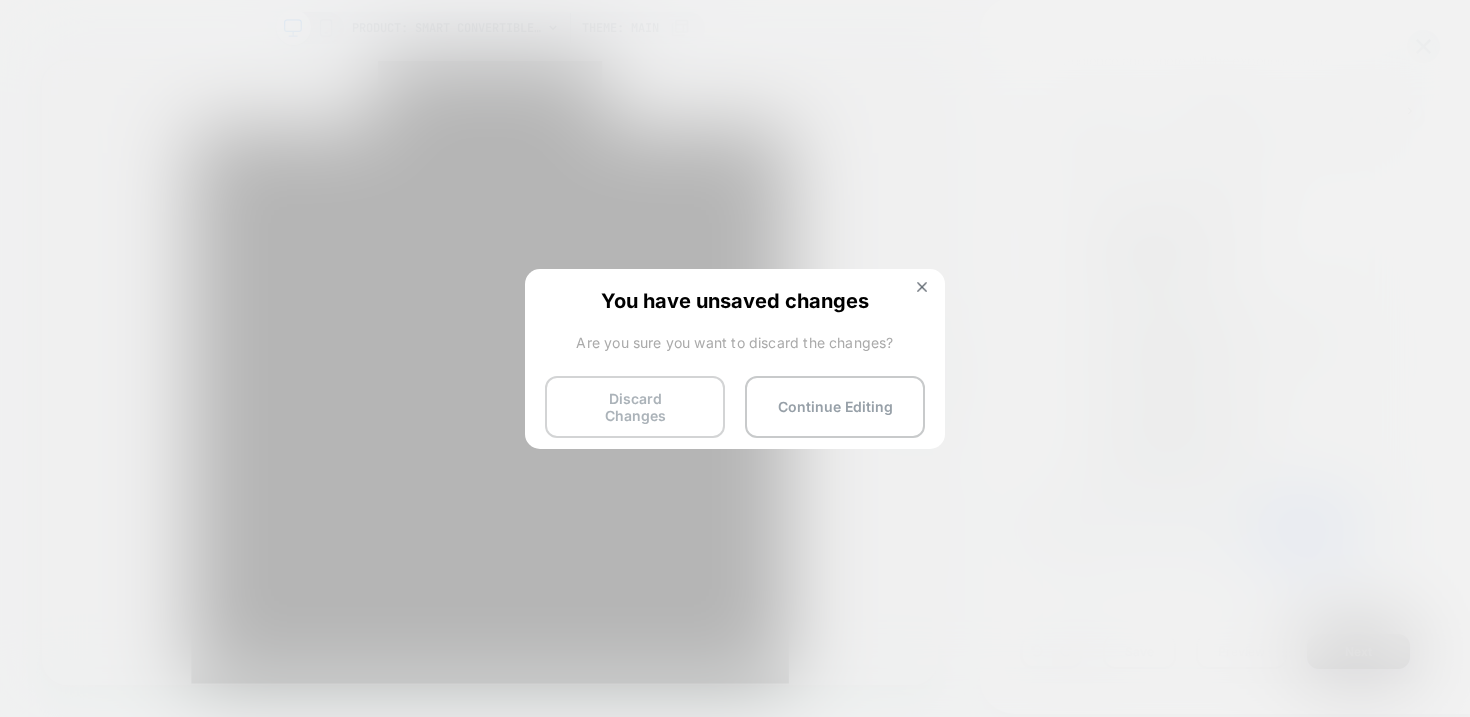 click on "Discard Changes" at bounding box center [635, 407] 